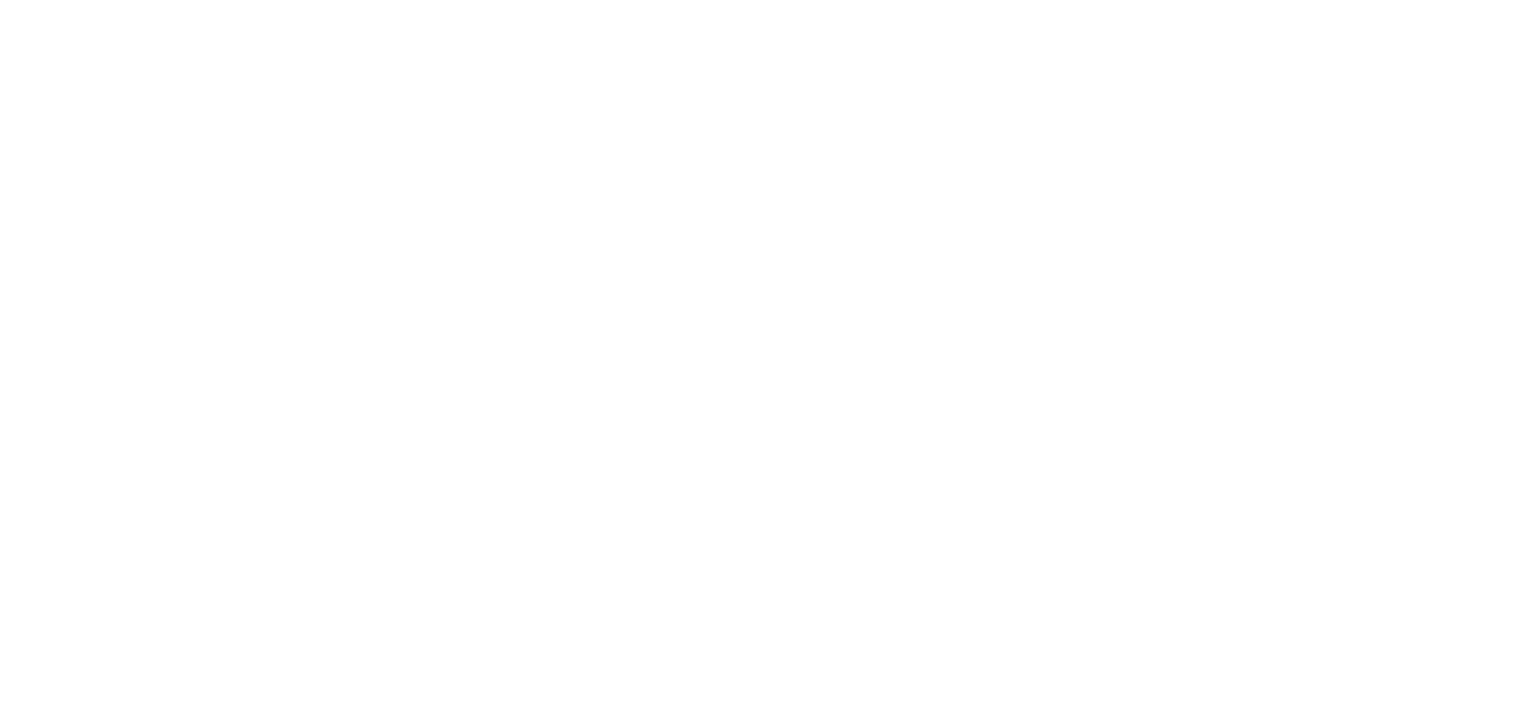 scroll, scrollTop: 0, scrollLeft: 0, axis: both 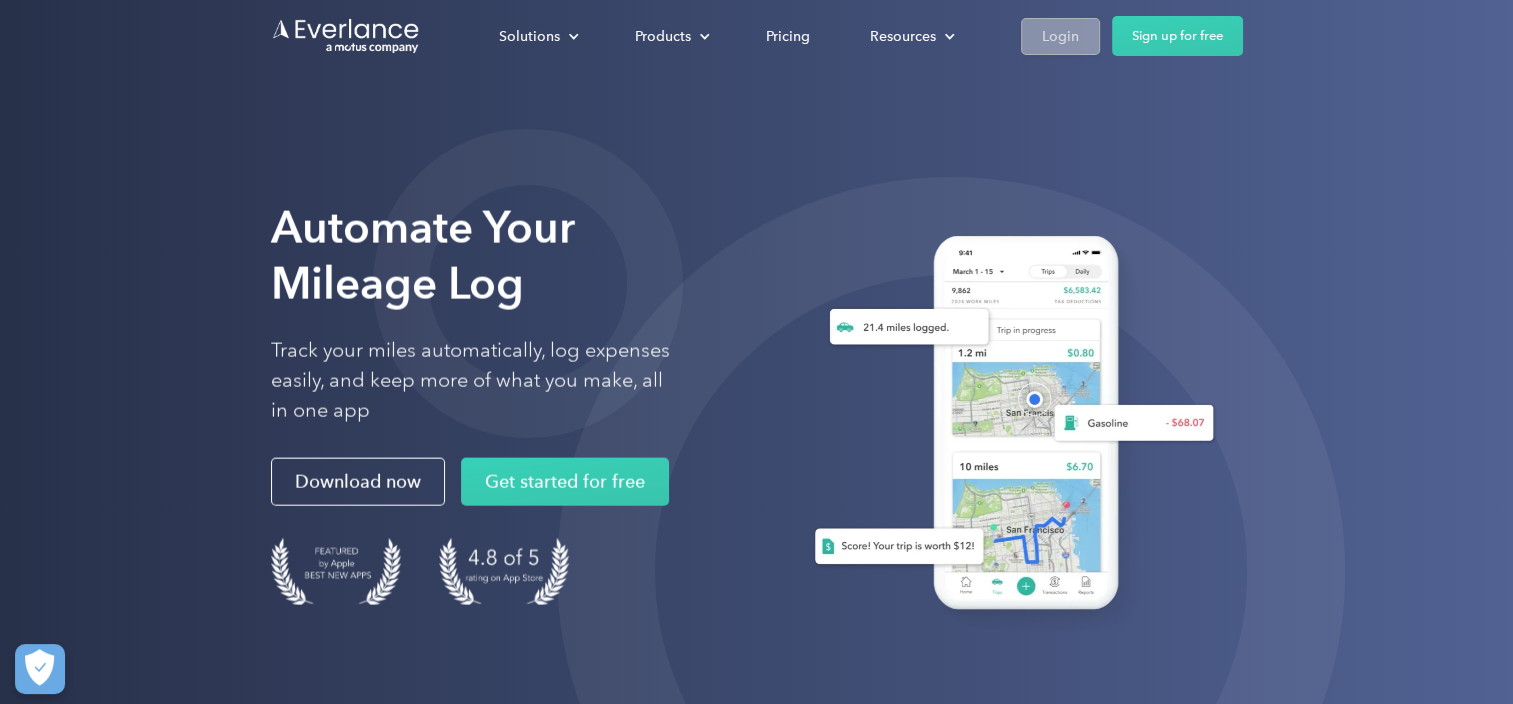 click on "Login" at bounding box center [1060, 36] 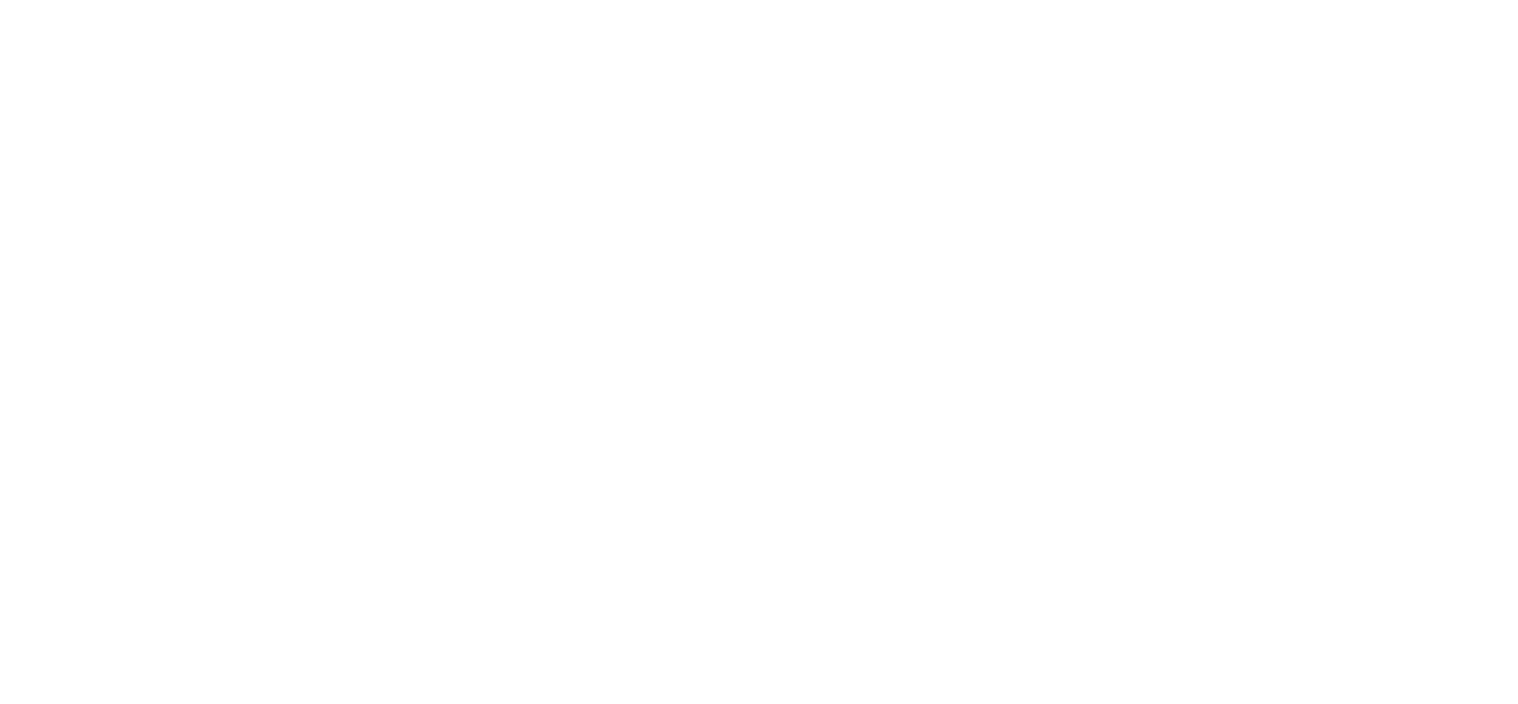 scroll, scrollTop: 0, scrollLeft: 0, axis: both 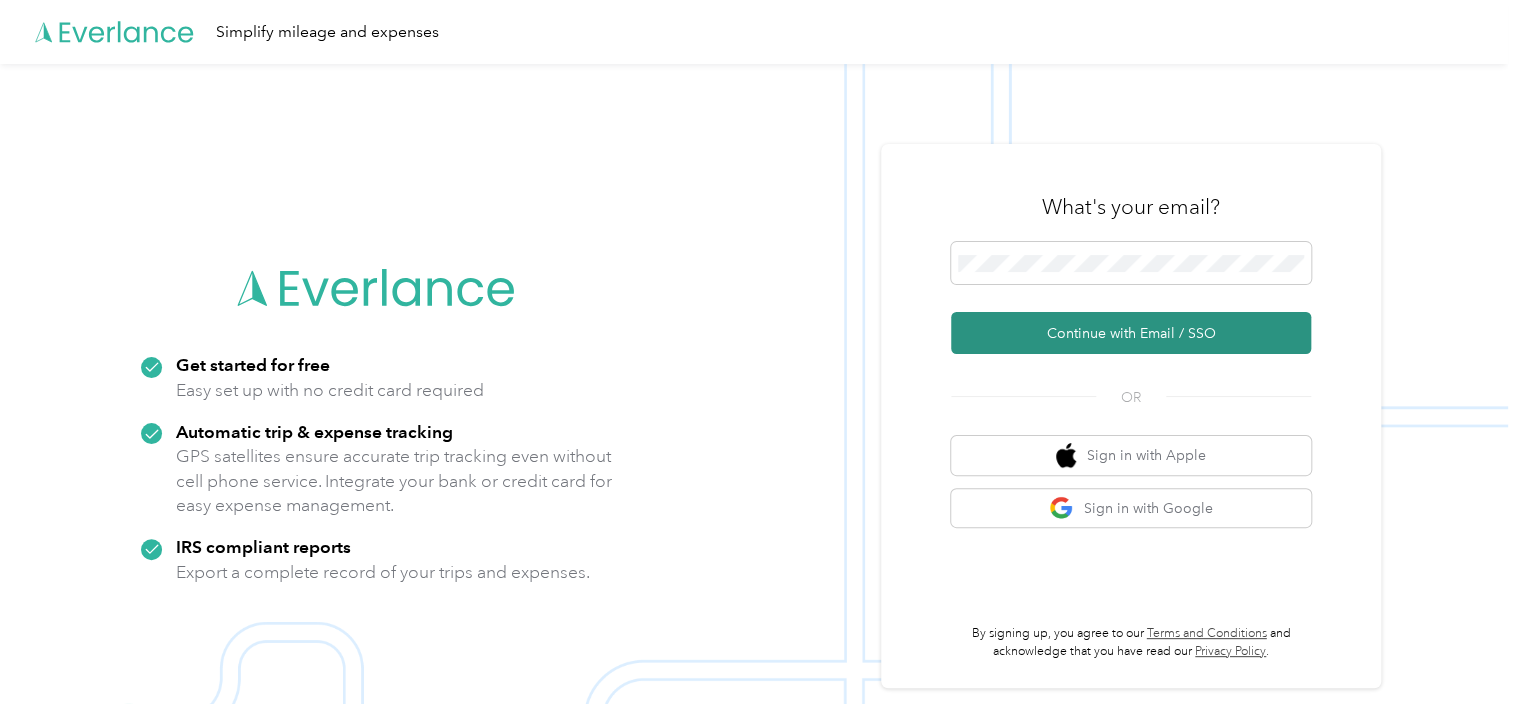 click on "Continue with Email / SSO" at bounding box center (1131, 333) 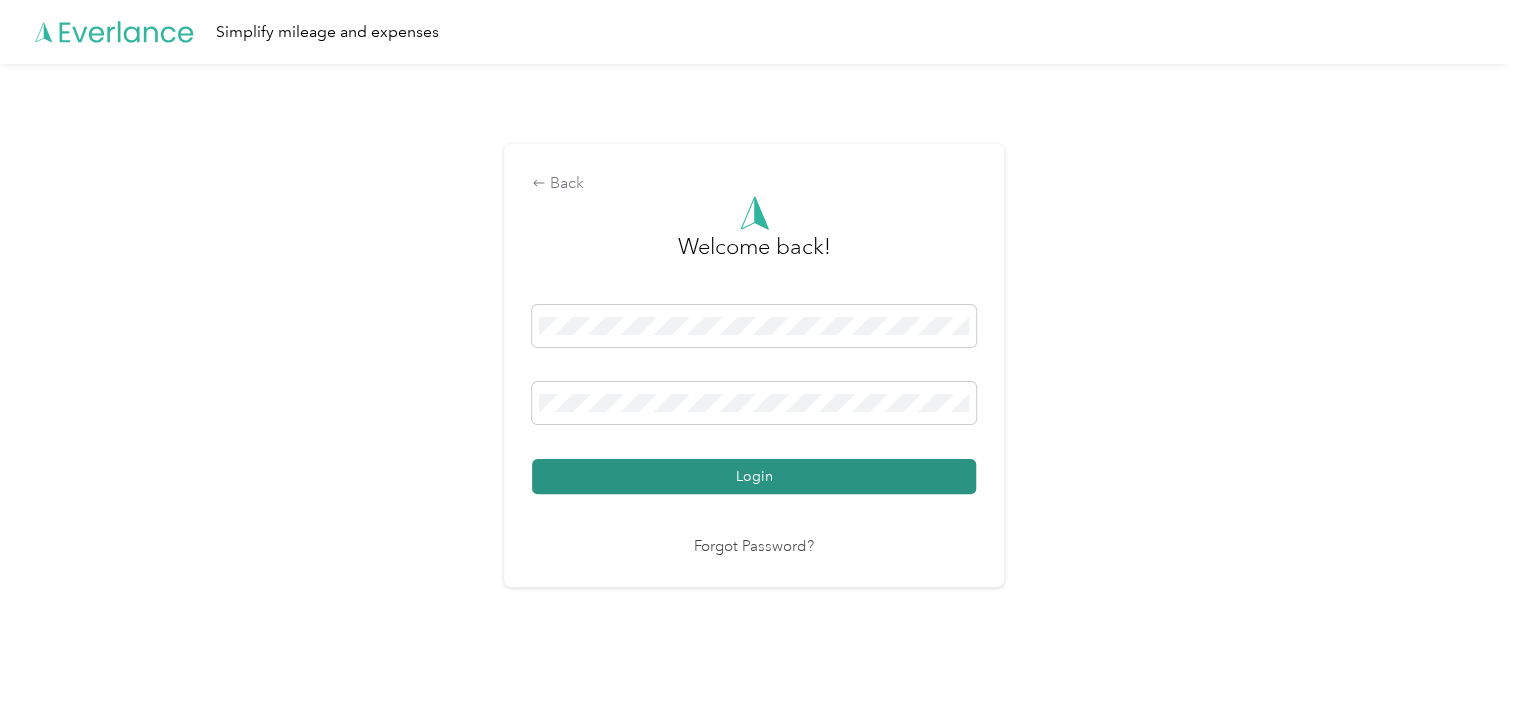 click on "Login" at bounding box center (754, 476) 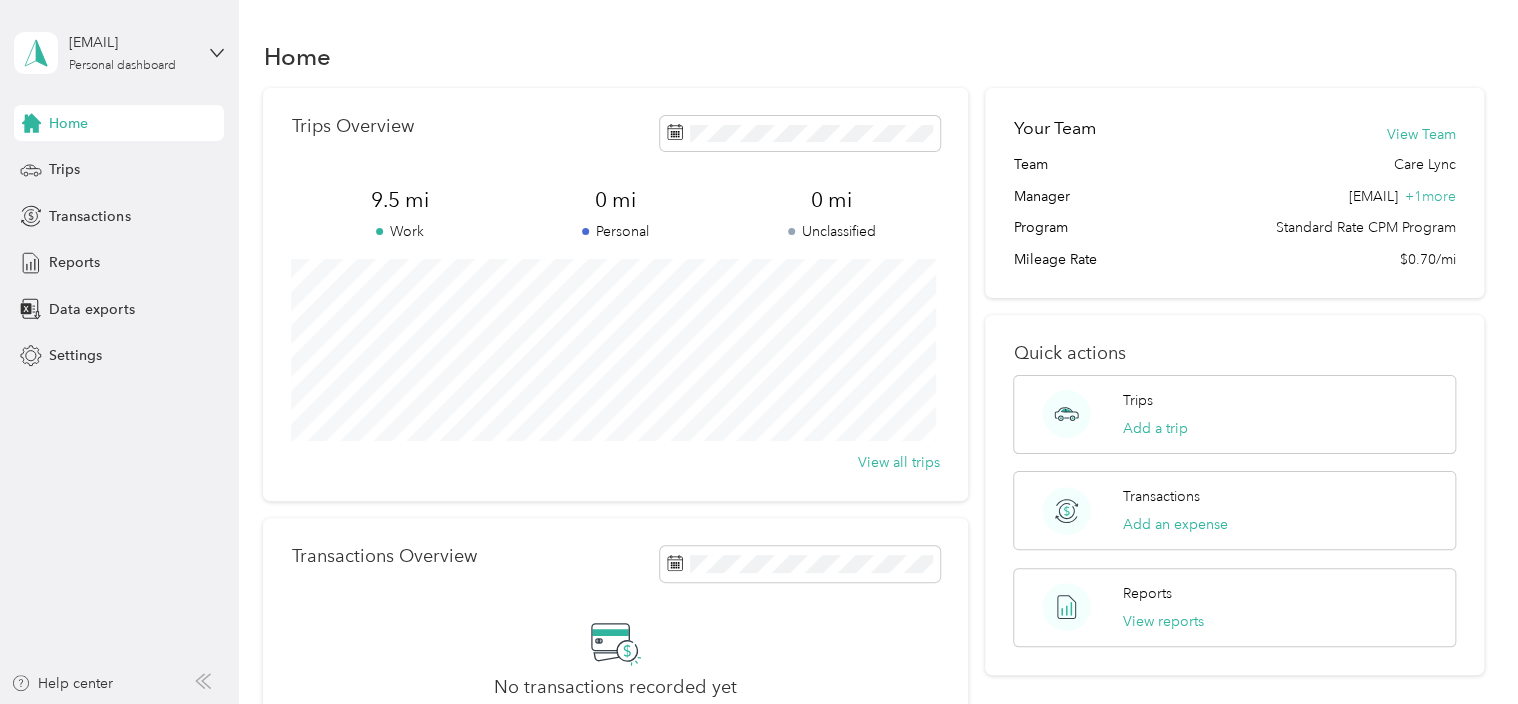 click on "Home" at bounding box center (873, 56) 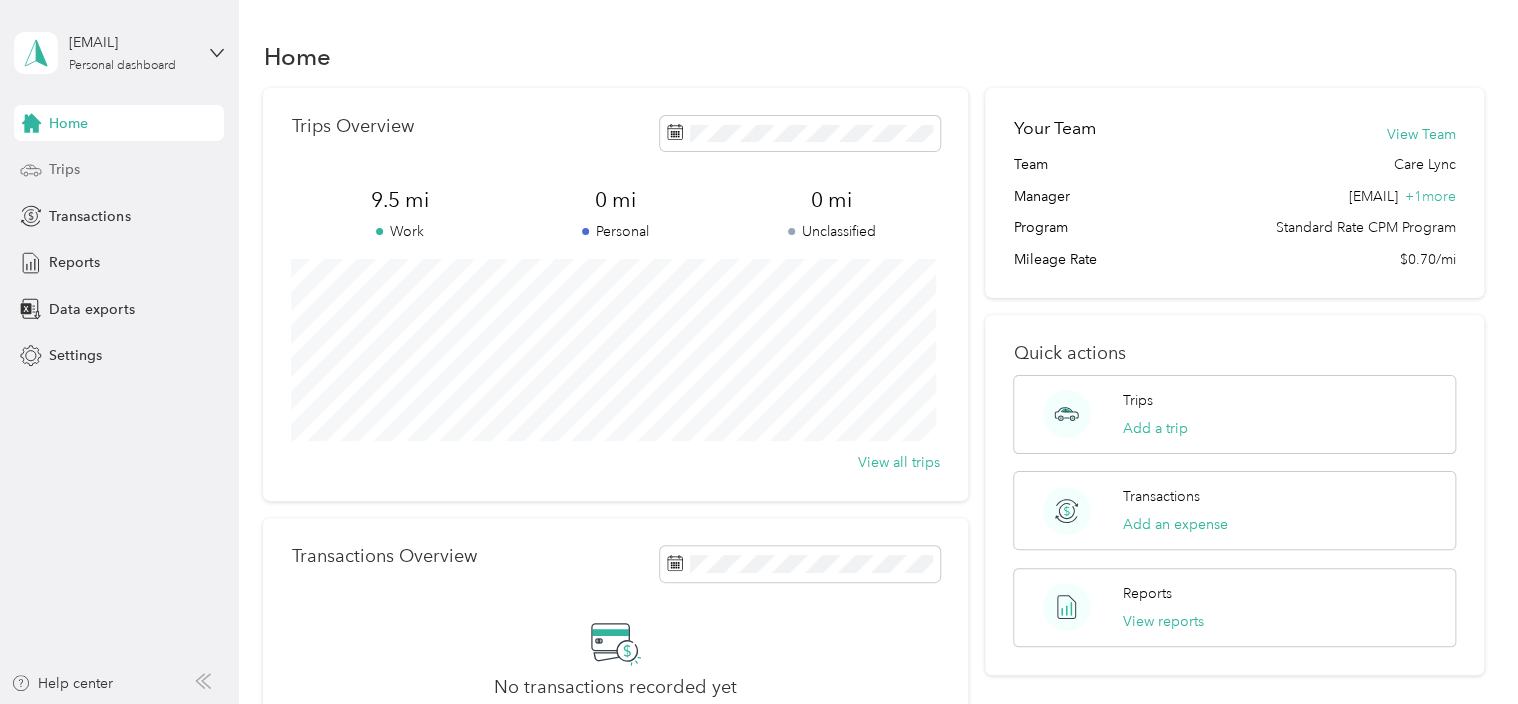 click on "Trips" at bounding box center [64, 169] 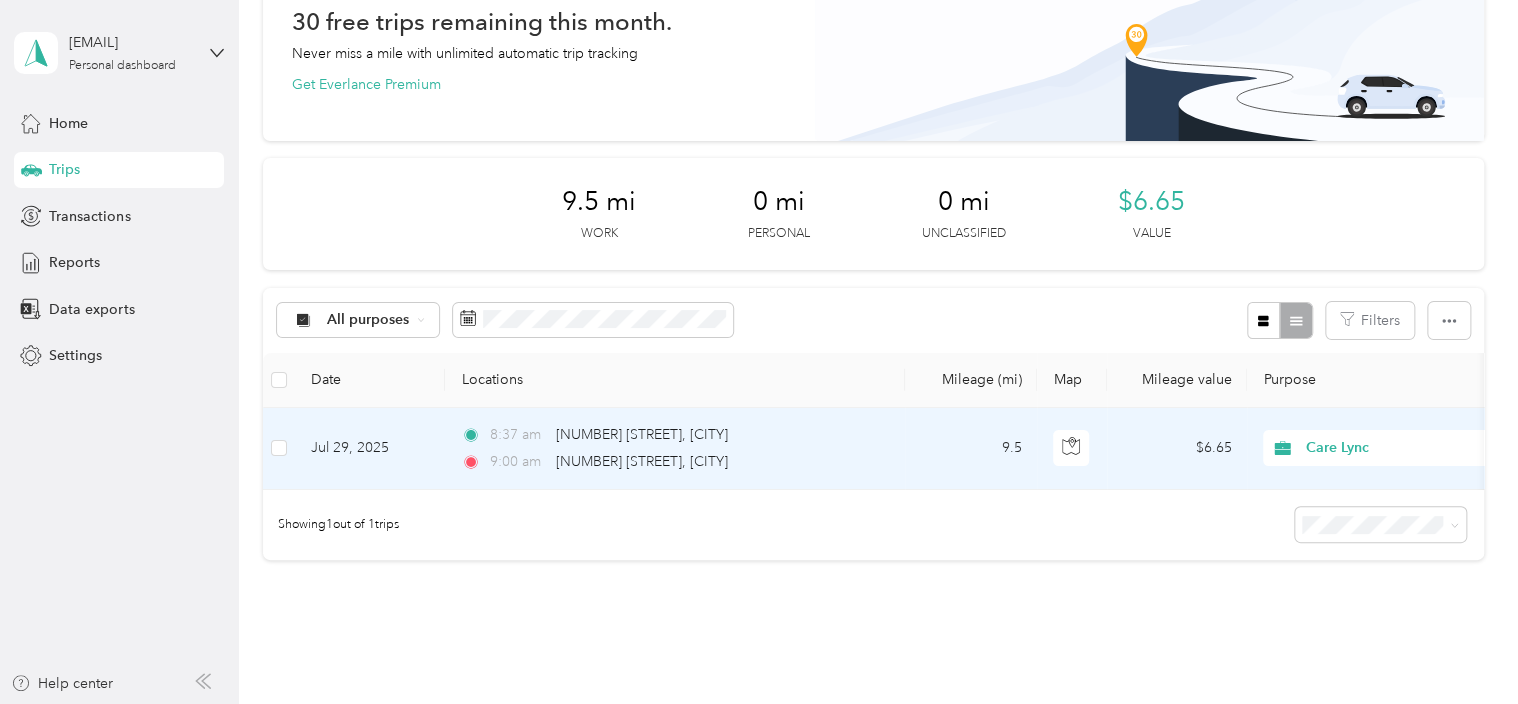 scroll, scrollTop: 0, scrollLeft: 0, axis: both 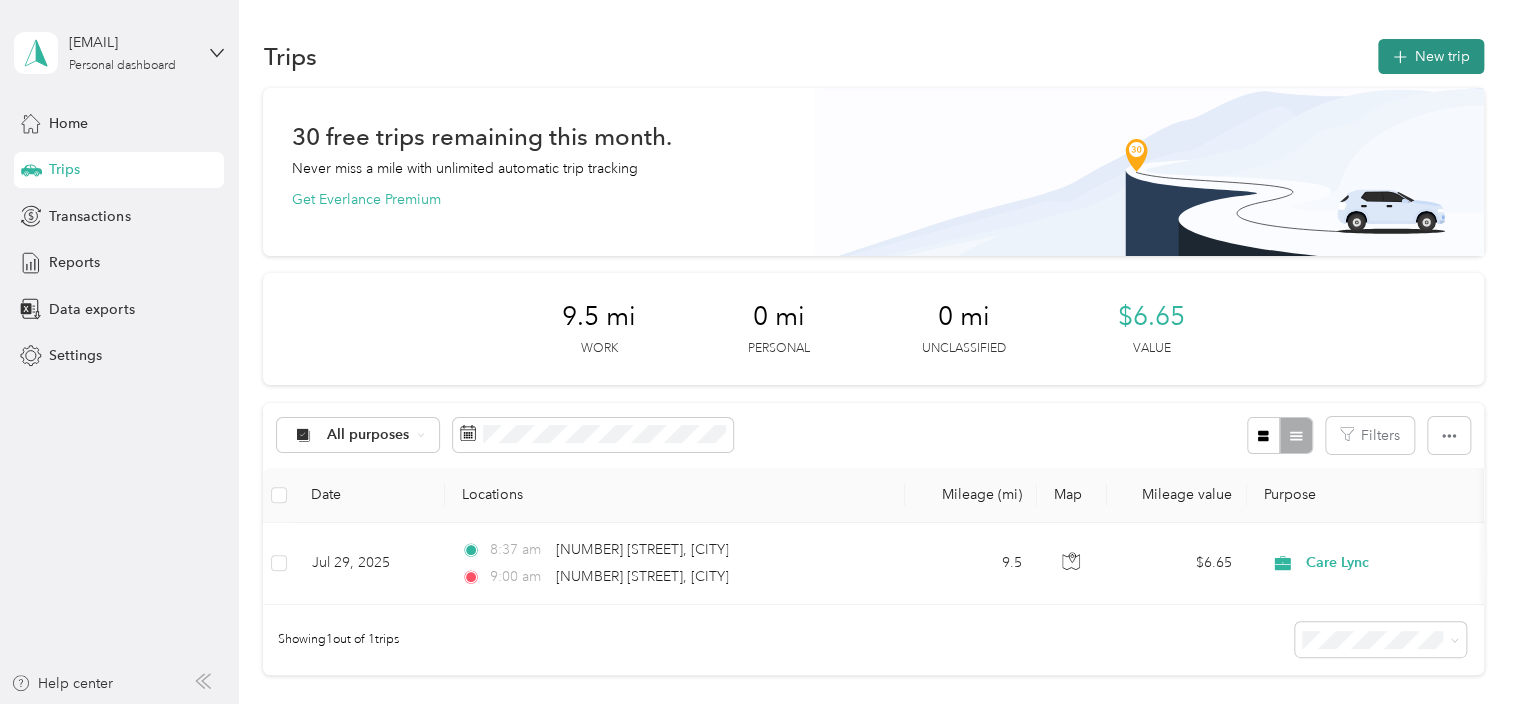 click on "New trip" at bounding box center [1431, 56] 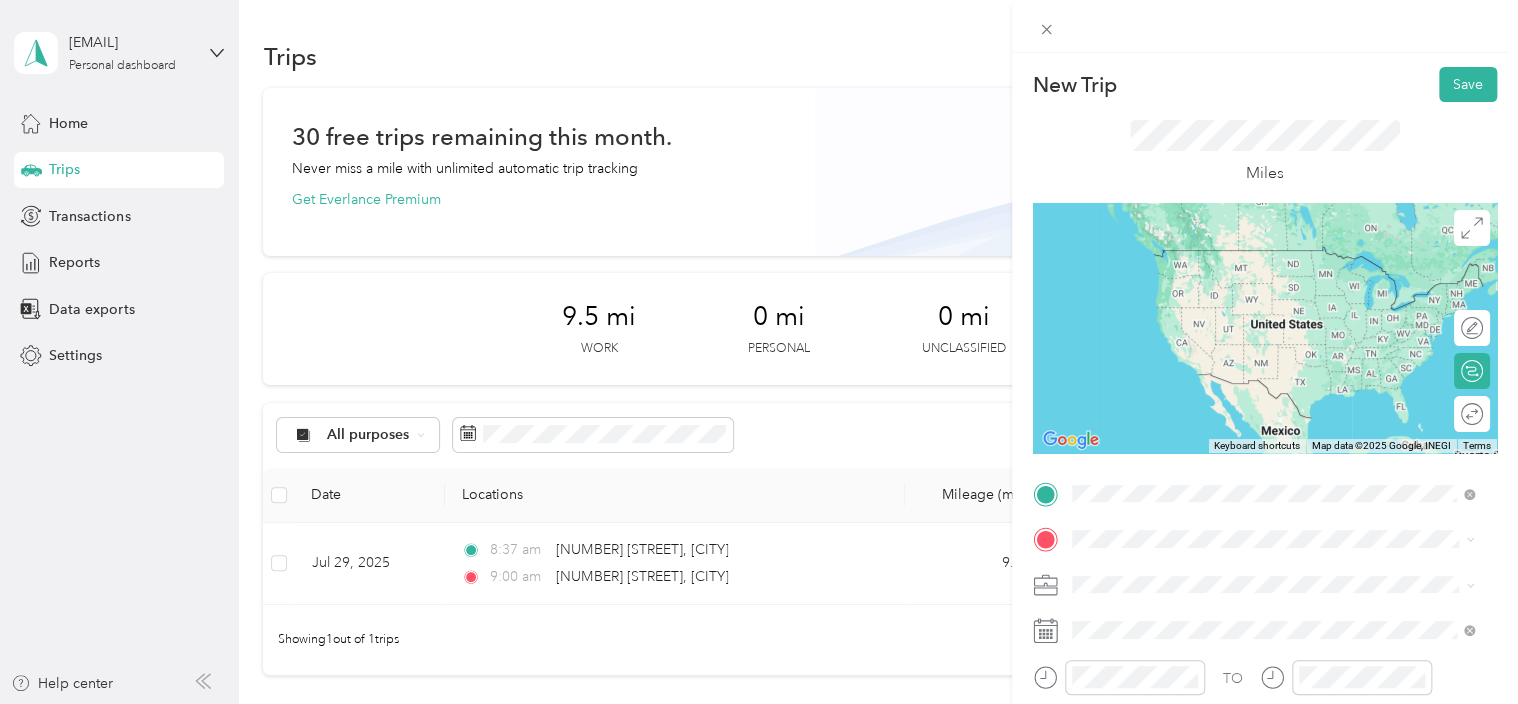 click on "5400 South Maryland Parkway
Las Vegas, Nevada 89119, United States" at bounding box center (1253, 574) 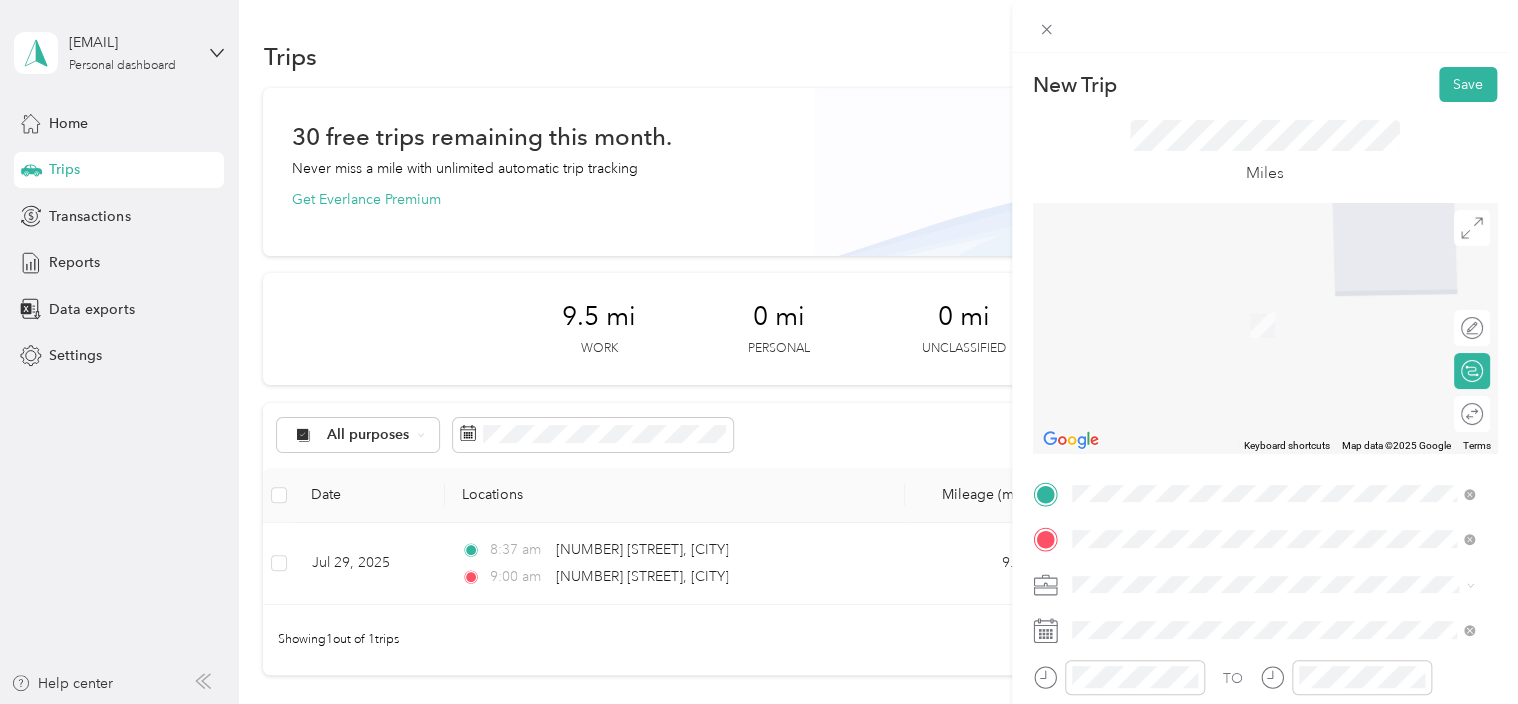 click on "[NUMBER] [STREET]
[CITY], [STATE] [POSTAL_CODE], [COUNTRY]" at bounding box center (1273, 381) 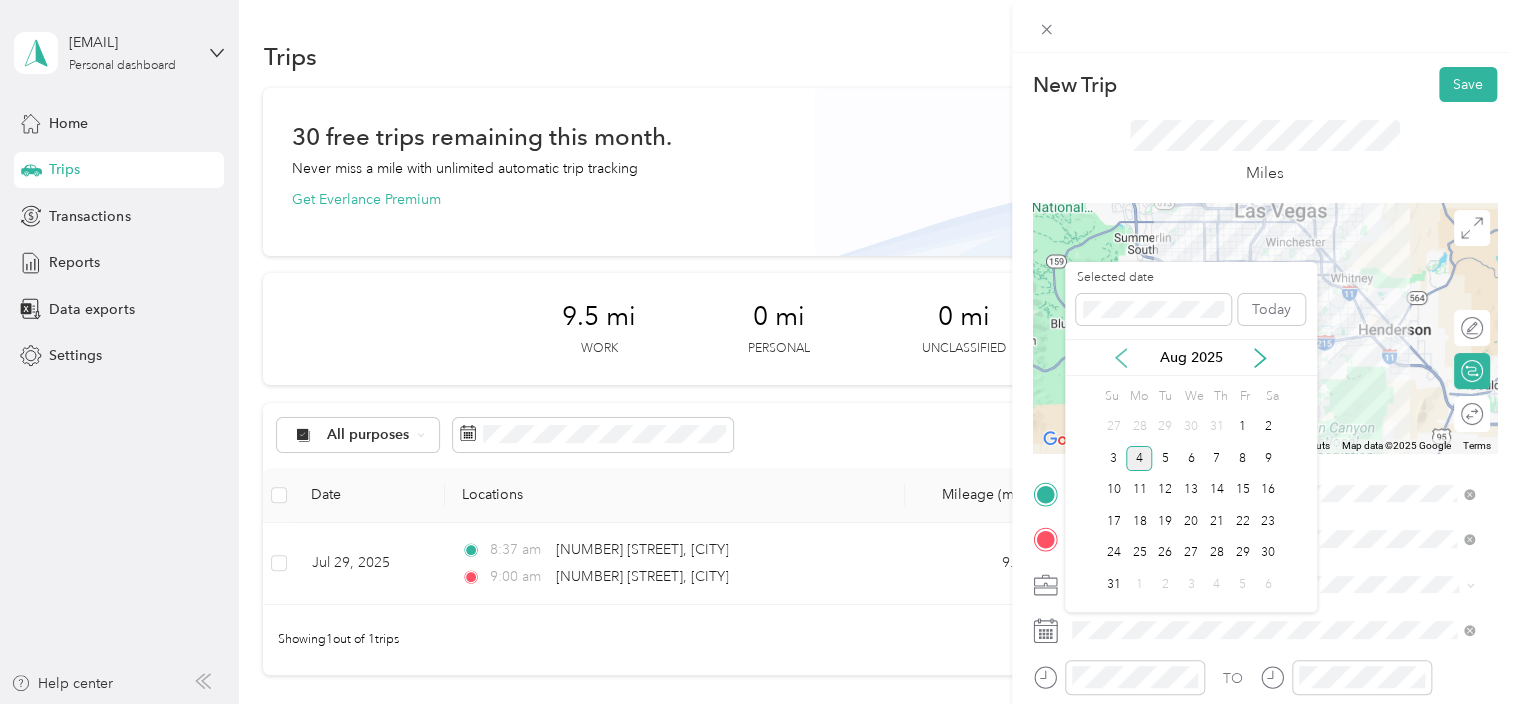 click 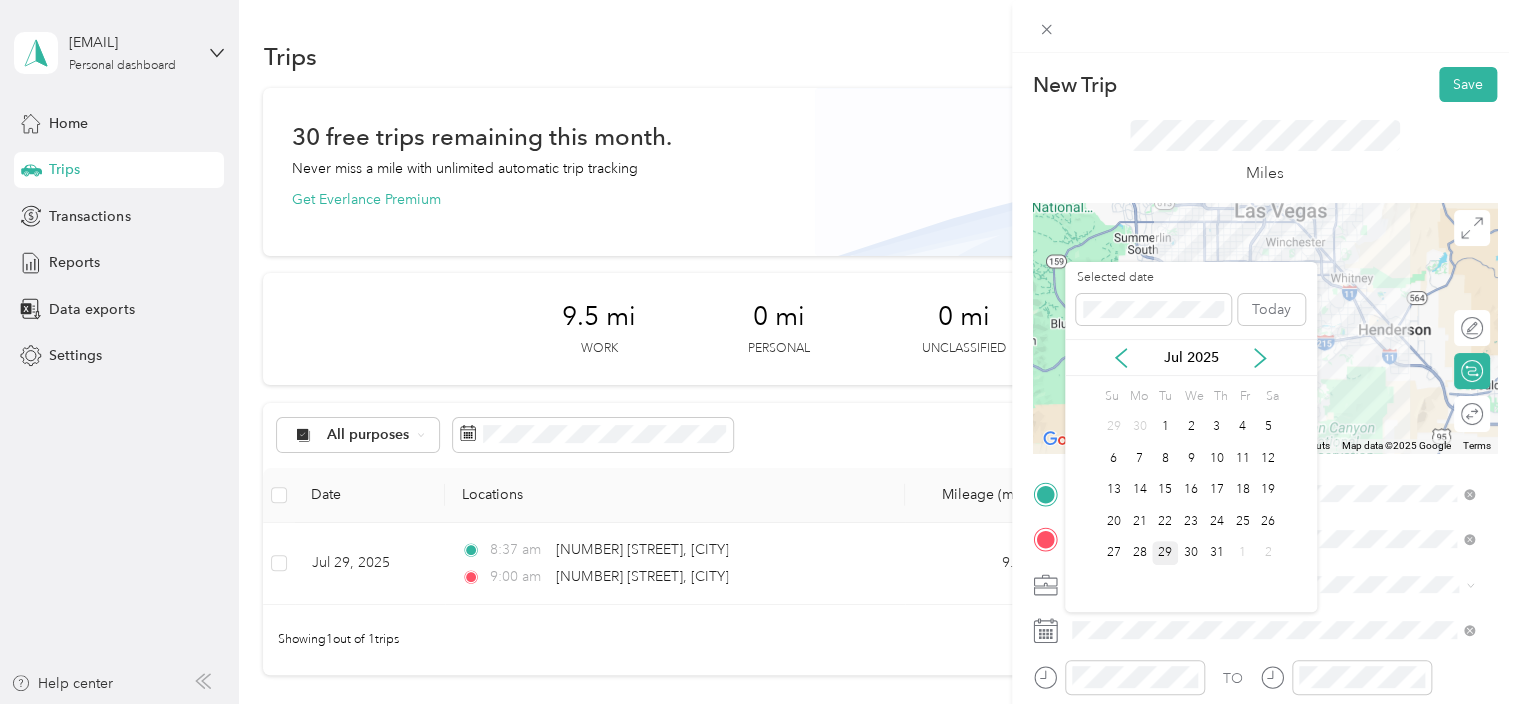 click on "29" at bounding box center [1165, 553] 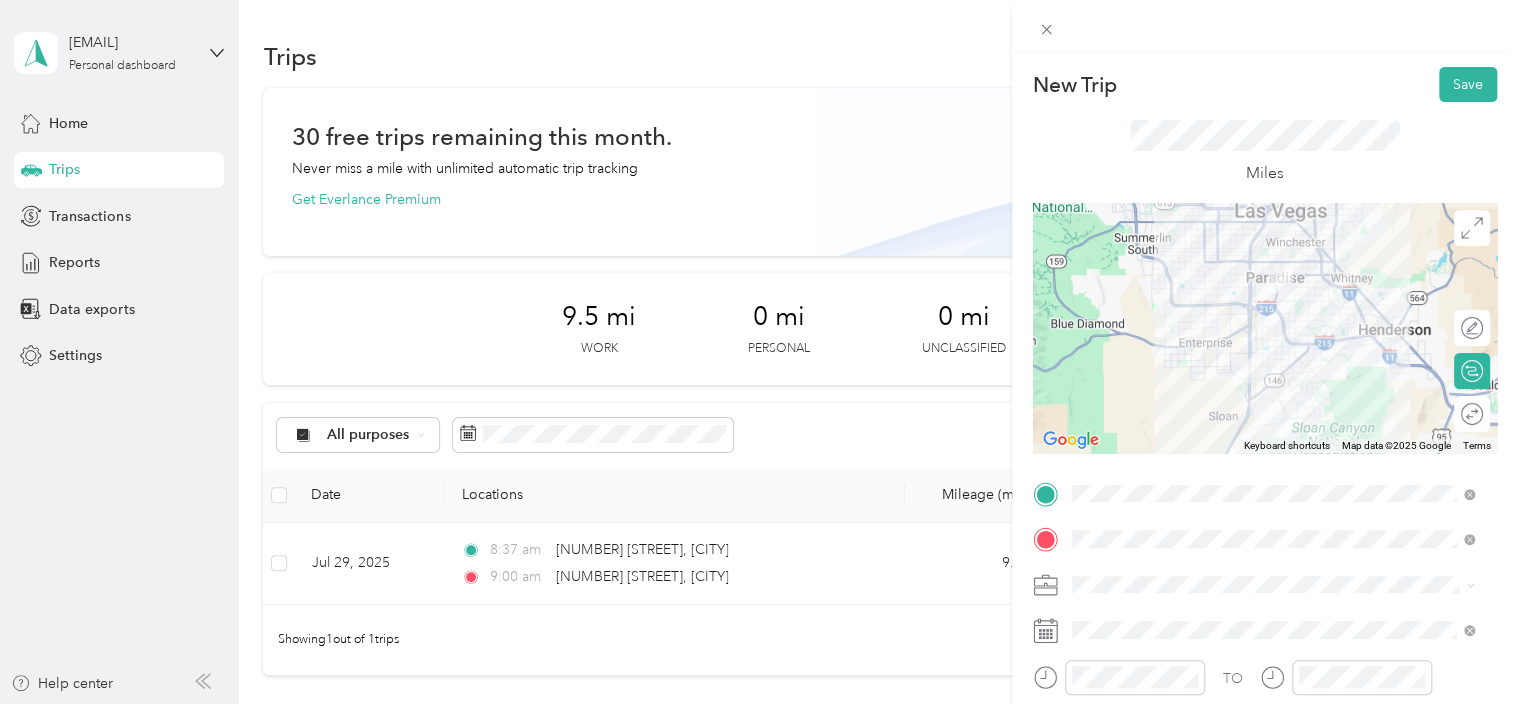 click on "TO" at bounding box center (1265, 684) 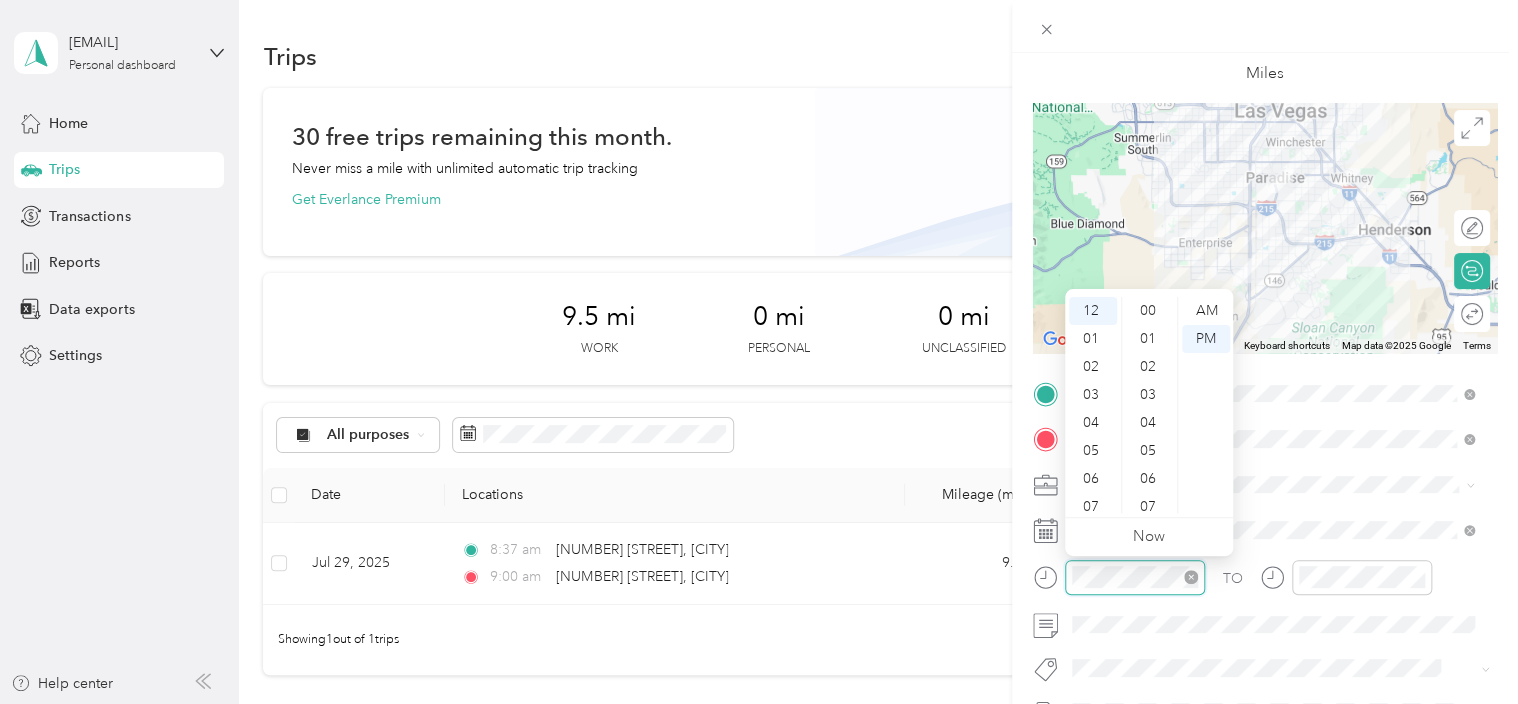scroll, scrollTop: 672, scrollLeft: 0, axis: vertical 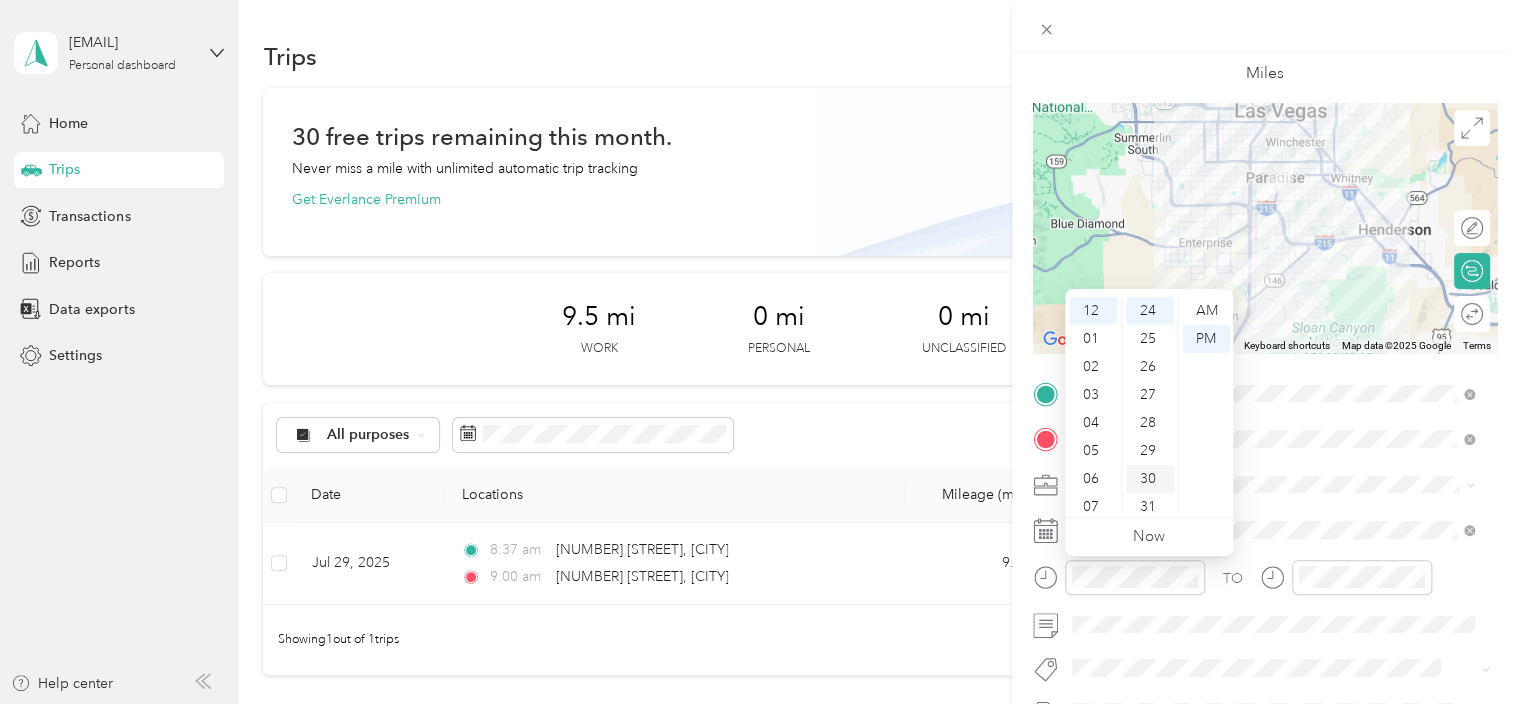 click on "30" at bounding box center (1150, 479) 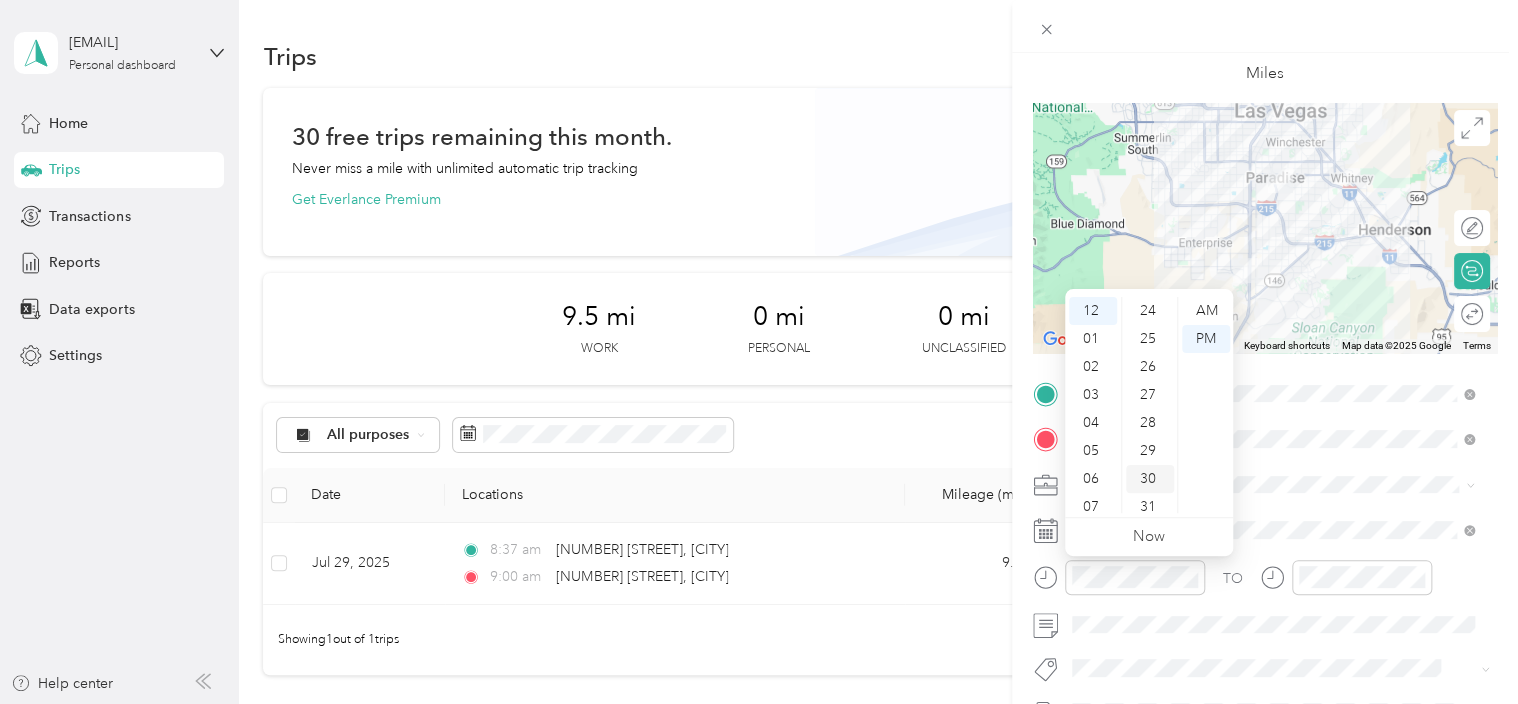 scroll, scrollTop: 840, scrollLeft: 0, axis: vertical 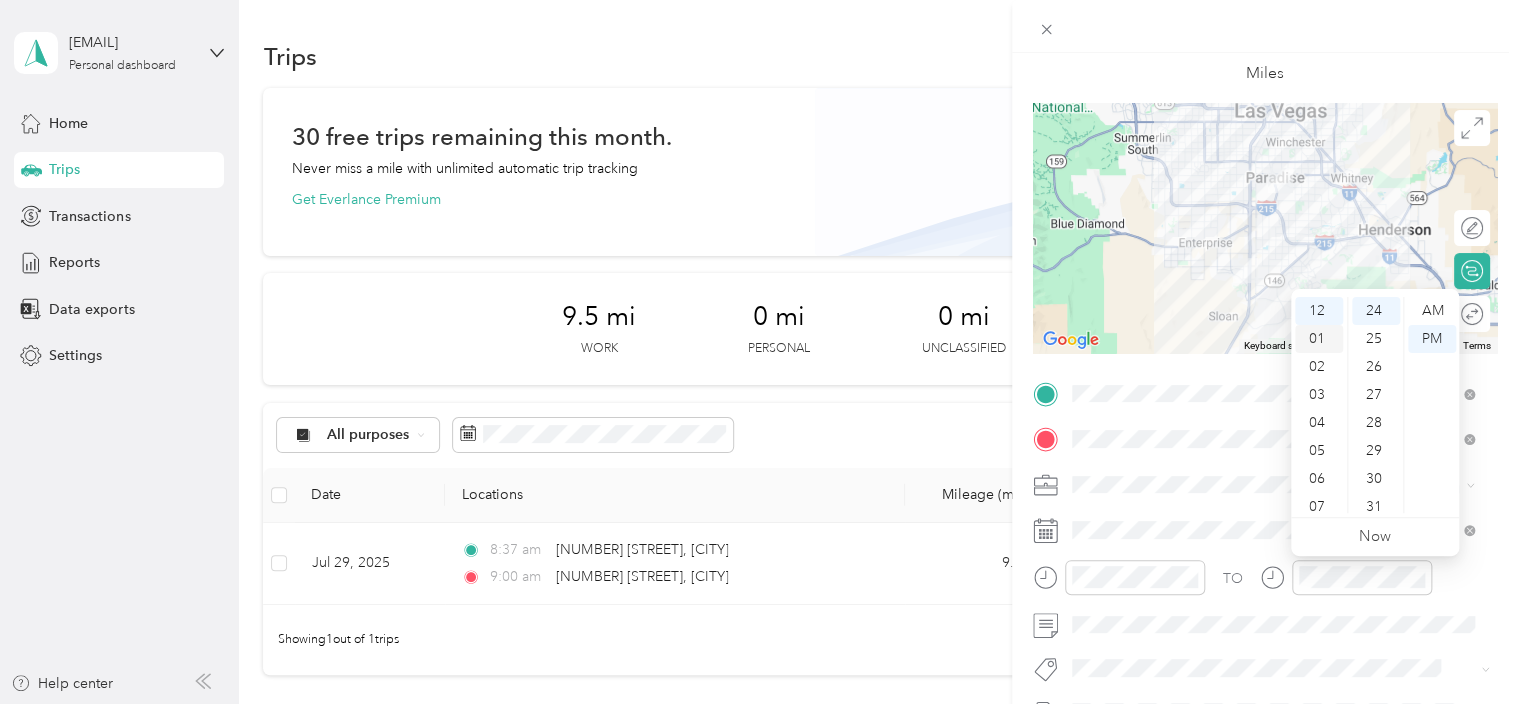 click on "01" at bounding box center [1319, 339] 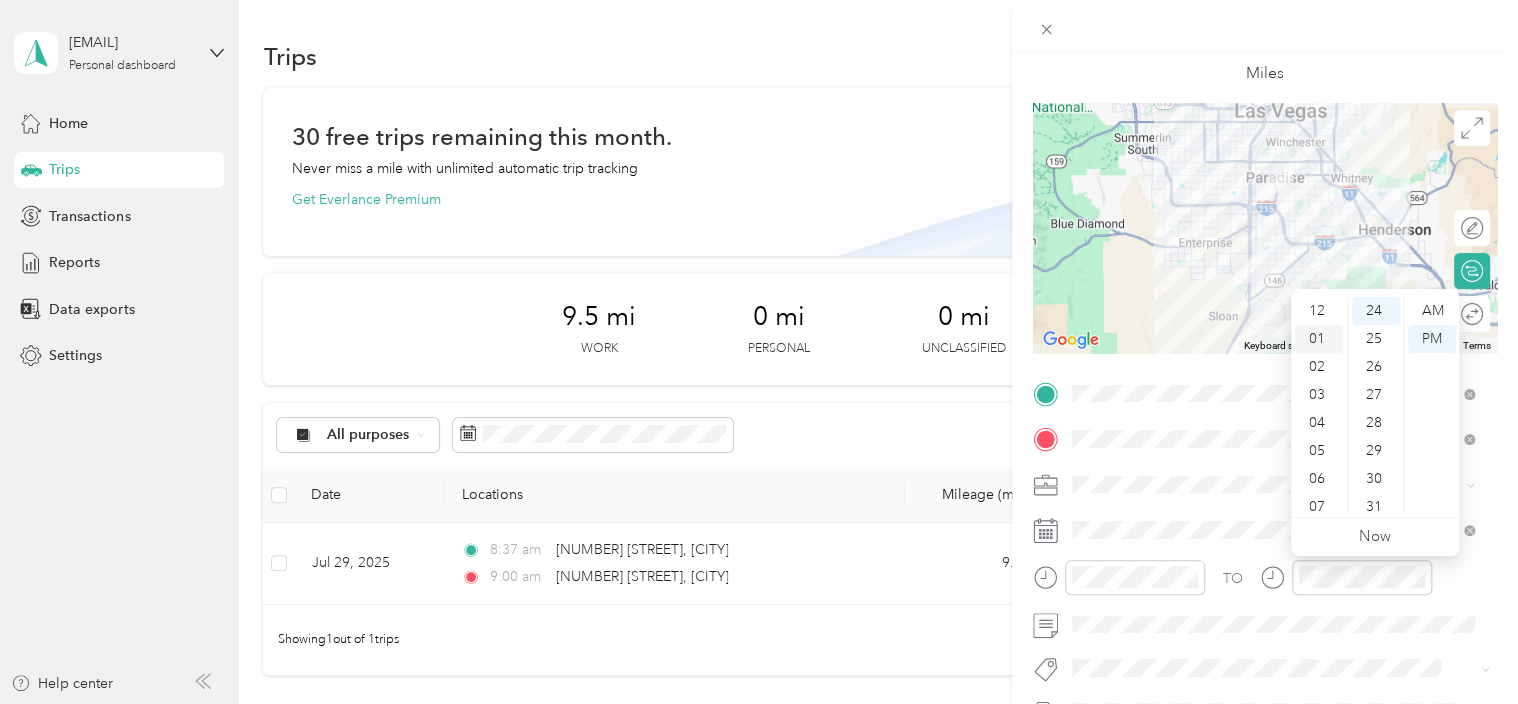 scroll, scrollTop: 28, scrollLeft: 0, axis: vertical 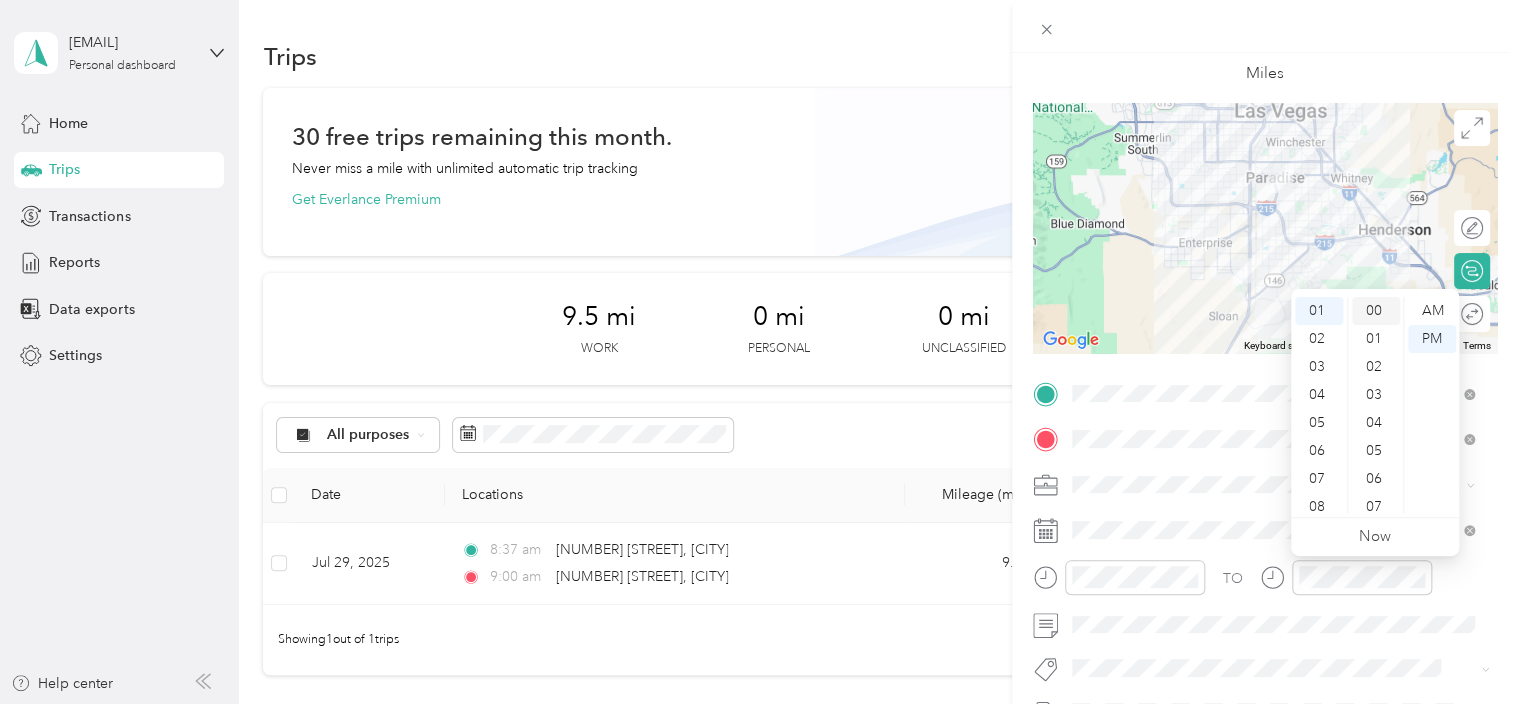 click on "00" at bounding box center [1376, 311] 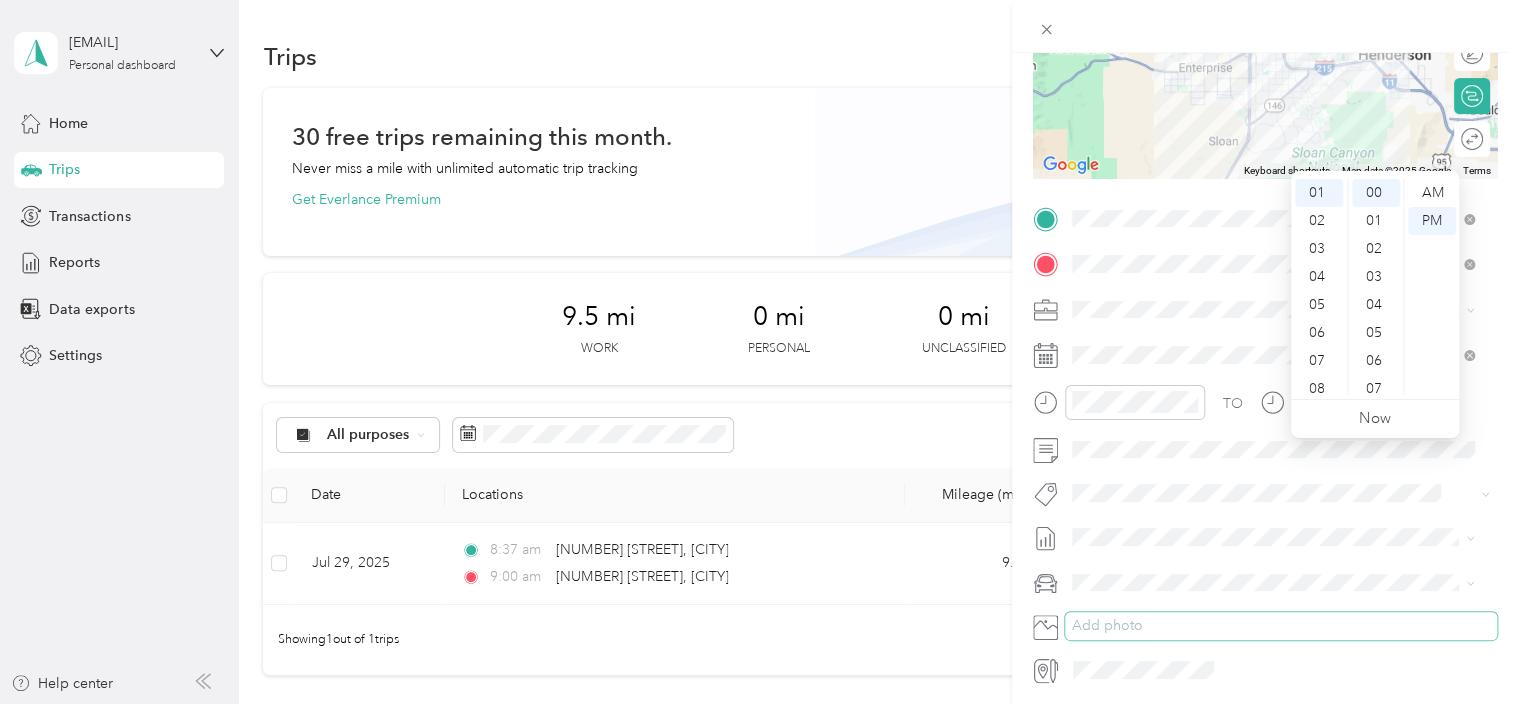 scroll, scrollTop: 300, scrollLeft: 0, axis: vertical 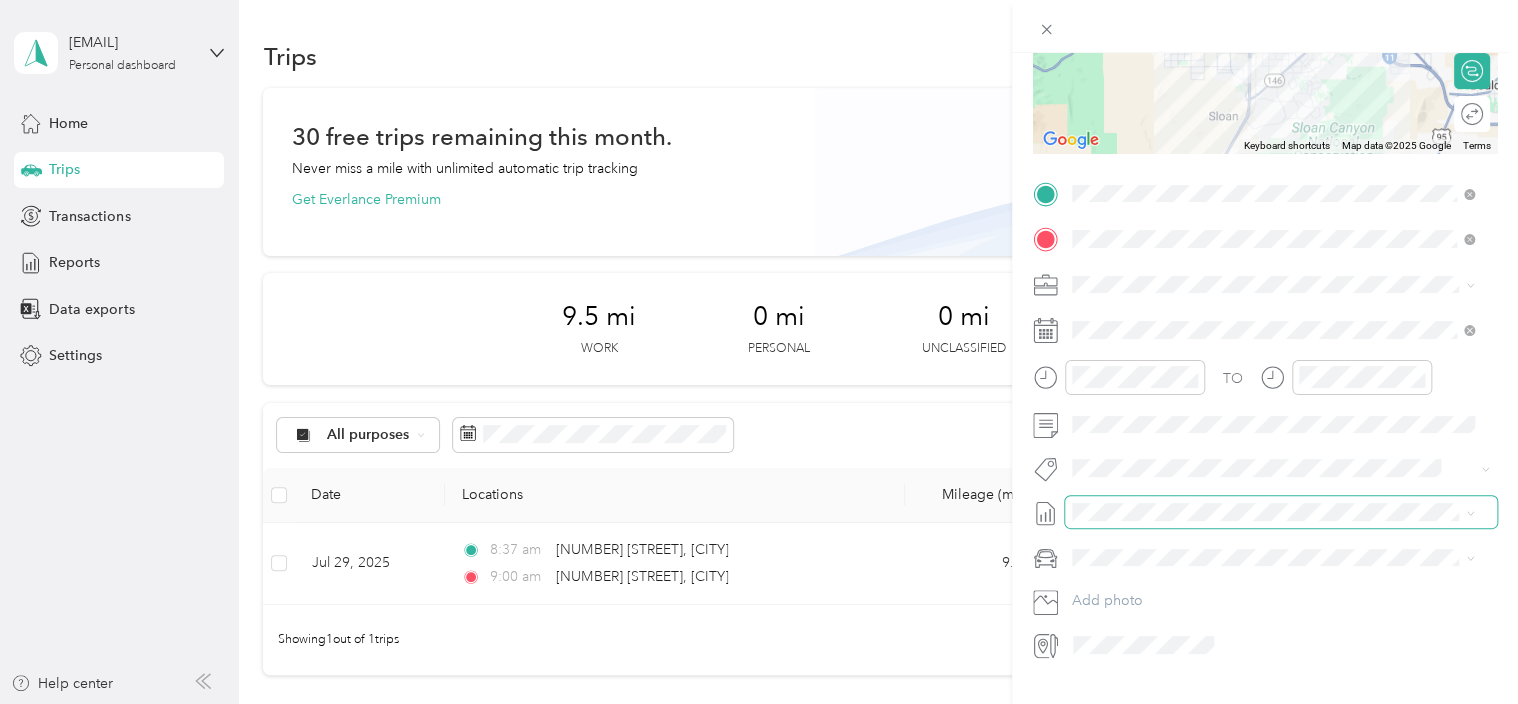 click at bounding box center (1281, 512) 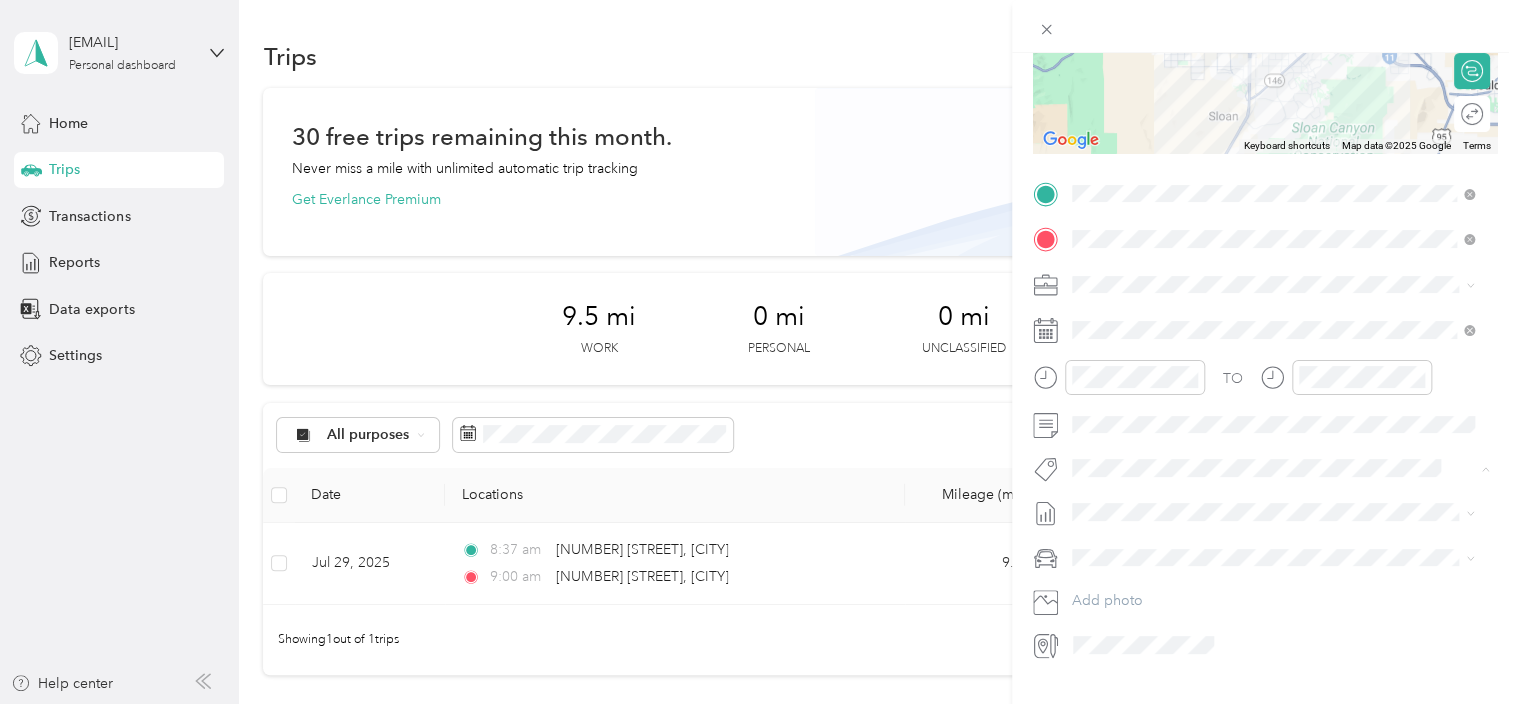 click on "New Trip Save This trip cannot be edited because it is either under review, approved, or paid. Contact your Team Manager to edit it. Miles To navigate the map with touch gestures double-tap and hold your finger on the map, then drag the map. ← Move left → Move right ↑ Move up ↓ Move down + Zoom in - Zoom out Home Jump left by 75% End Jump right by 75% Page Up Jump up by 75% Page Down Jump down by 75% Keyboard shortcuts Map Data Map data ©2025 Google Map data ©2025 Google 5 km  Click to toggle between metric and imperial units Terms Report a map error Edit route Calculate route Round trip TO Add photo" at bounding box center [1265, 405] 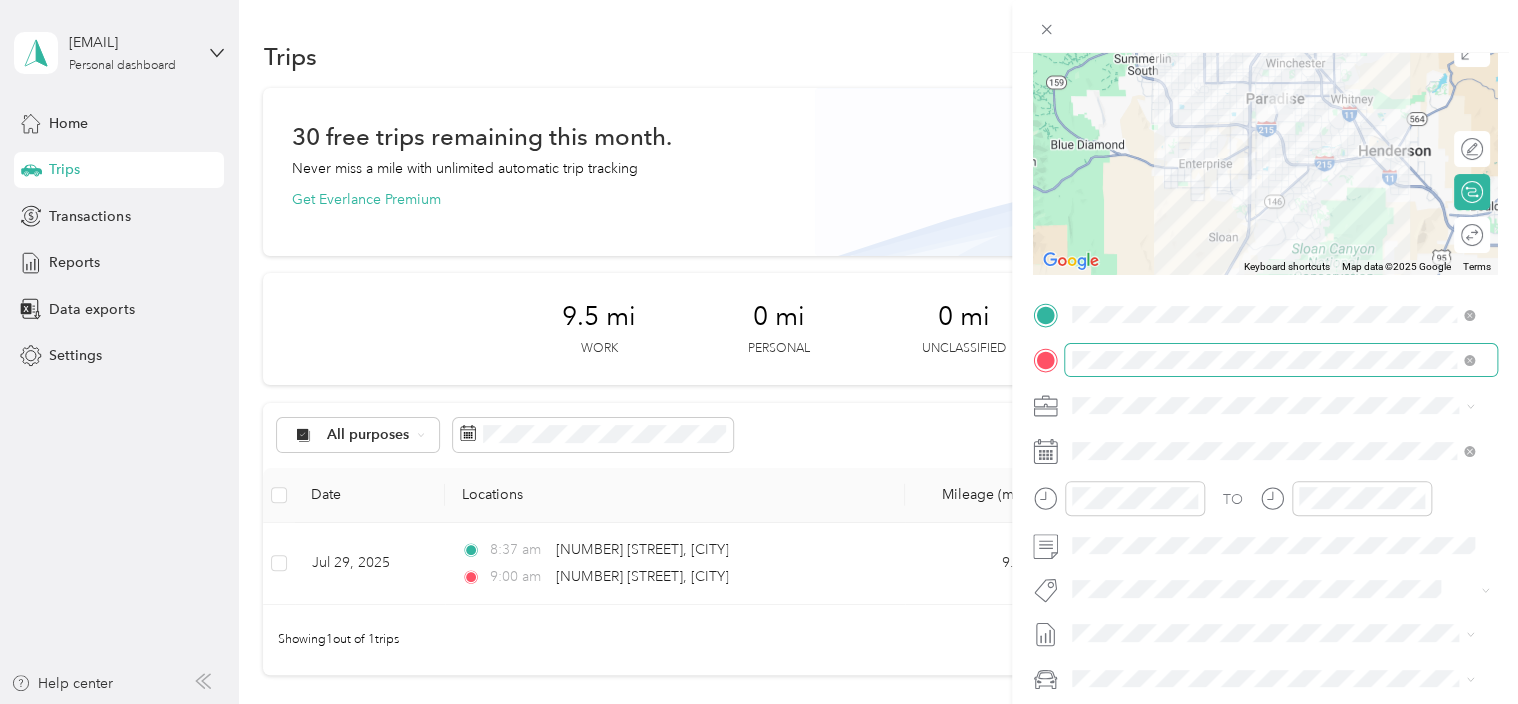 scroll, scrollTop: 300, scrollLeft: 0, axis: vertical 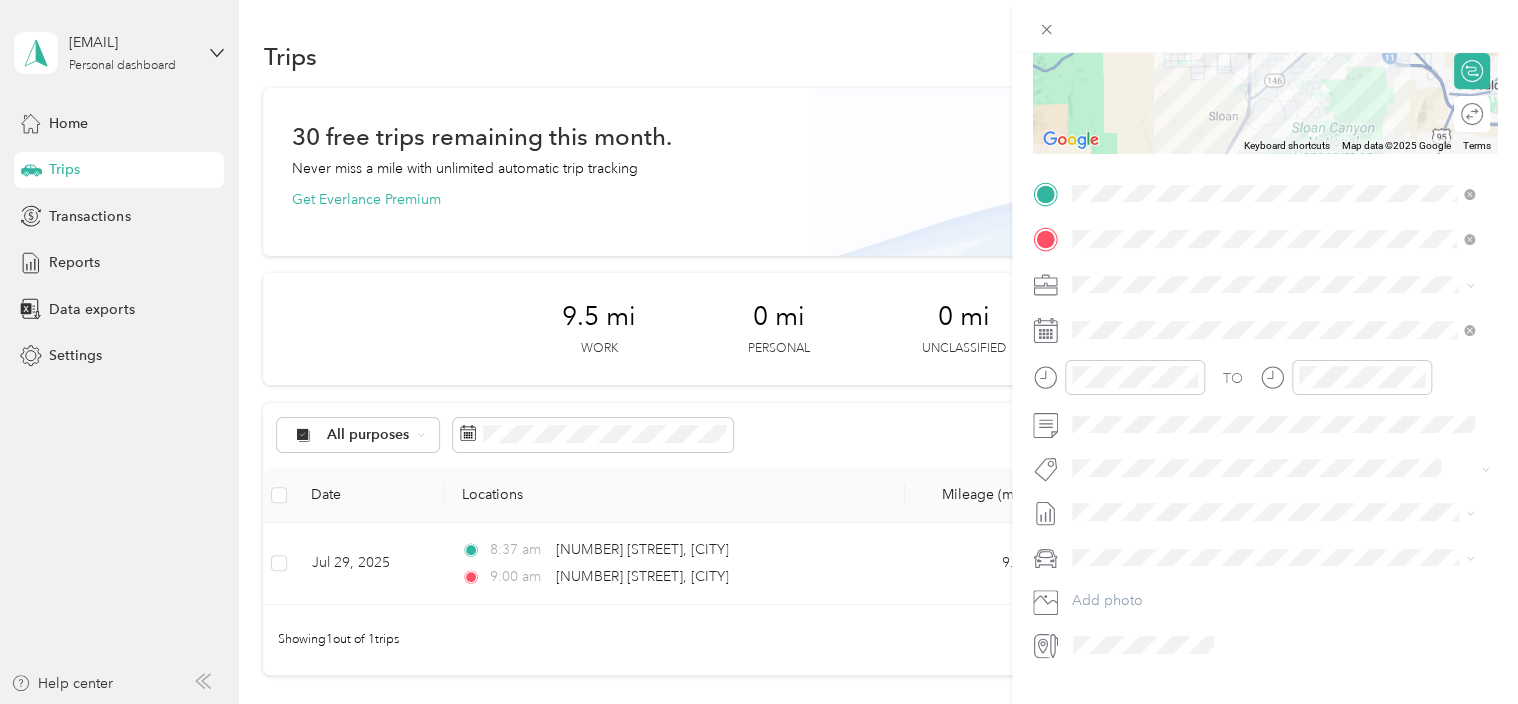 click on "New Trip Save This trip cannot be edited because it is either under review, approved, or paid. Contact your Team Manager to edit it. Miles To navigate the map with touch gestures double-tap and hold your finger on the map, then drag the map. ← Move left → Move right ↑ Move up ↓ Move down + Zoom in - Zoom out Home Jump left by 75% End Jump right by 75% Page Up Jump up by 75% Page Down Jump down by 75% Keyboard shortcuts Map Data Map data ©2025 Google Map data ©2025 Google 5 km  Click to toggle between metric and imperial units Terms Report a map error Edit route Calculate route Round trip TO Add photo" at bounding box center (759, 352) 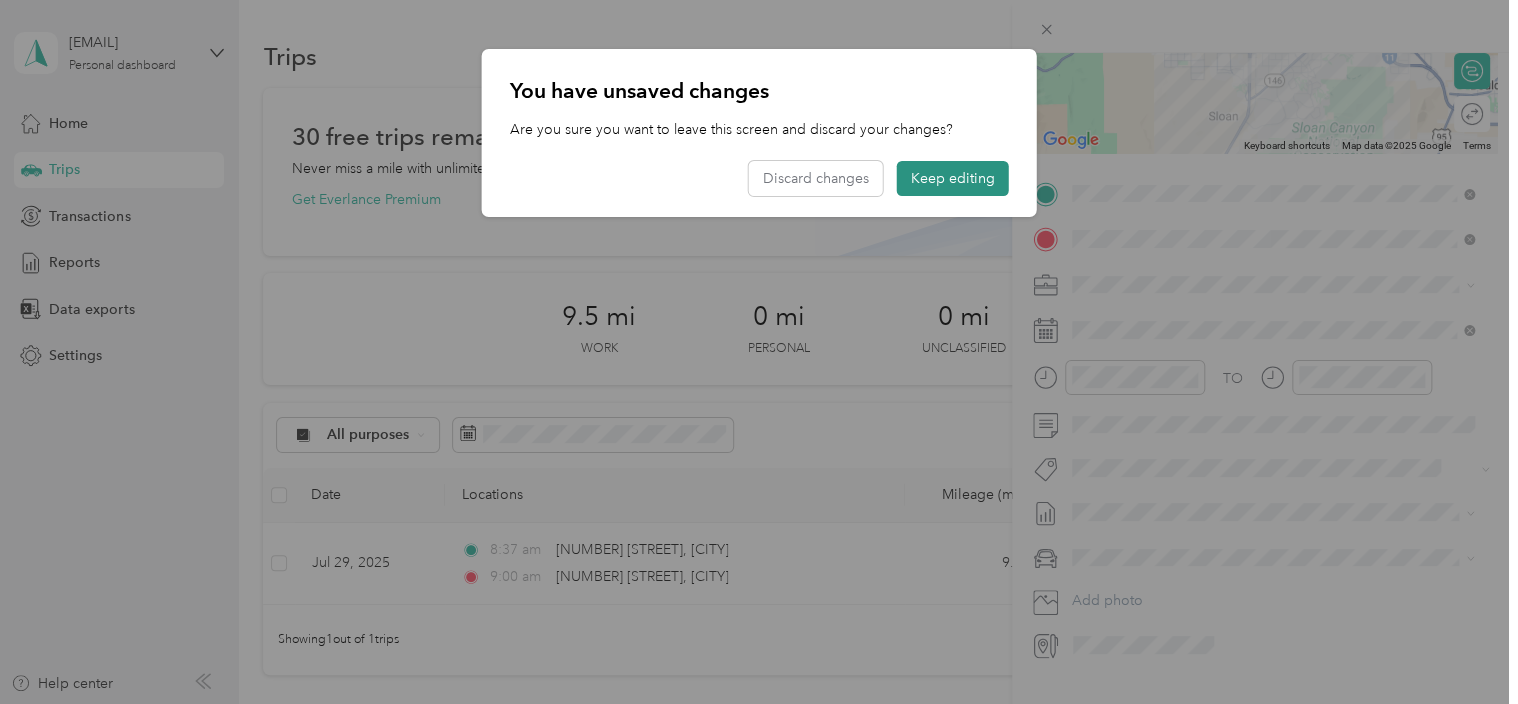 click on "Keep editing" at bounding box center (953, 178) 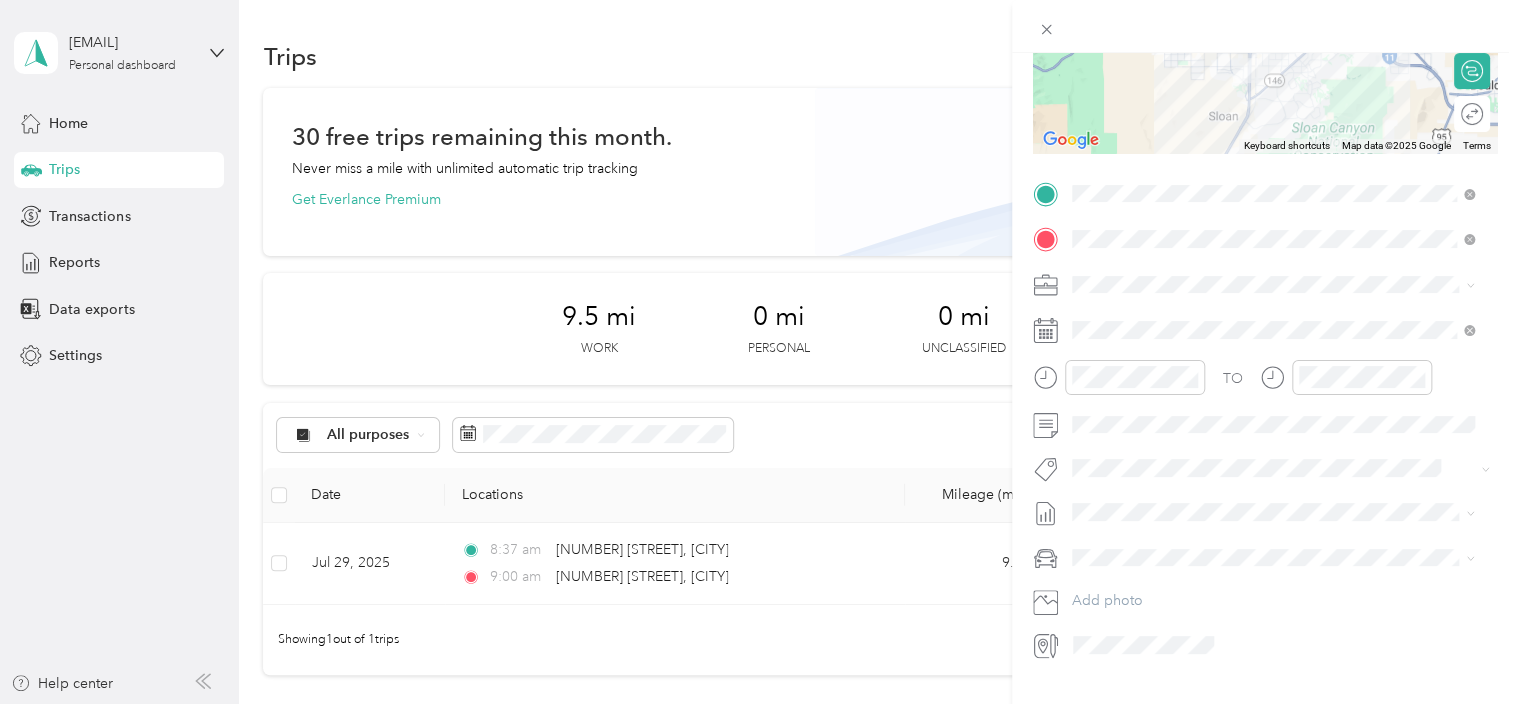 drag, startPoint x: 893, startPoint y: 612, endPoint x: 977, endPoint y: 612, distance: 84 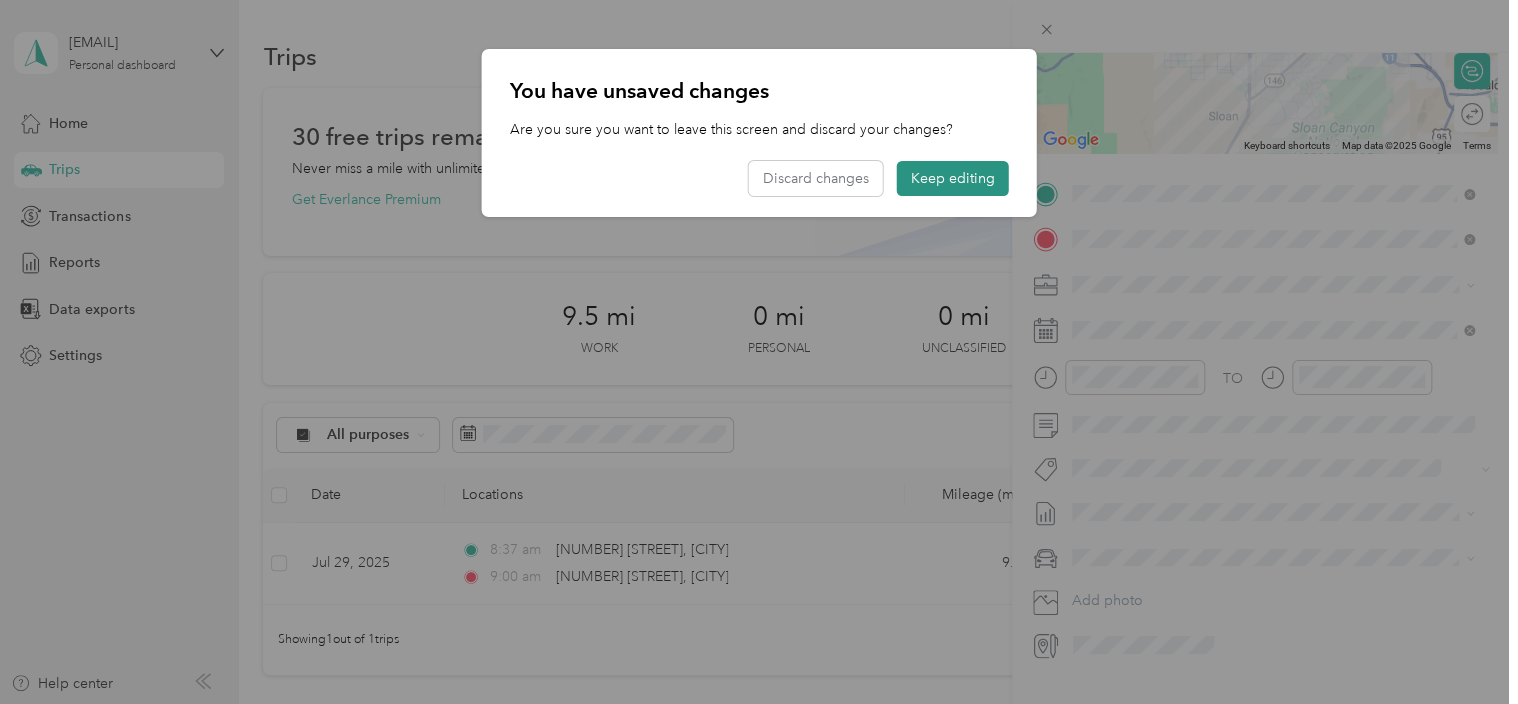 click on "Keep editing" at bounding box center (953, 178) 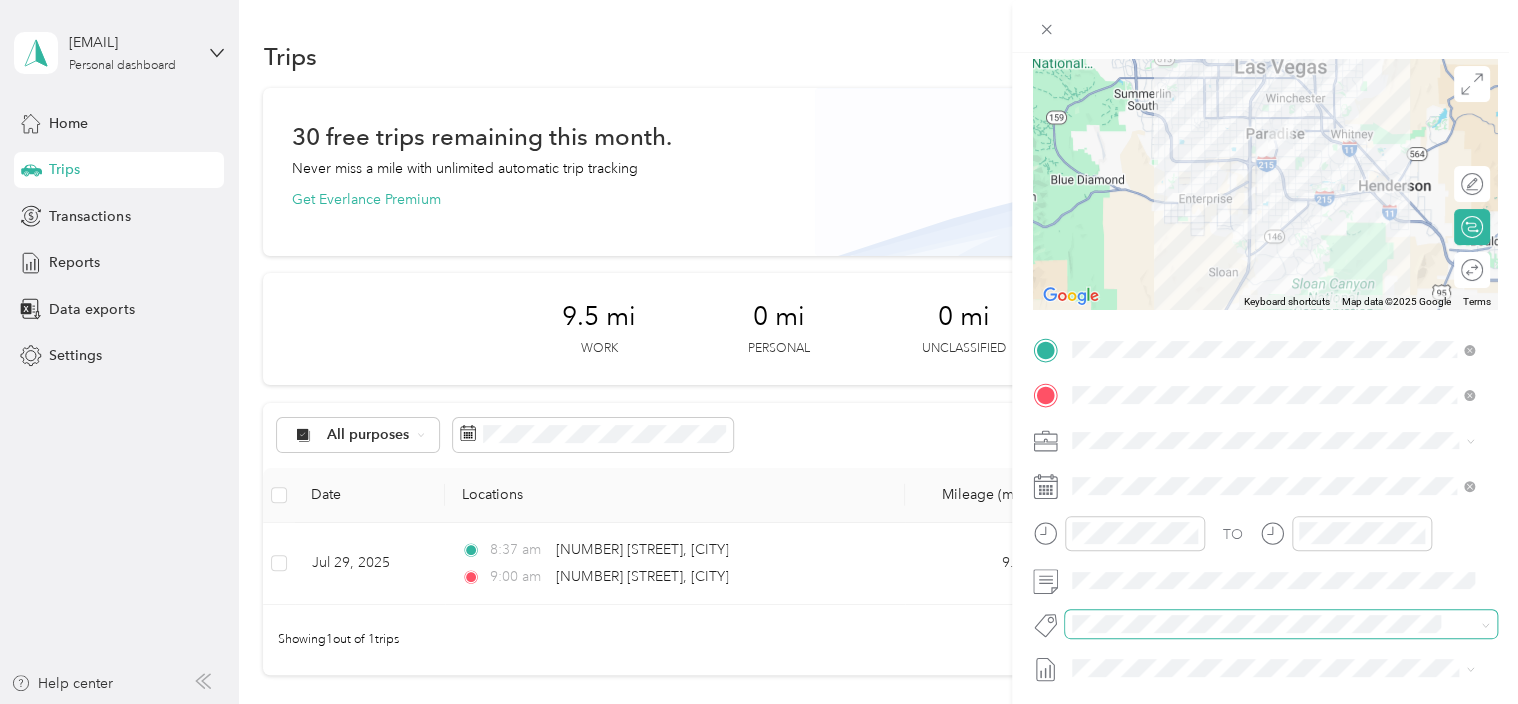 scroll, scrollTop: 0, scrollLeft: 0, axis: both 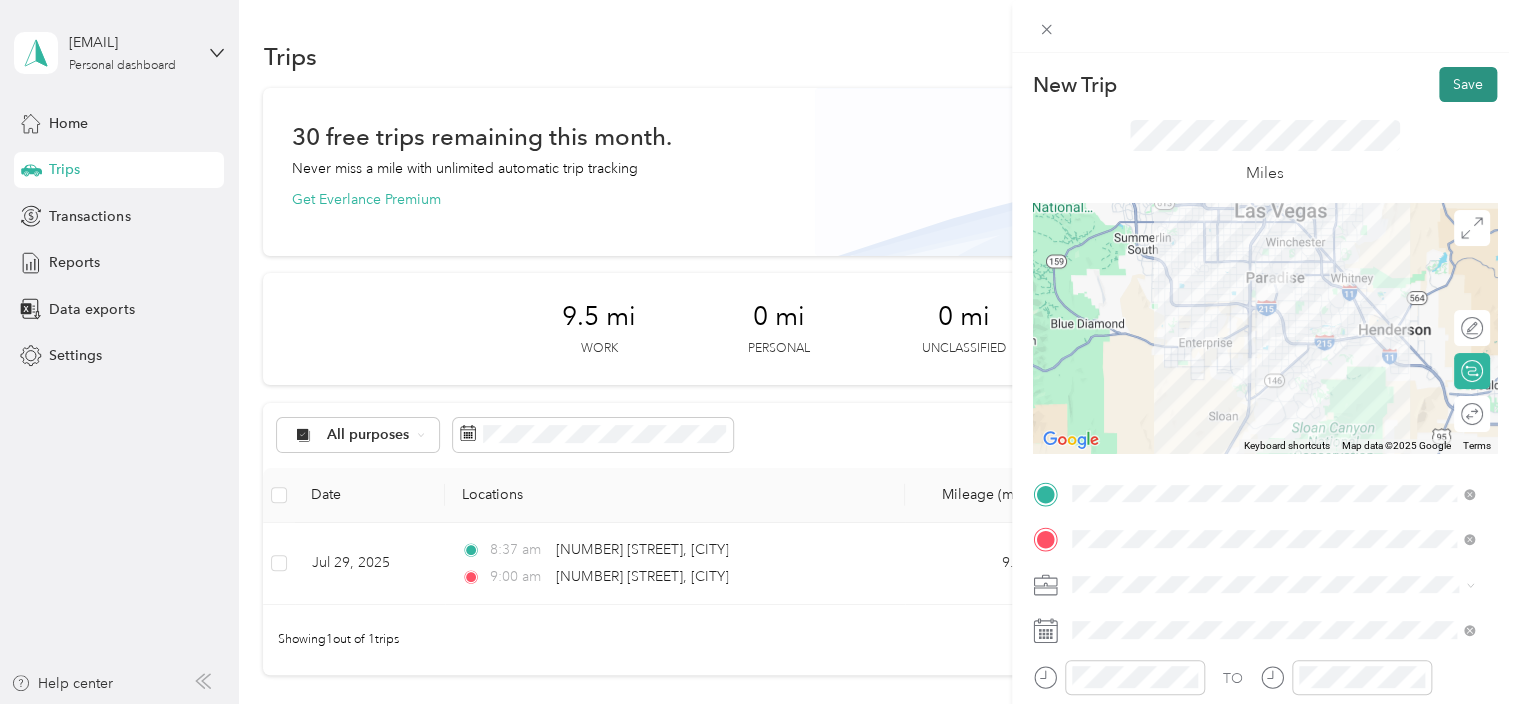 click on "Save" at bounding box center [1468, 84] 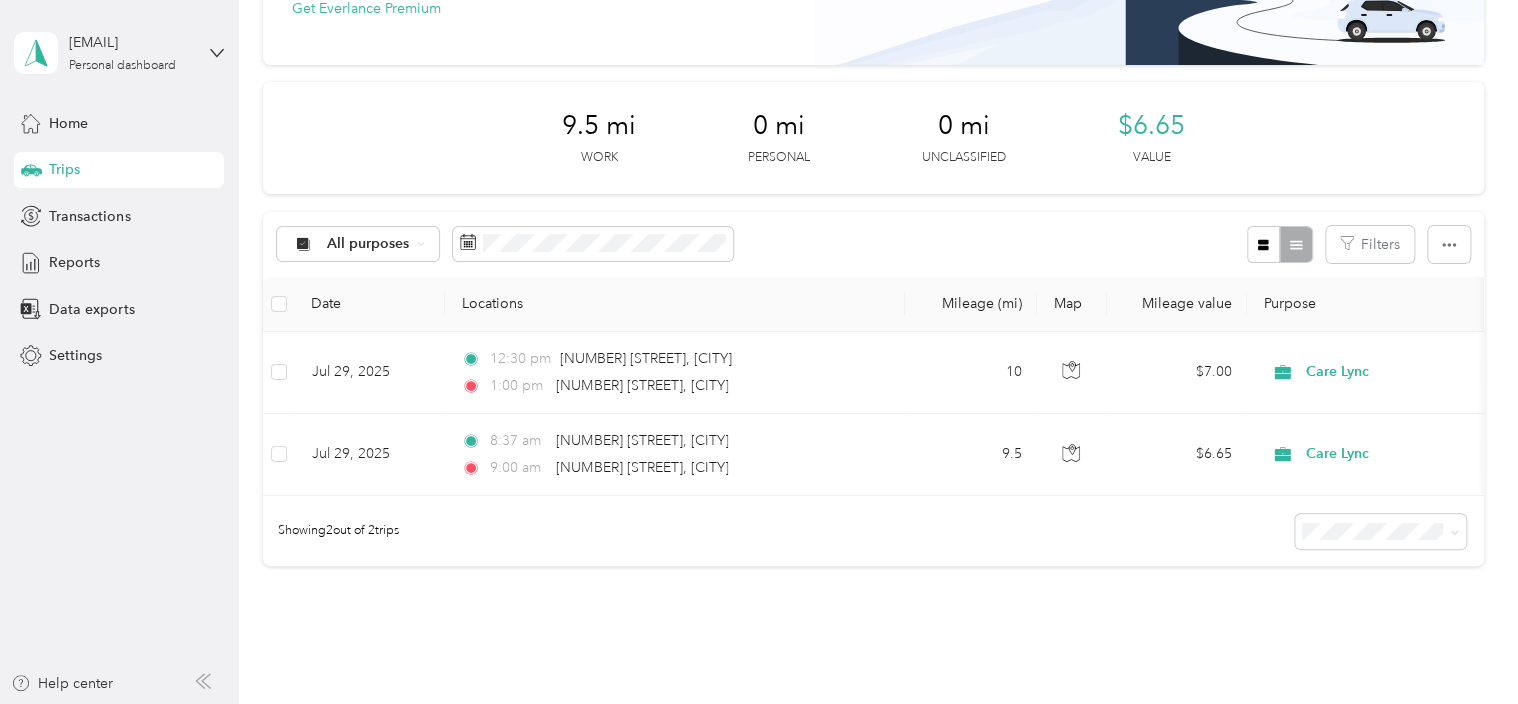 scroll, scrollTop: 200, scrollLeft: 0, axis: vertical 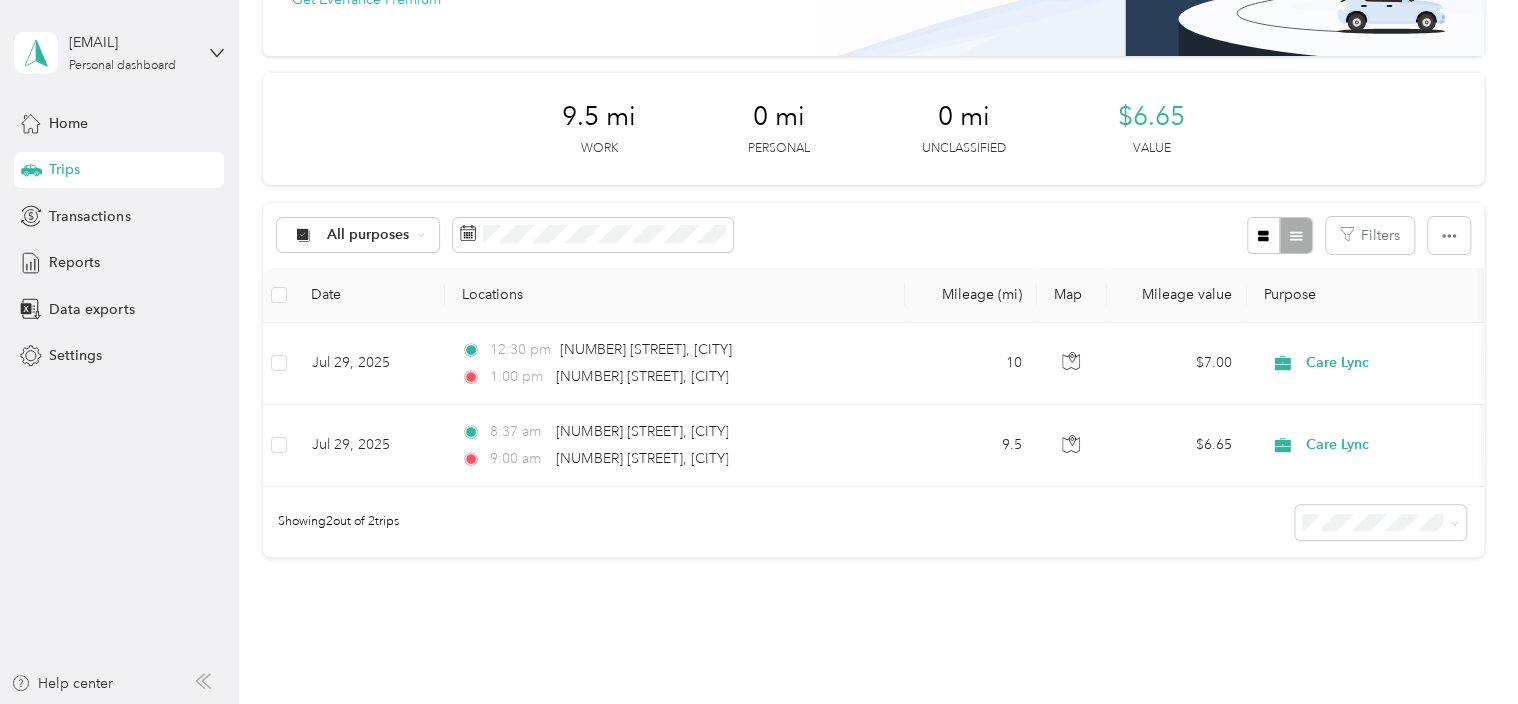 click on "30 free trips remaining this month. Never miss a mile with unlimited automatic trip tracking Get Everlance Premium 9.5   mi Work 0   mi Personal 0   mi Unclassified $6.65 Value All purposes Filters Date Locations Mileage (mi) Map Mileage value Purpose Track Method Report                     Jul 29, 2025 12:30 pm 5400 South Maryland Parkway, Las Vegas 1:00 pm 10928 Toscano Gardens Street, Las Vegas 10 $7.00 Care Lync Manual Jul 2025 Jul 29, 2025 8:37 am 10928 Toscano Gardens Street, Las Vegas 9:00 am 5400 South Maryland Parkway, Las Vegas 9.5 $6.65 Care Lync Manual Jul 2025 Showing  2  out of   2  trips" at bounding box center [873, 258] 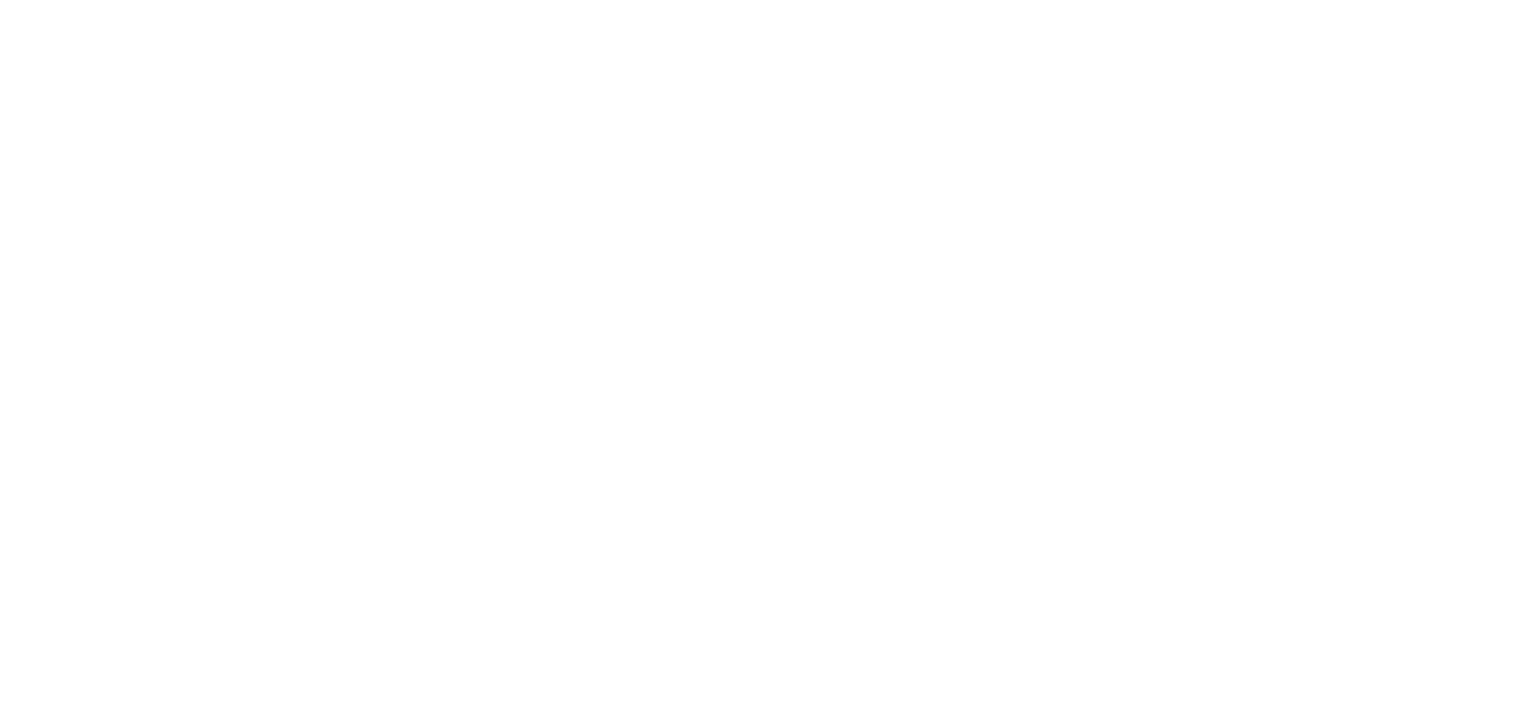 scroll, scrollTop: 0, scrollLeft: 0, axis: both 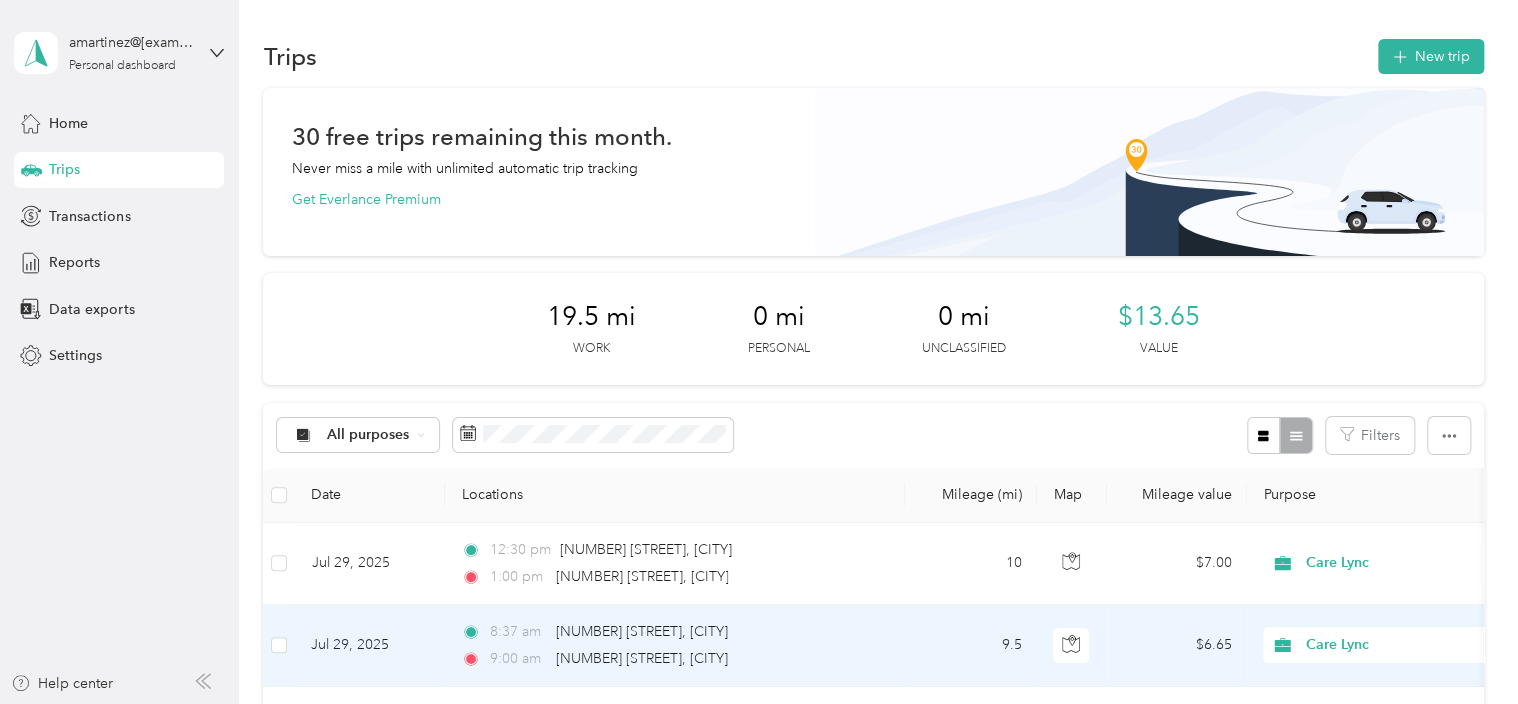 click on "8:37 am [NUMBER] [STREET], [CITY] 9:00 am [NUMBER] [STREET], [CITY]" at bounding box center [675, 646] 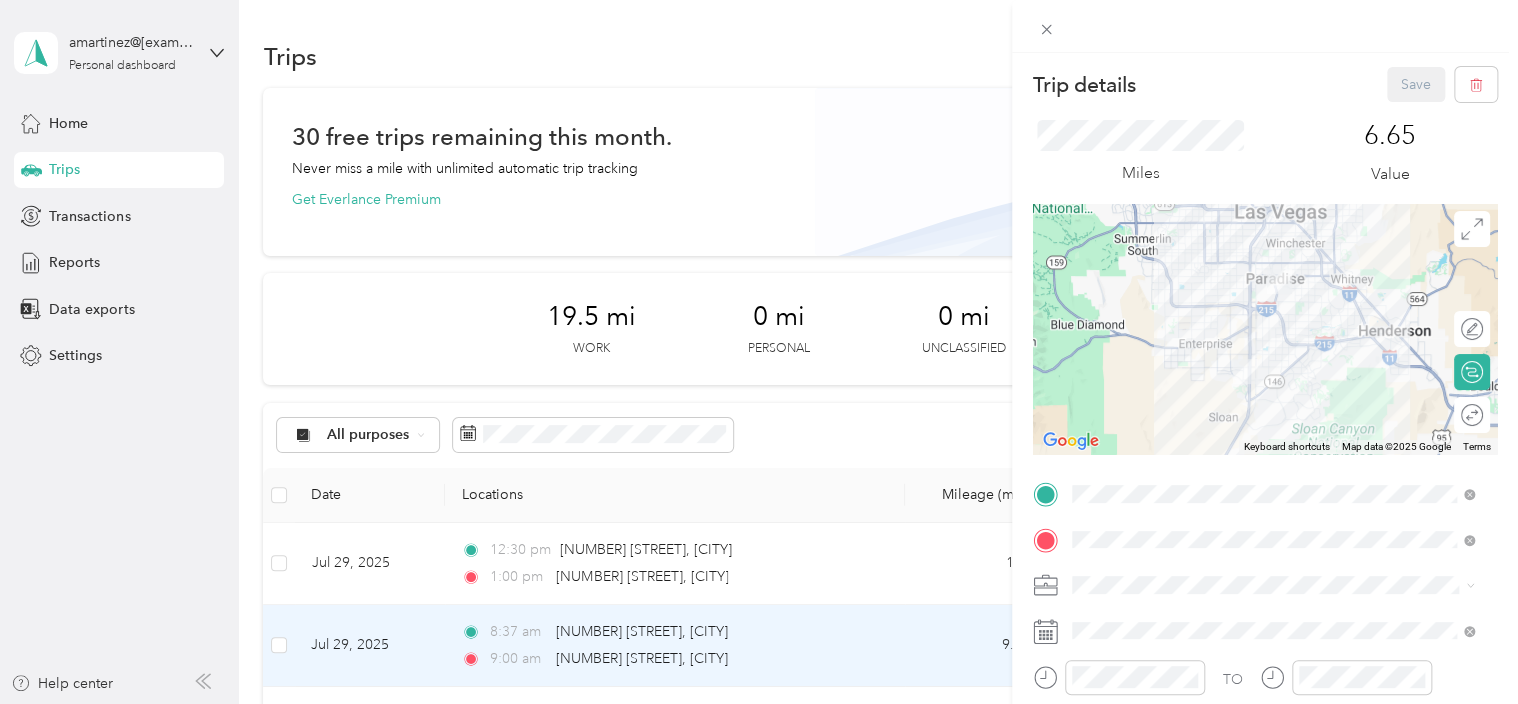click on "Miles 6.65 Value  To navigate the map with touch gestures double-tap and hold your finger on the map, then drag the map. ← Move left → Move right ↑ Move up ↓ Move down + Zoom in - Zoom out Home Jump left by 75% End Jump right by 75% Page Up Jump up by 75% Page Down Jump down by 75% Keyboard shortcuts Map Data Map data ©2025 Google Map data ©2025 Google 5 km  Click to toggle between metric and imperial units Terms Report a map error Edit route Calculate route Round trip TO Add photo" at bounding box center (759, 352) 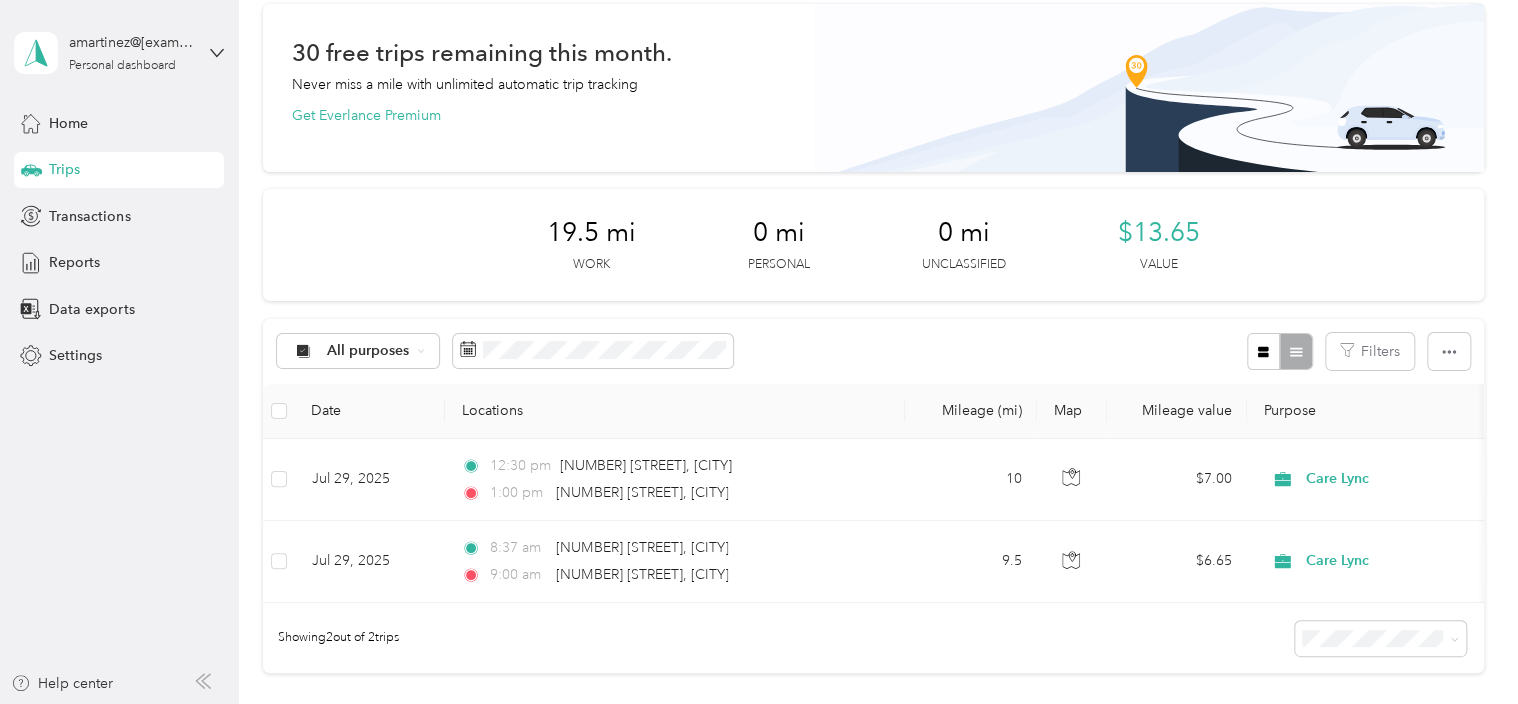 scroll, scrollTop: 200, scrollLeft: 0, axis: vertical 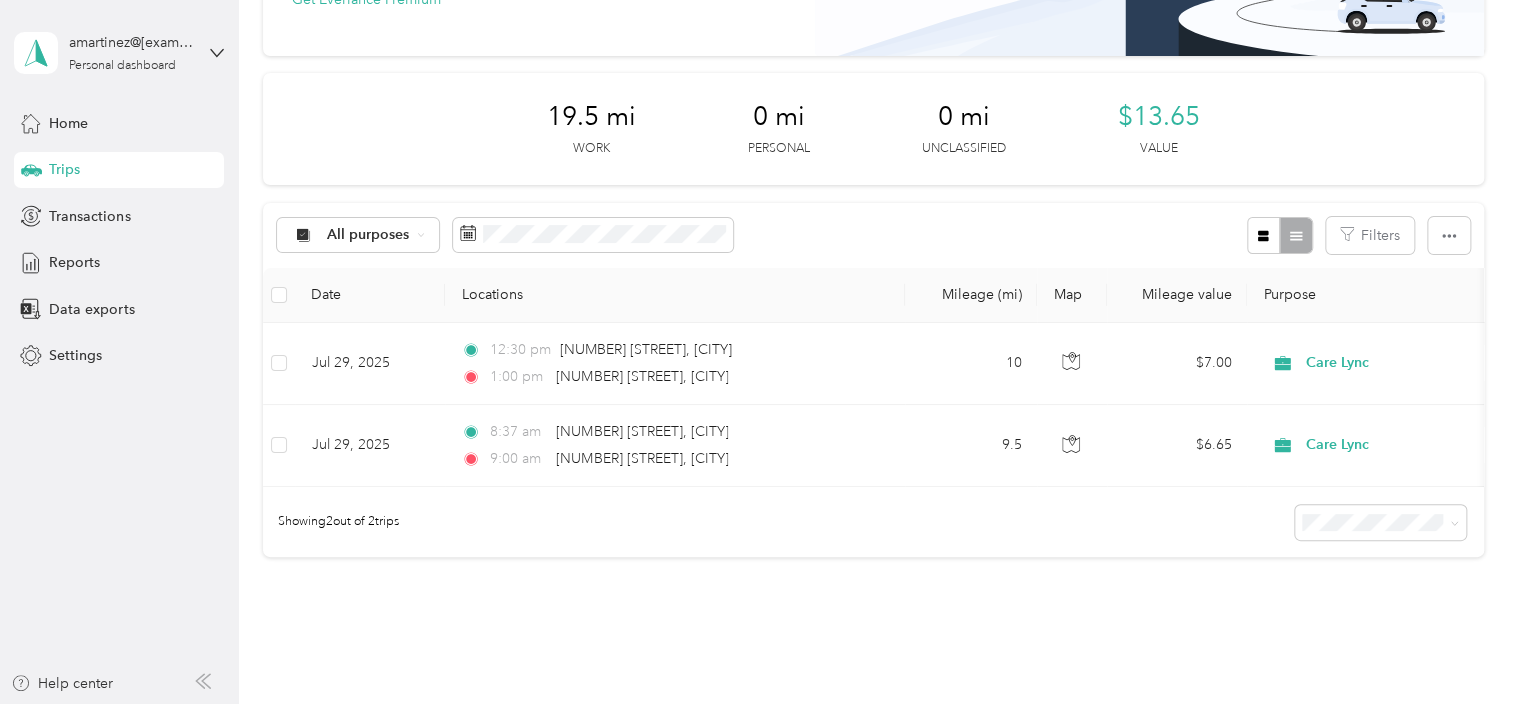 click on "Jul 29, 2025 12:30 pm [NUMBER] [STREET], [CITY] 1:00 pm [NUMBER] [STREET], [CITY] 10 $7.00 Care Lync Manual Jul 2025 Jul 29, 2025 8:37 am [NUMBER] [STREET], [CITY] 9:00 am [NUMBER] [STREET], [CITY] 9.5 $6.65 Care Lync Manual Jul 2025 Showing  2  out of   2  trips" at bounding box center (873, 268) 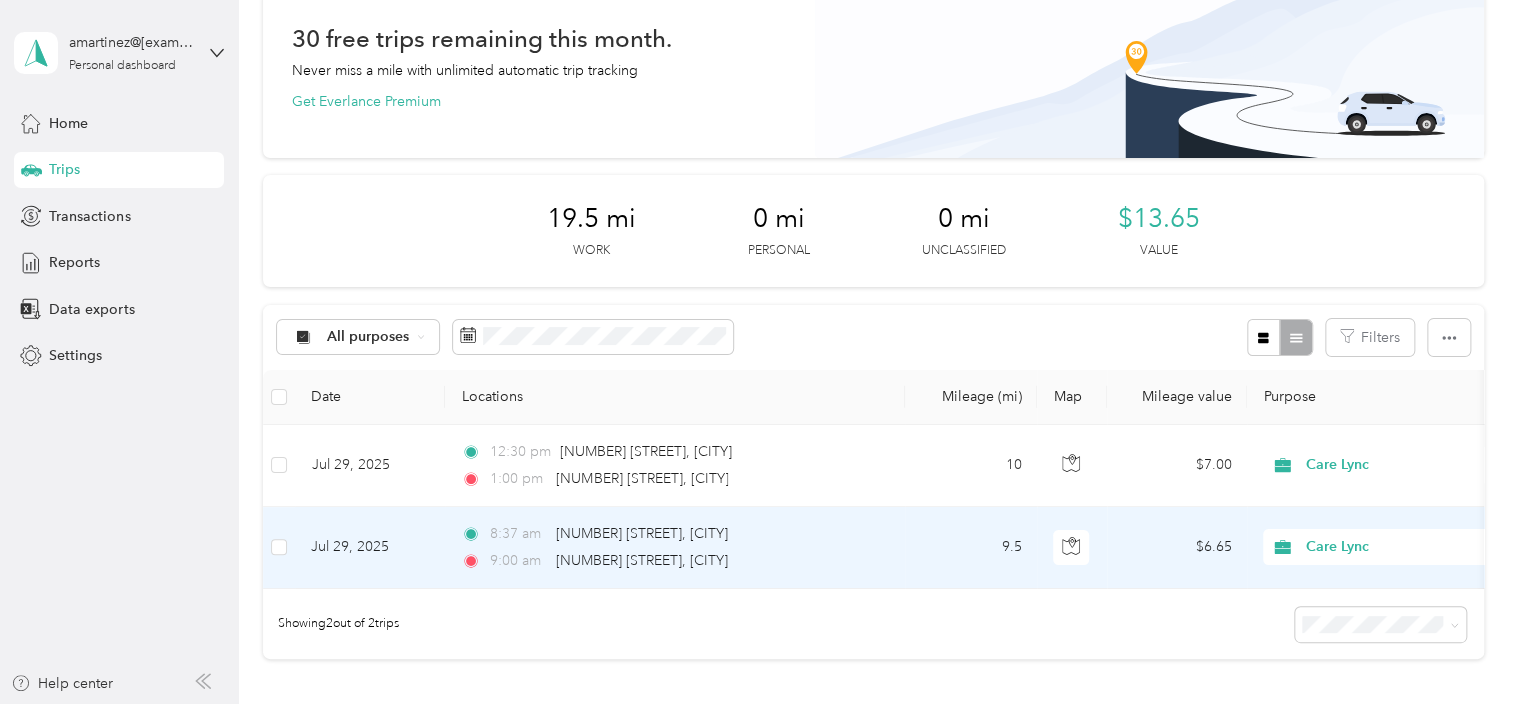 scroll, scrollTop: 0, scrollLeft: 0, axis: both 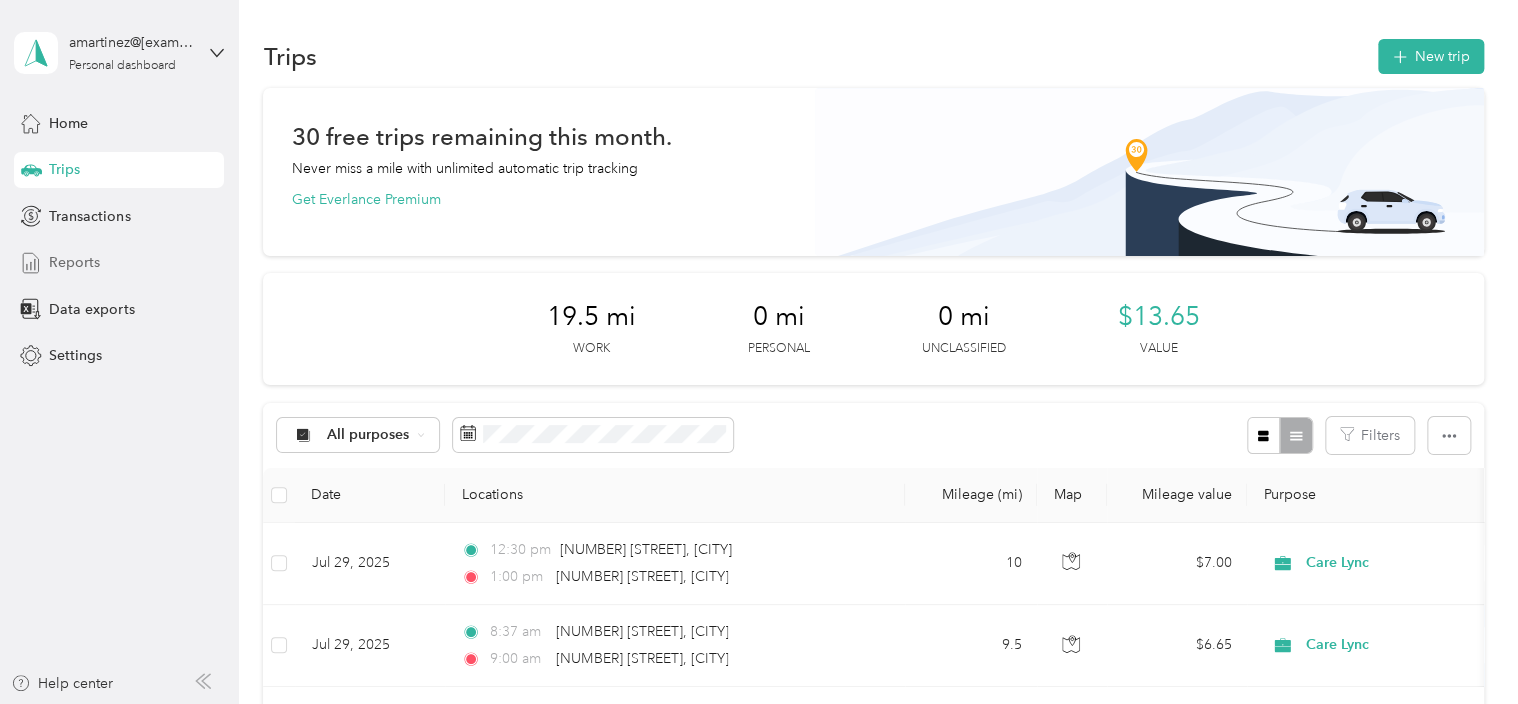click on "Reports" at bounding box center [74, 262] 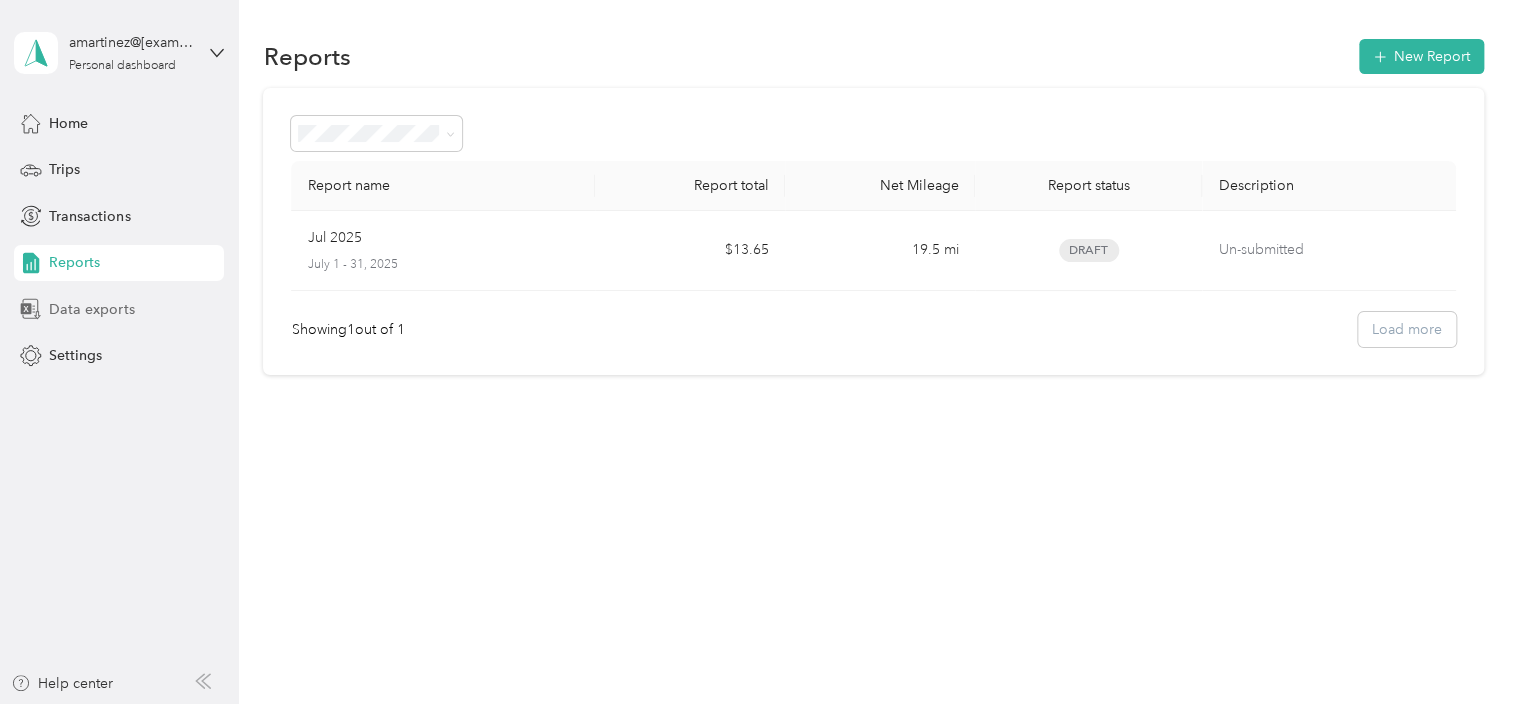 click on "Data exports" at bounding box center (91, 309) 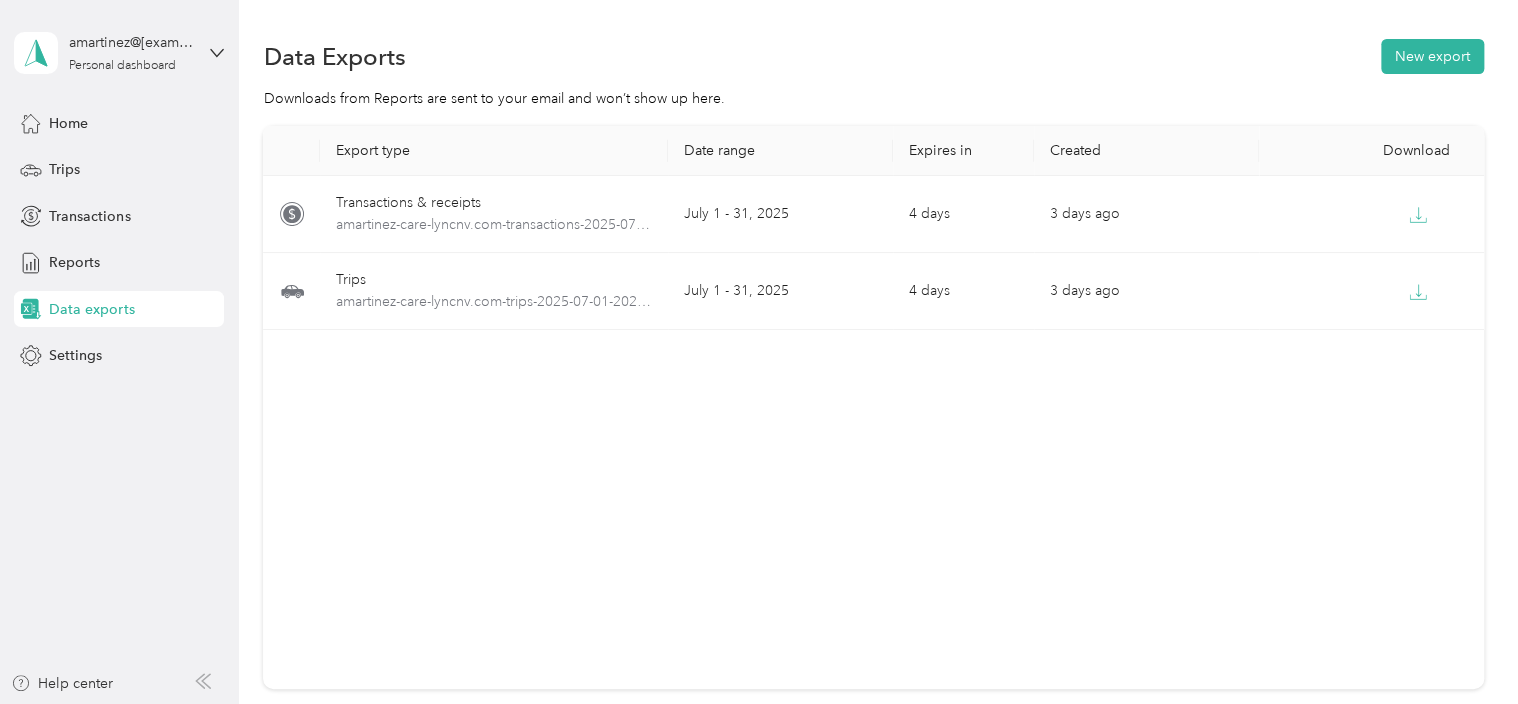 click on "Transactions amartinez-care-lyncnv.com-transactions-2025-07-01-2025-07-31.xlsx July 1 - 31, 2025 4 days 3 days ago Trips amartinez-care-lyncnv.com-trips-2025-07-01-2025-07-31.xlsx July 1 - 31, 2025 4 days 3 days ago" at bounding box center (873, 407) 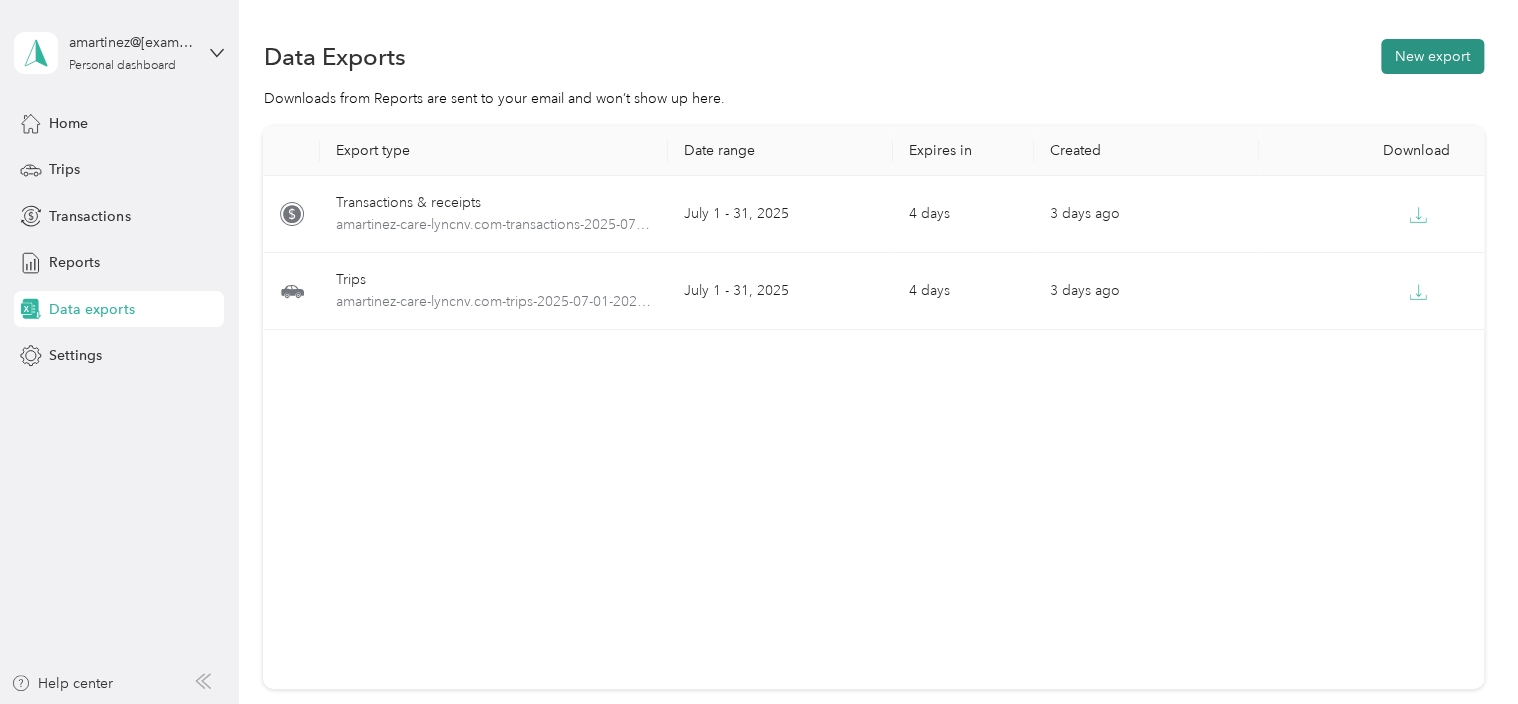 click on "New export" at bounding box center [1432, 56] 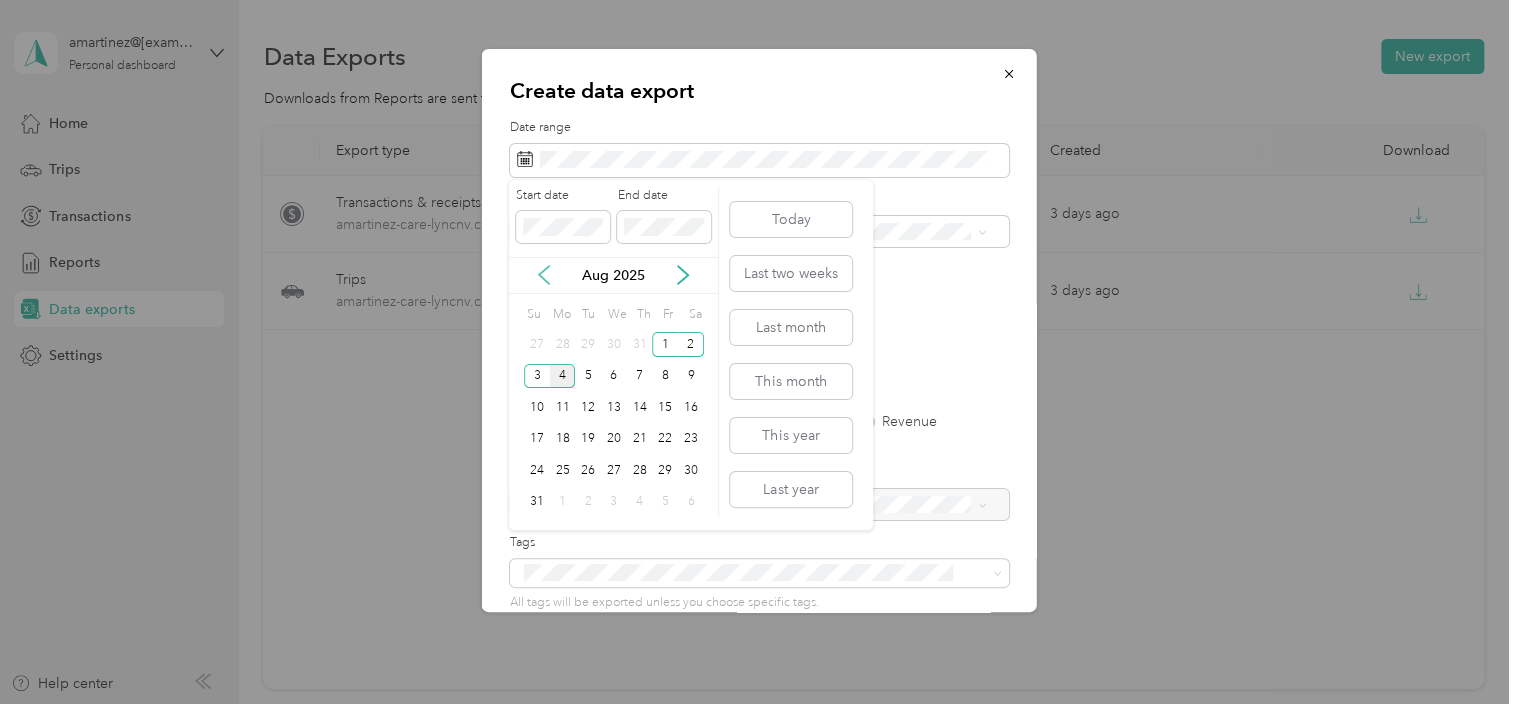 click 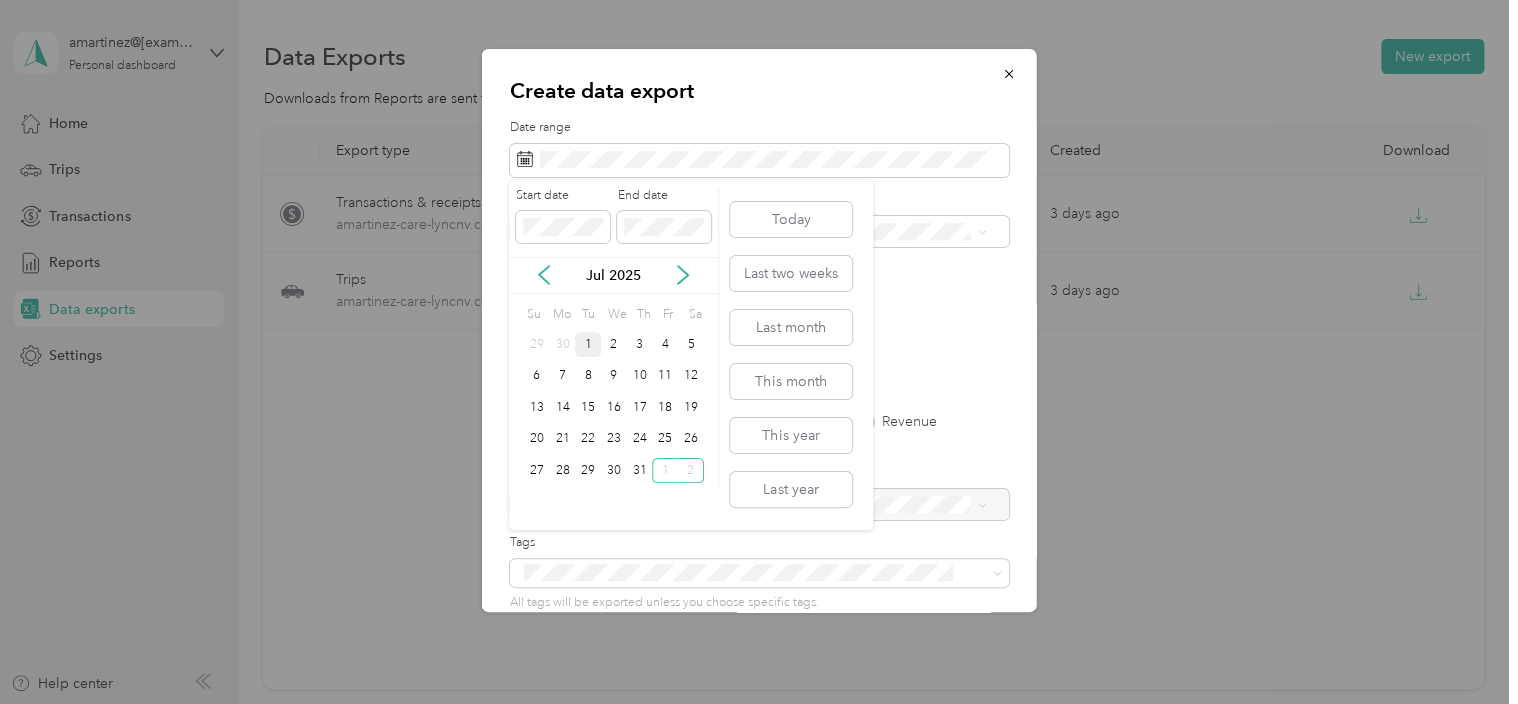 click on "1" at bounding box center [588, 344] 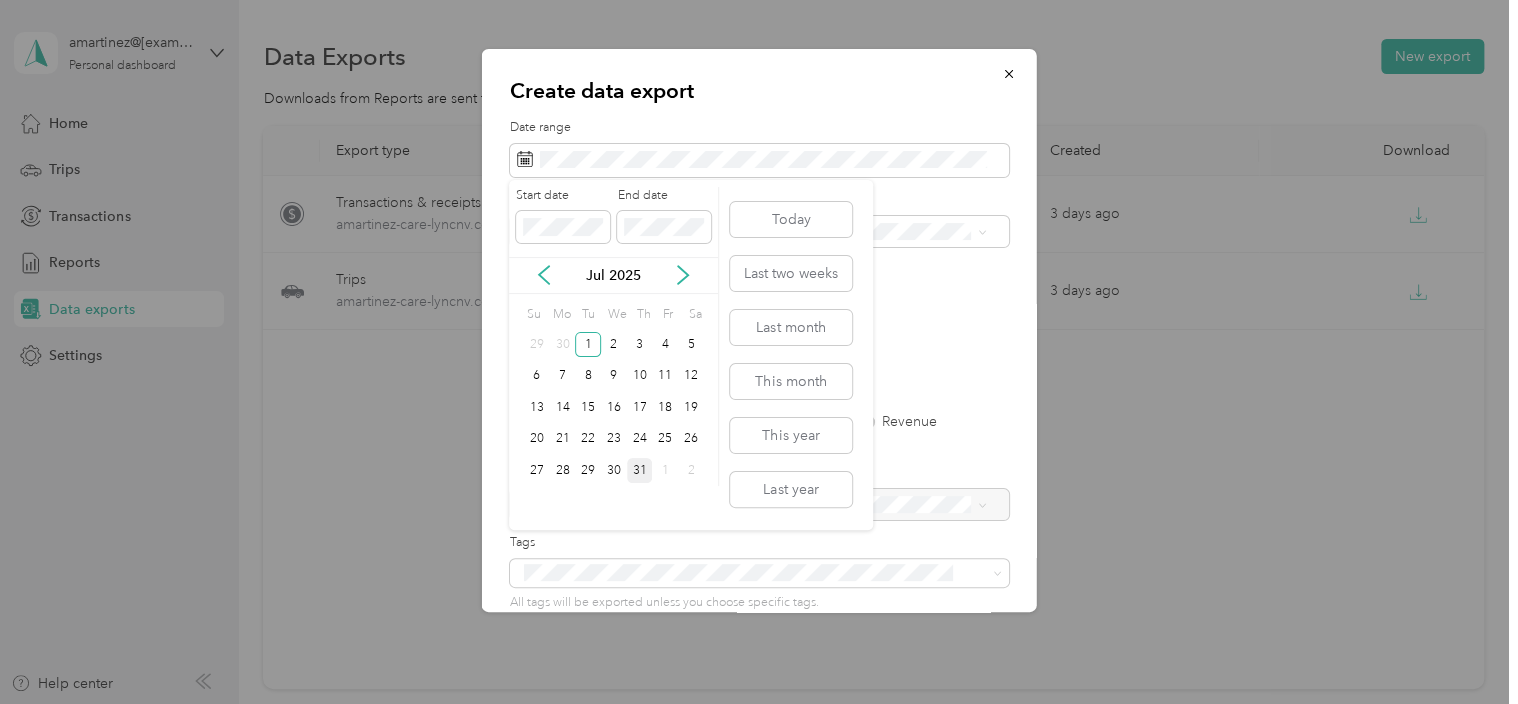 click on "31" at bounding box center (640, 470) 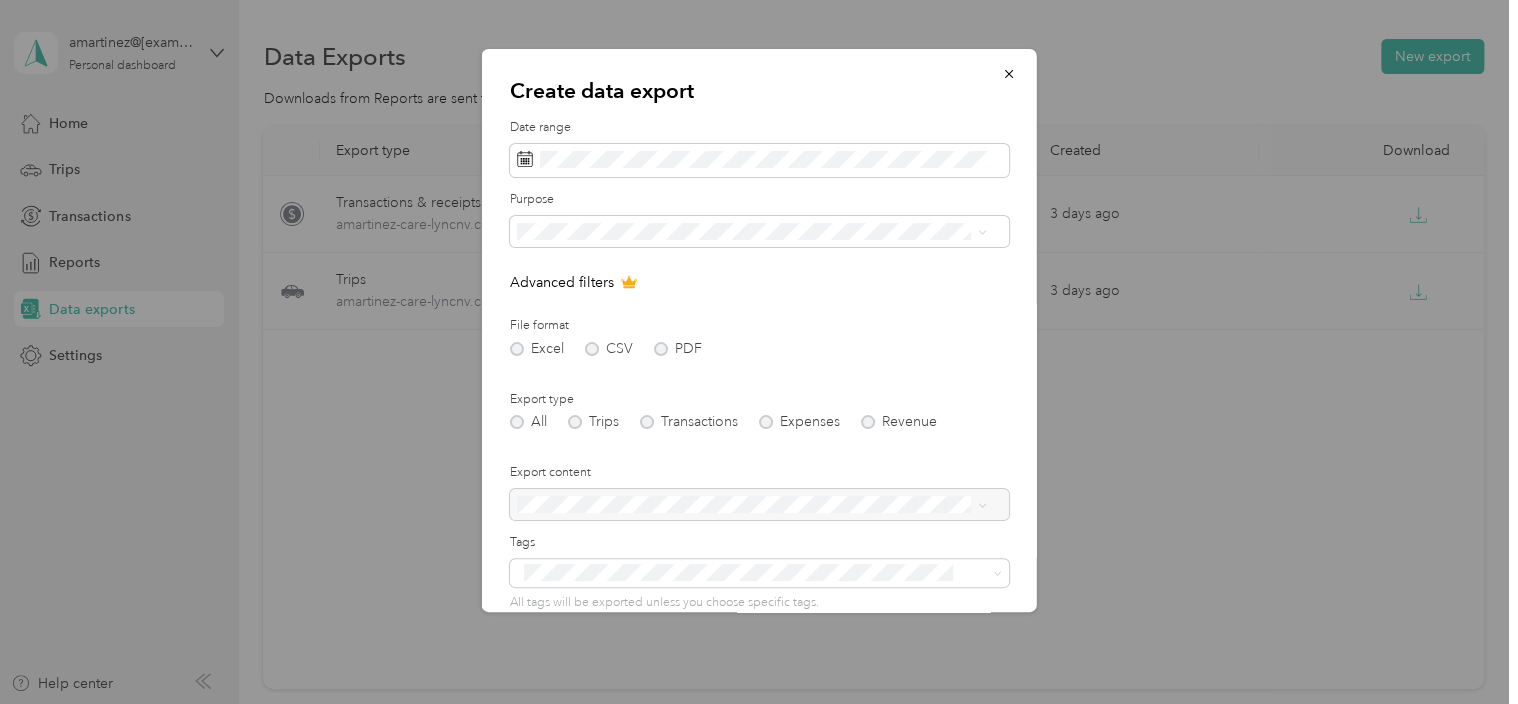 click on "Excel CSV PDF" at bounding box center [759, 349] 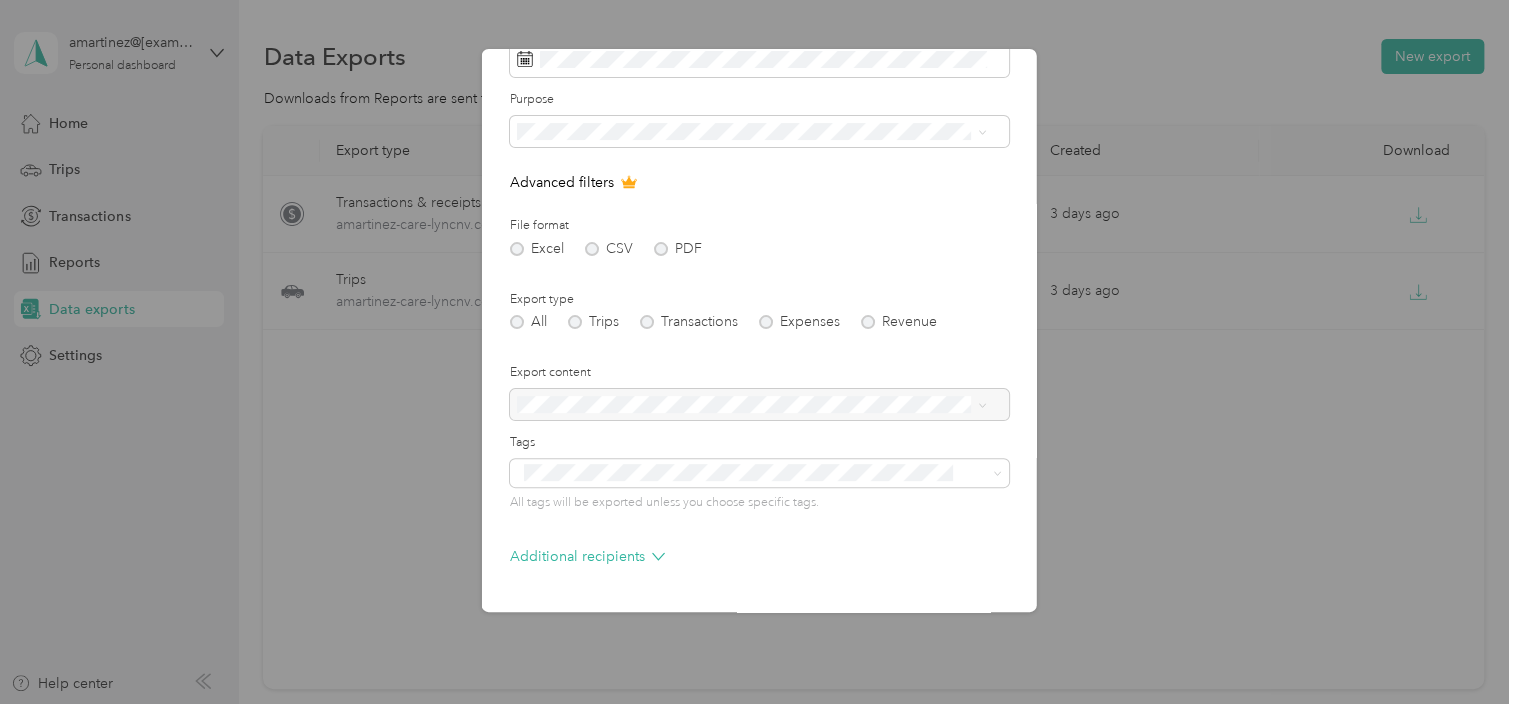 click at bounding box center (759, 405) 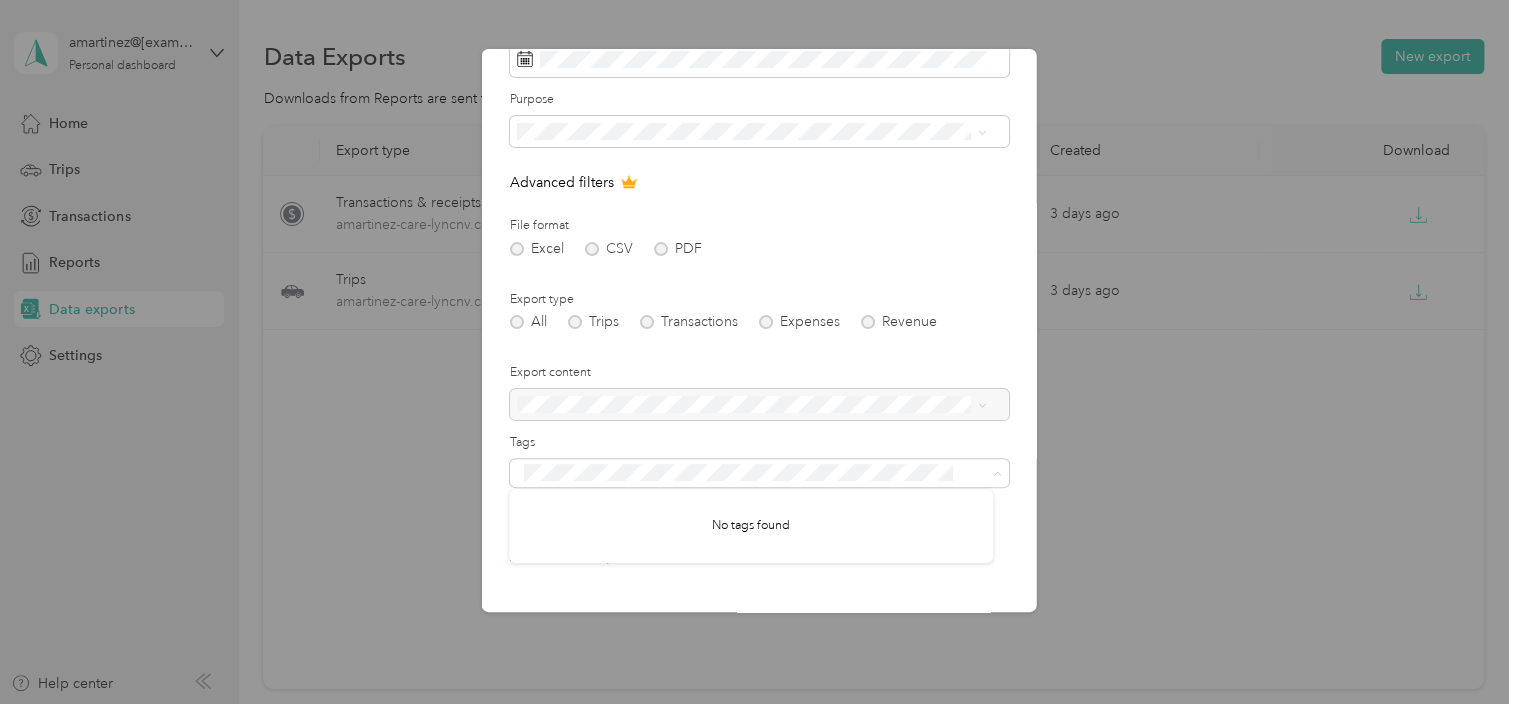 click at bounding box center [759, 405] 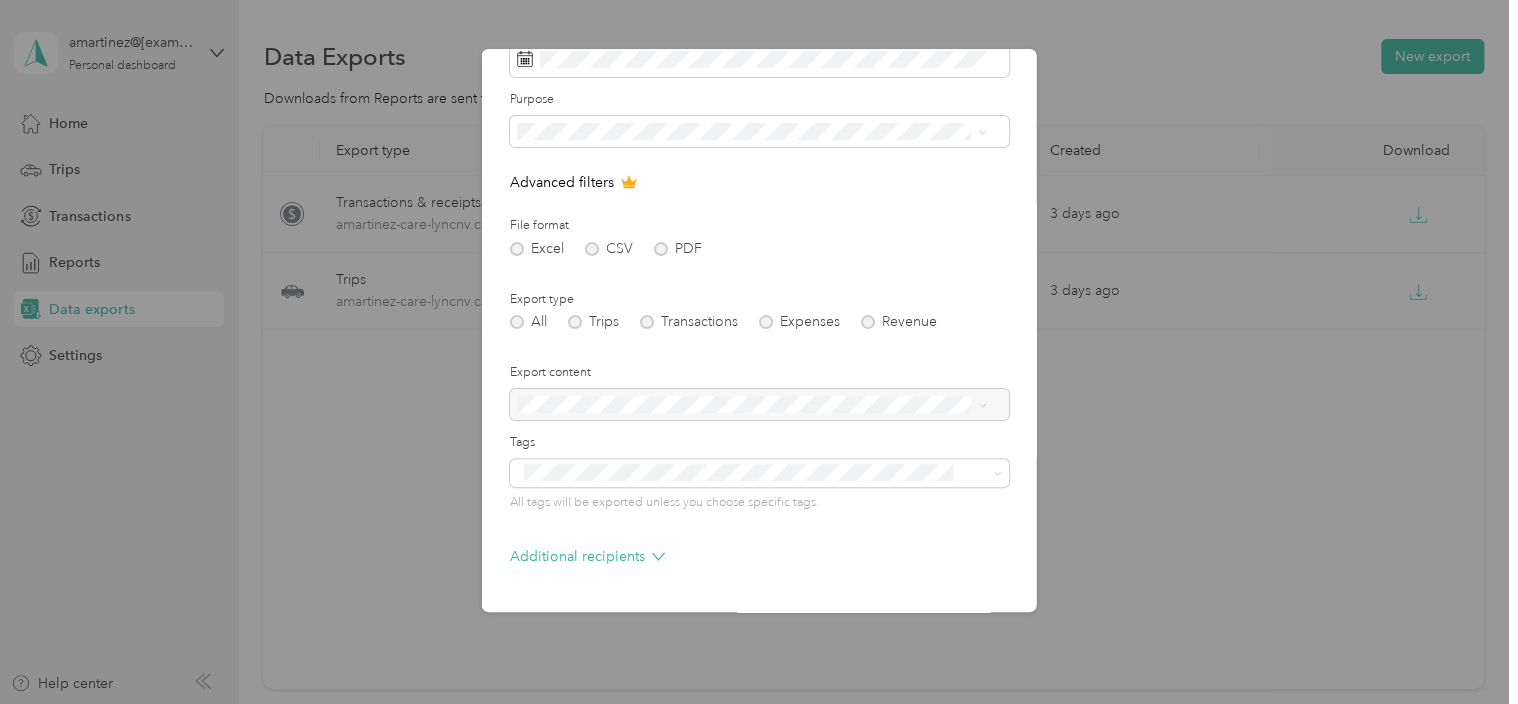 scroll, scrollTop: 164, scrollLeft: 0, axis: vertical 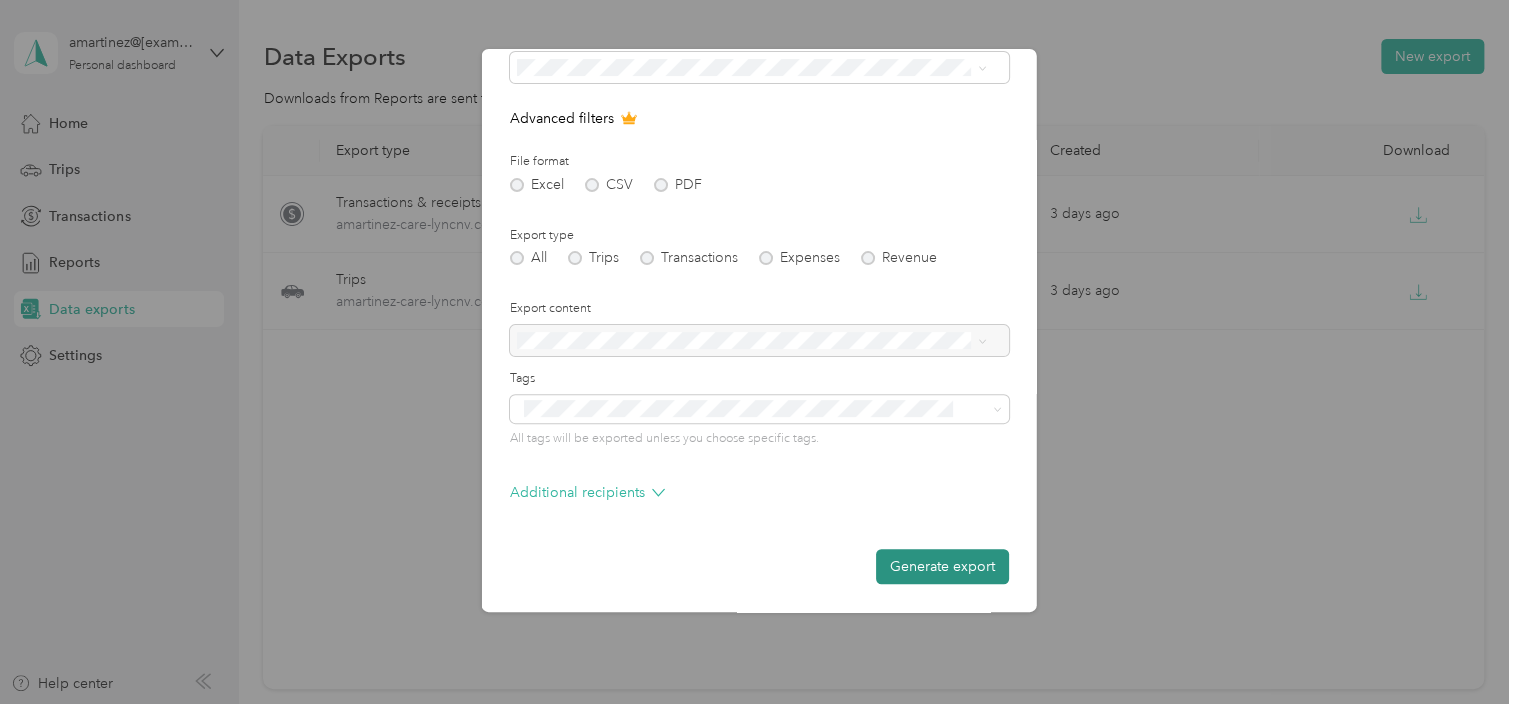 click on "Generate export" at bounding box center (942, 566) 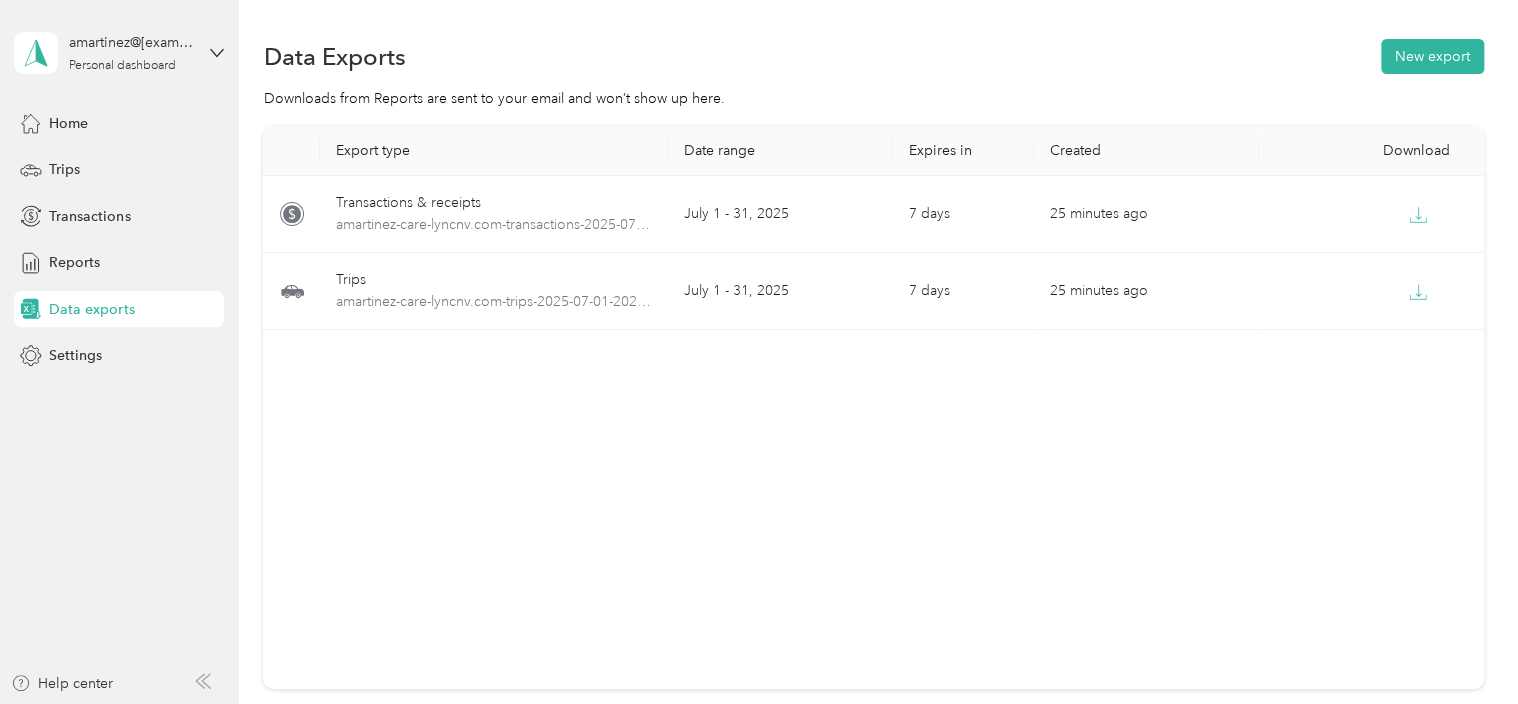 click on "Transactions amartinez-care-lyncnv.com-transactions-2025-07-01-2025-07-31.xlsx July 1 - 31, 2025 7 days 25 minutes ago Trips amartinez-care-lyncnv.com-trips-2025-07-01-2025-07-31.xlsx July 1 - 31, 2025 7 days 25 minutes ago" at bounding box center [873, 407] 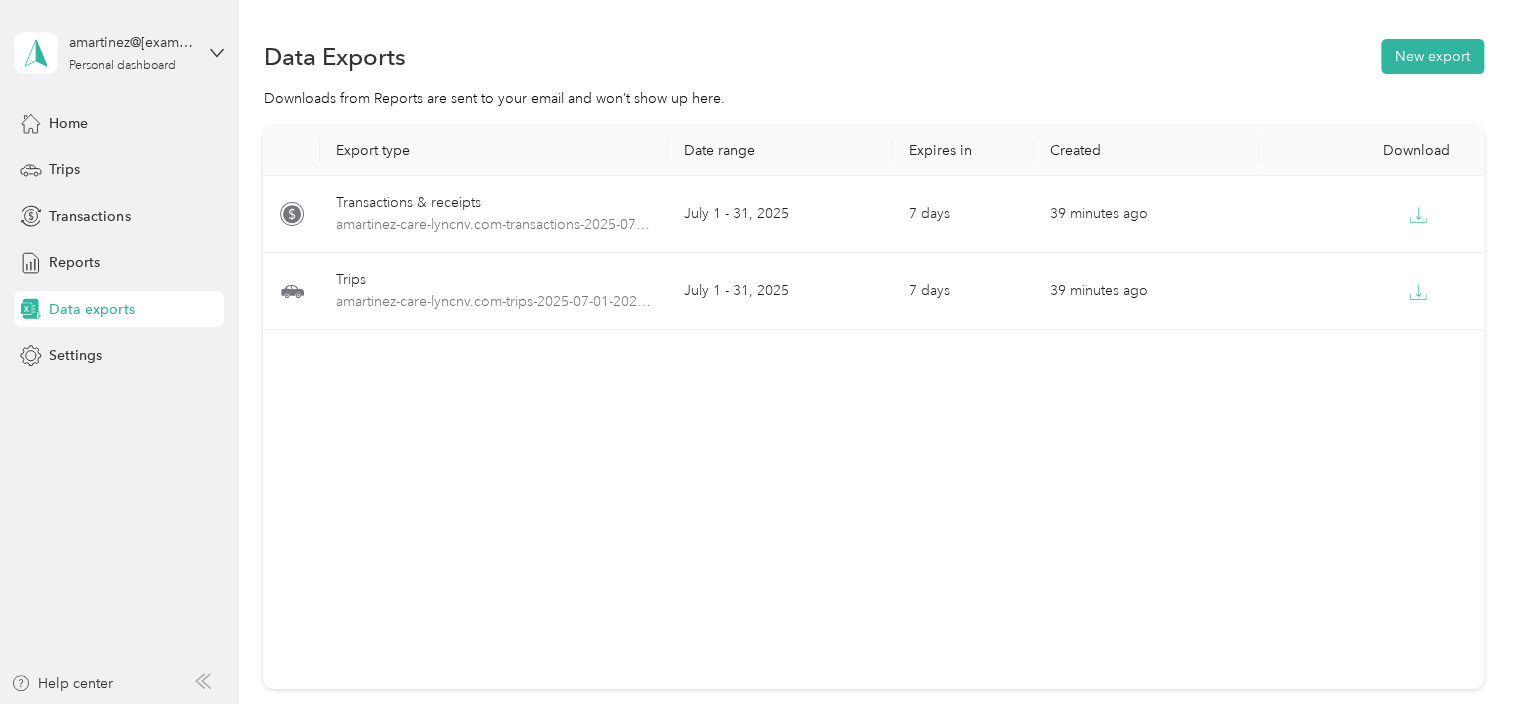 click on "Transactions amartinez-care-lyncnv.com-transactions-2025-07-01-2025-07-31.xlsx July 1 - 31, 2025 7 days 39 minutes ago Trips amartinez-care-lyncnv.com-trips-2025-07-01-2025-07-31.xlsx July 1 - 31, 2025 7 days 39 minutes ago" at bounding box center [873, 407] 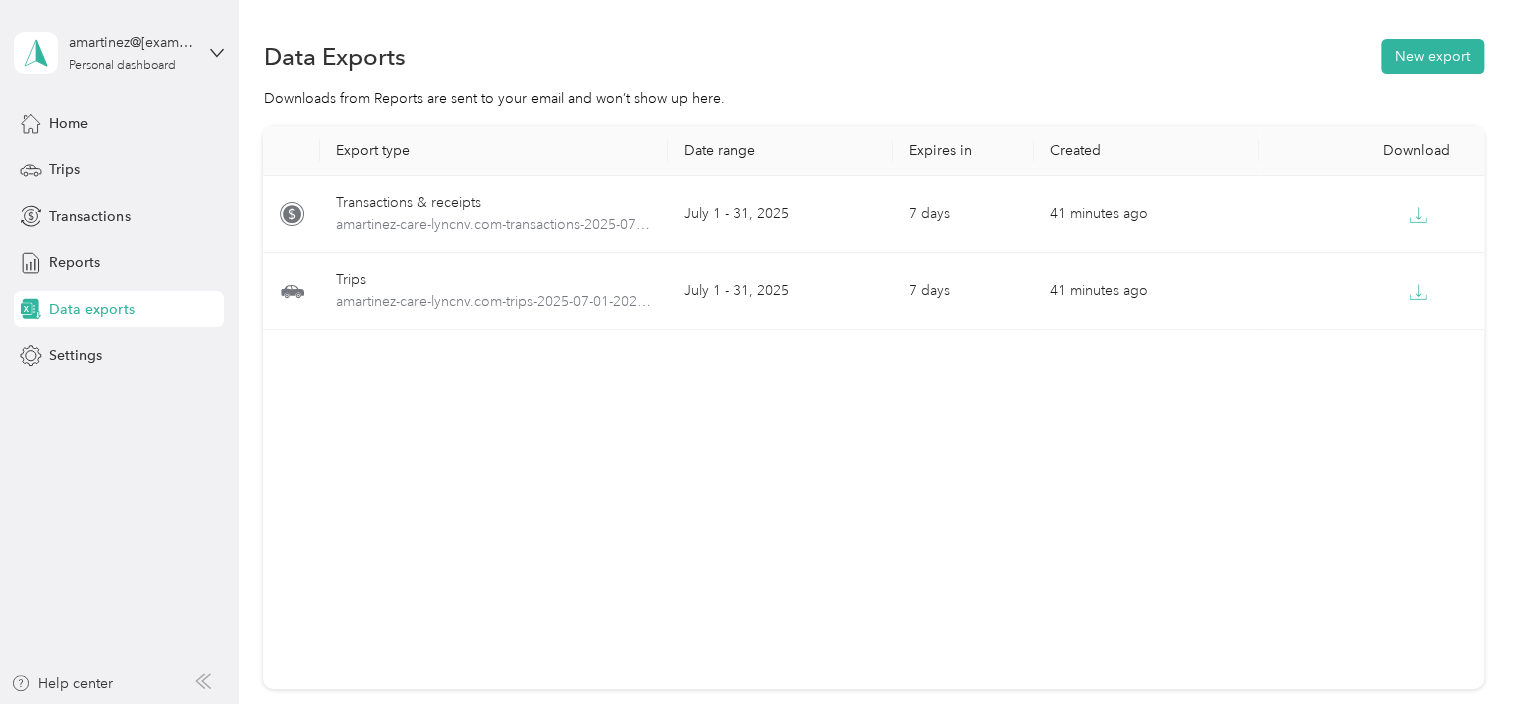 click on "Transactions amartinez-care-lyncnv.com-transactions-2025-07-01-2025-07-31.xlsx July 1 - 31, 2025 7 days 41 minutes ago Trips amartinez-care-lyncnv.com-trips-2025-07-01-2025-07-31.xlsx July 1 - 31, 2025 7 days 41 minutes ago" at bounding box center (873, 407) 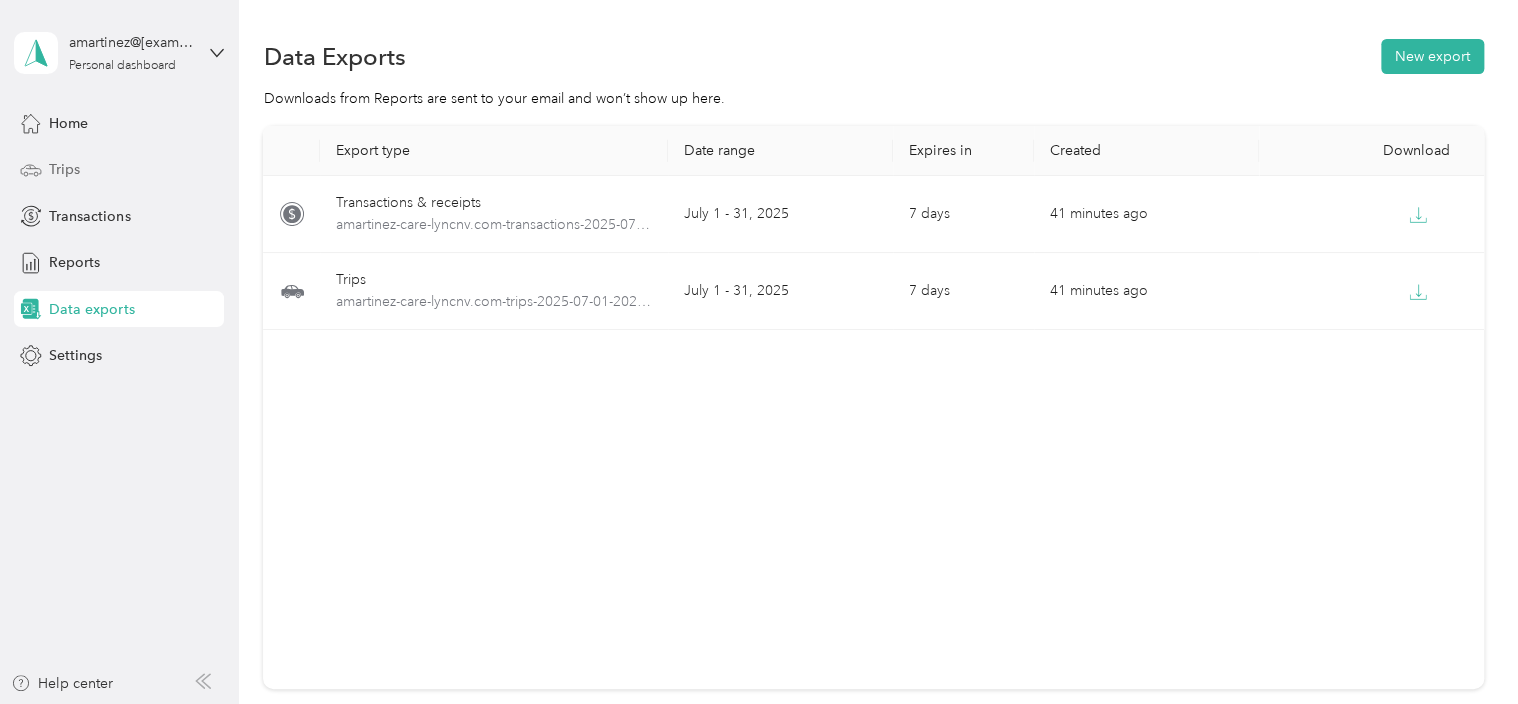 click on "Trips" at bounding box center (64, 169) 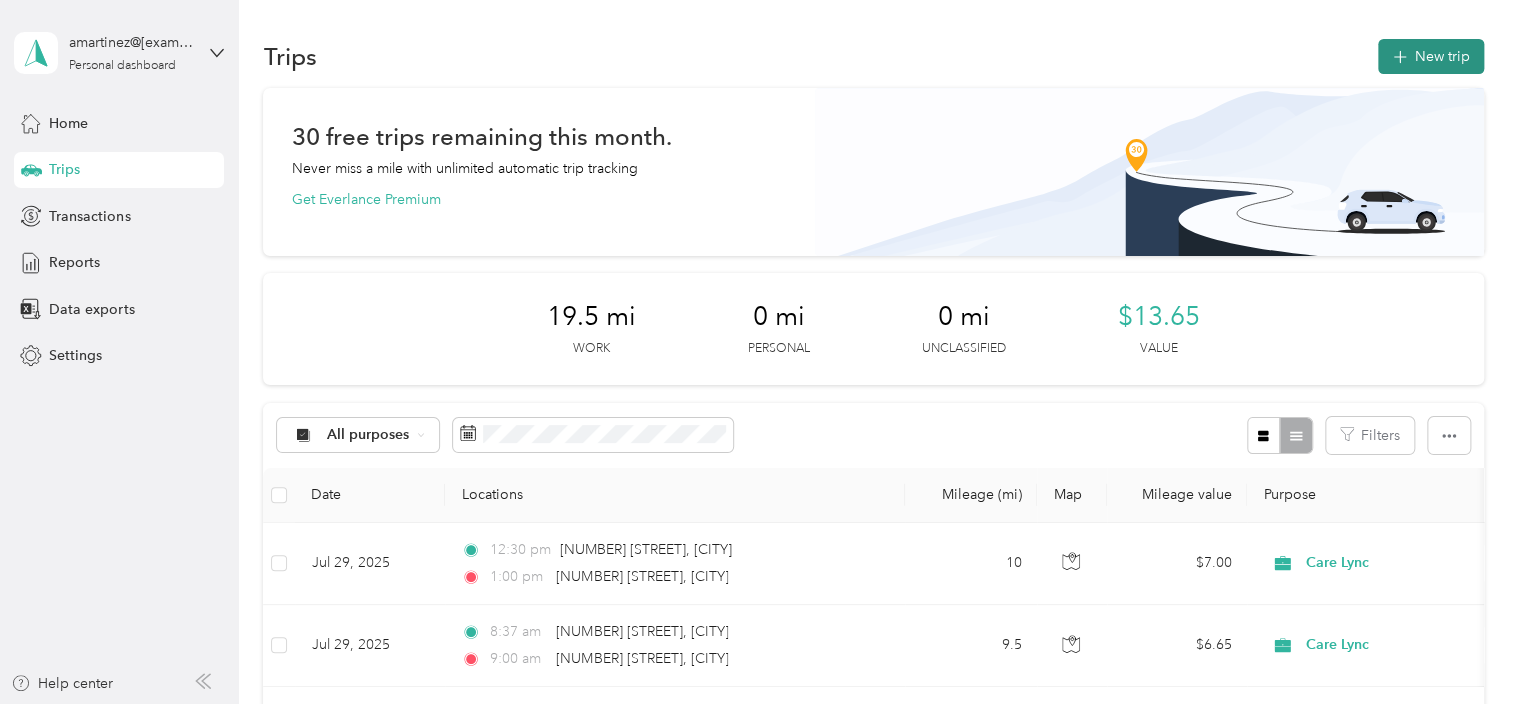 click on "New trip" at bounding box center (1431, 56) 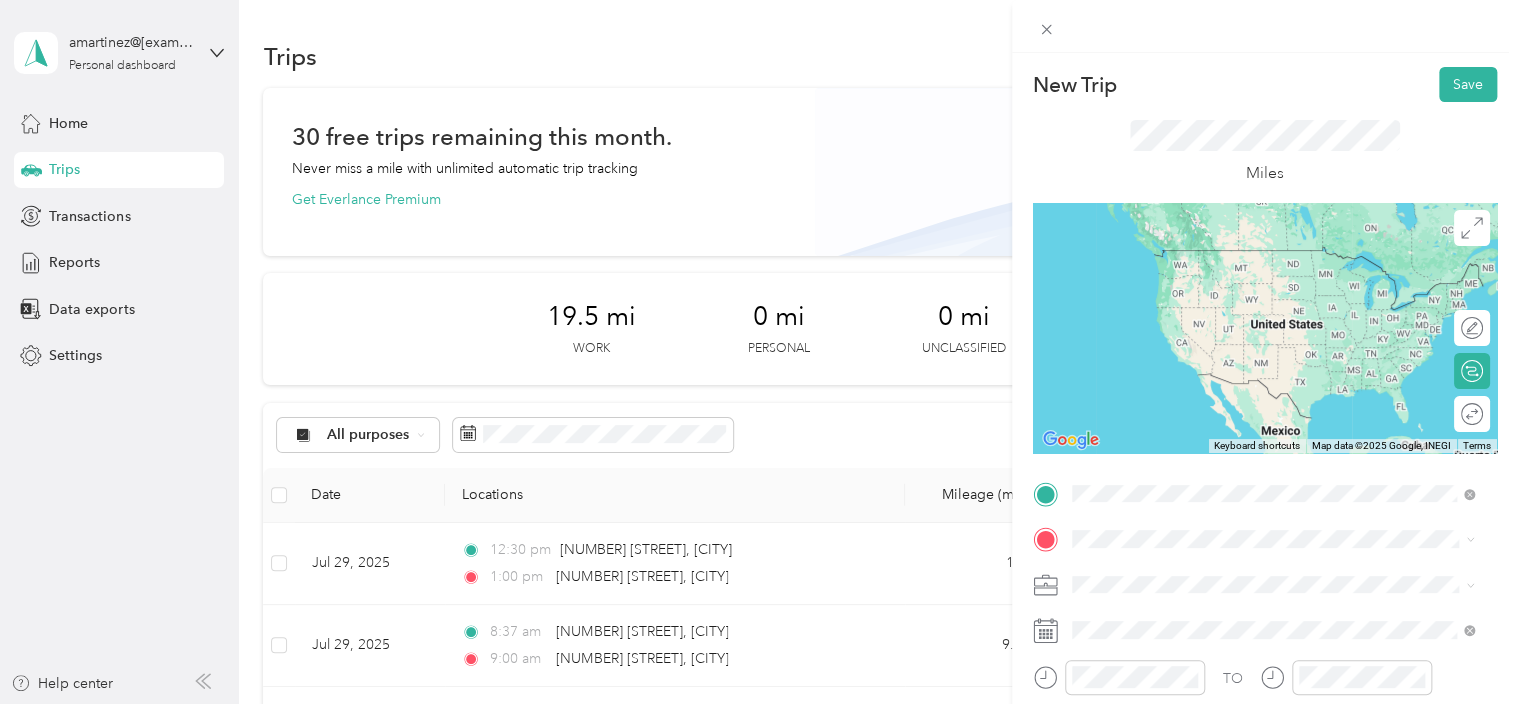 click on "[NUMBER] [STREET]
[CITY], [STATE] [POSTAL_CODE], [COUNTRY]" at bounding box center (1253, 574) 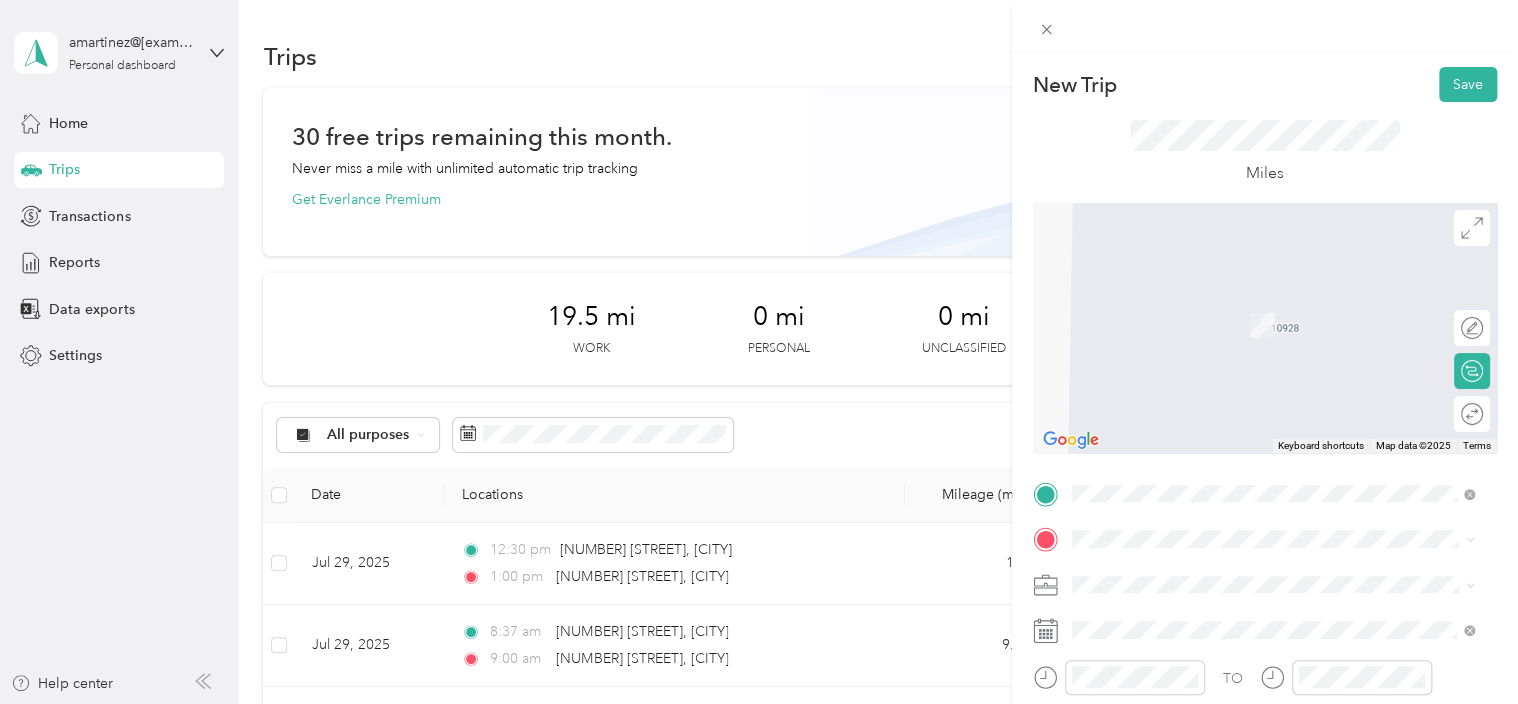click on "TO Add photo" at bounding box center [1265, 719] 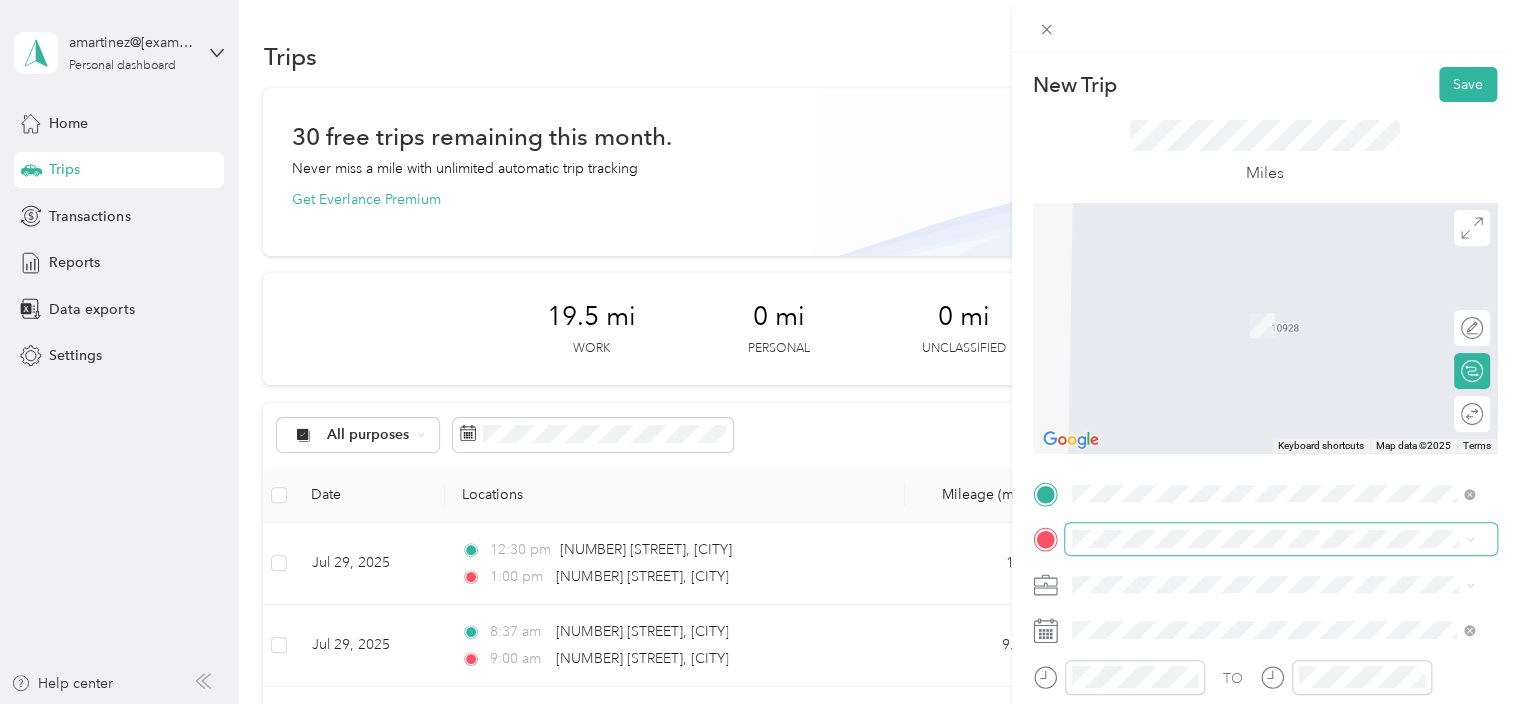 click at bounding box center [1281, 539] 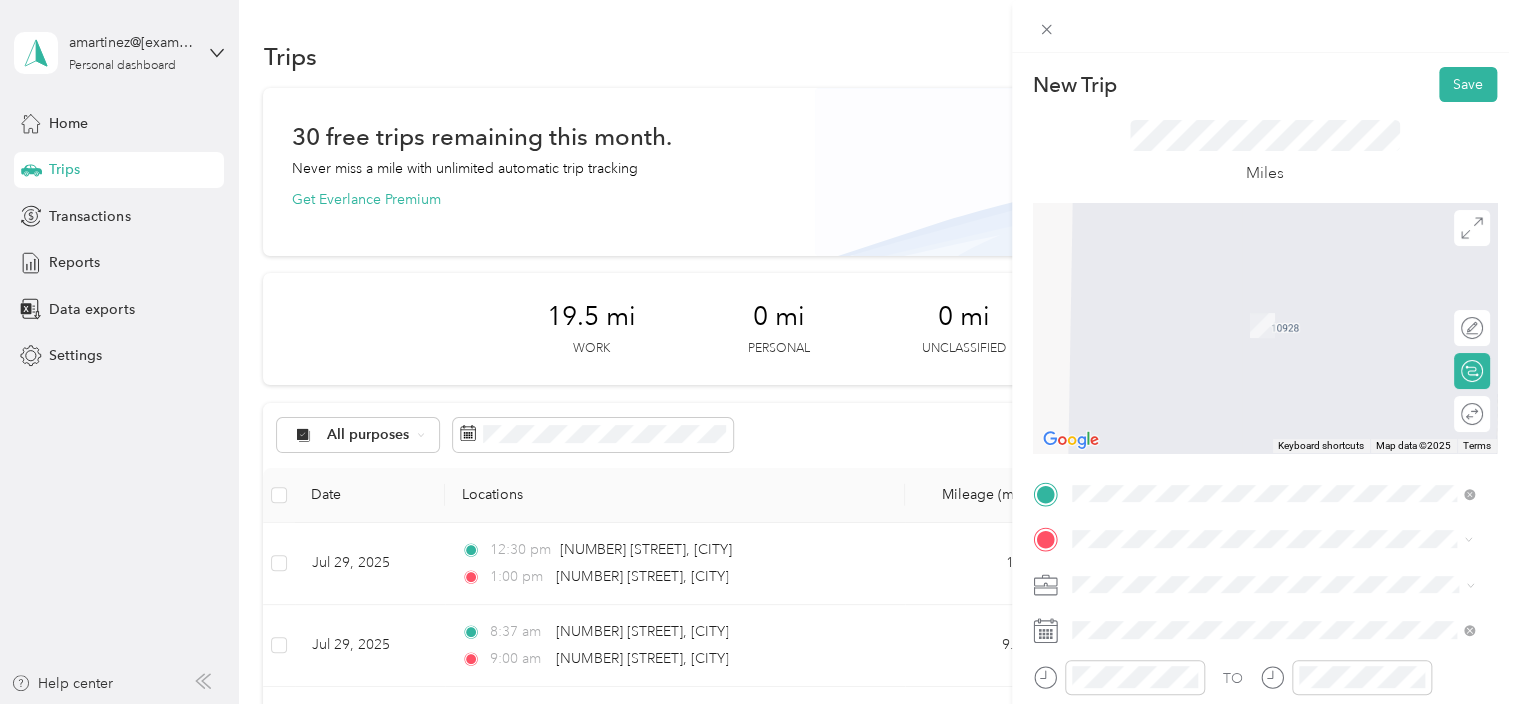 click on "[NUMBER] [STREET]
[CITY], [STATE] [POSTAL_CODE], [COUNTRY]" at bounding box center (1253, 304) 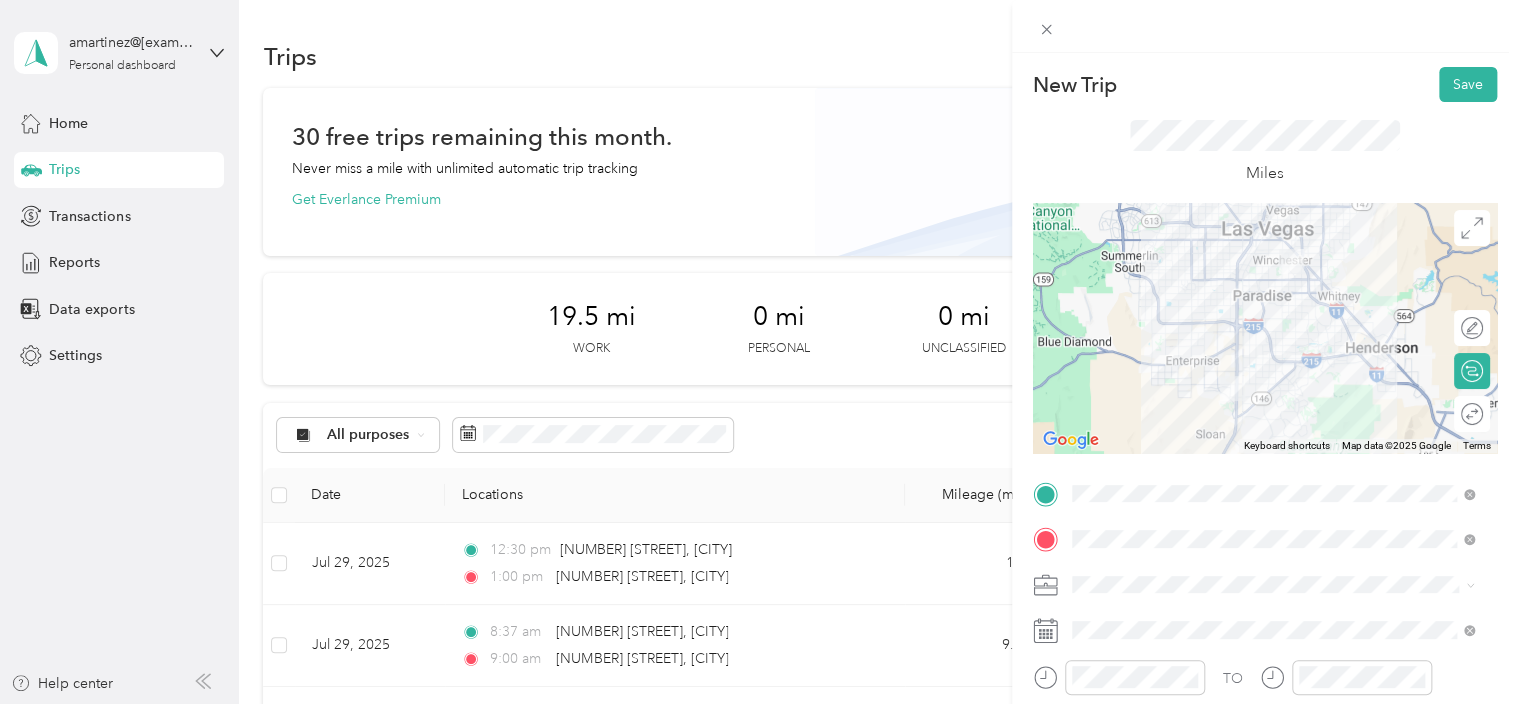 click at bounding box center (1265, 328) 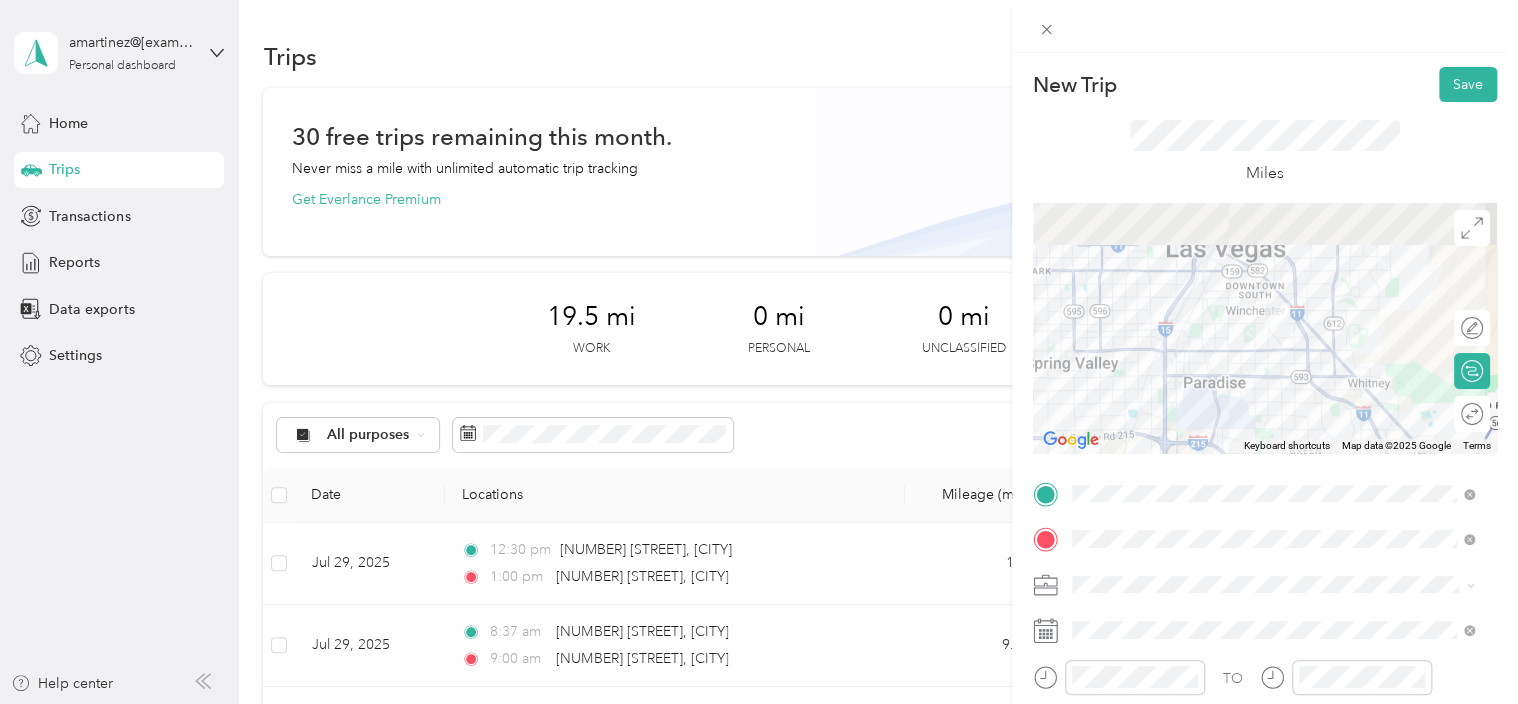 drag, startPoint x: 1273, startPoint y: 308, endPoint x: 1280, endPoint y: 387, distance: 79.30952 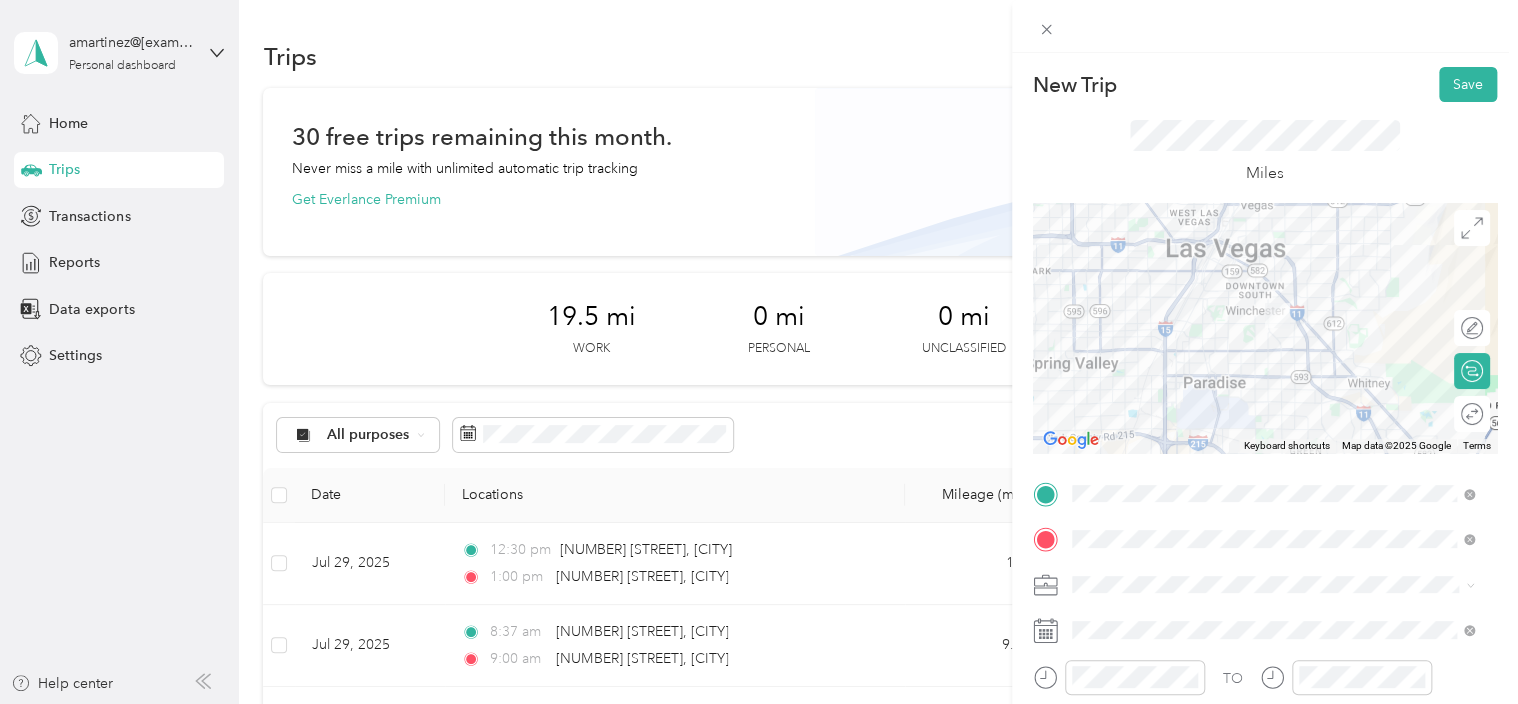 click at bounding box center (1265, 328) 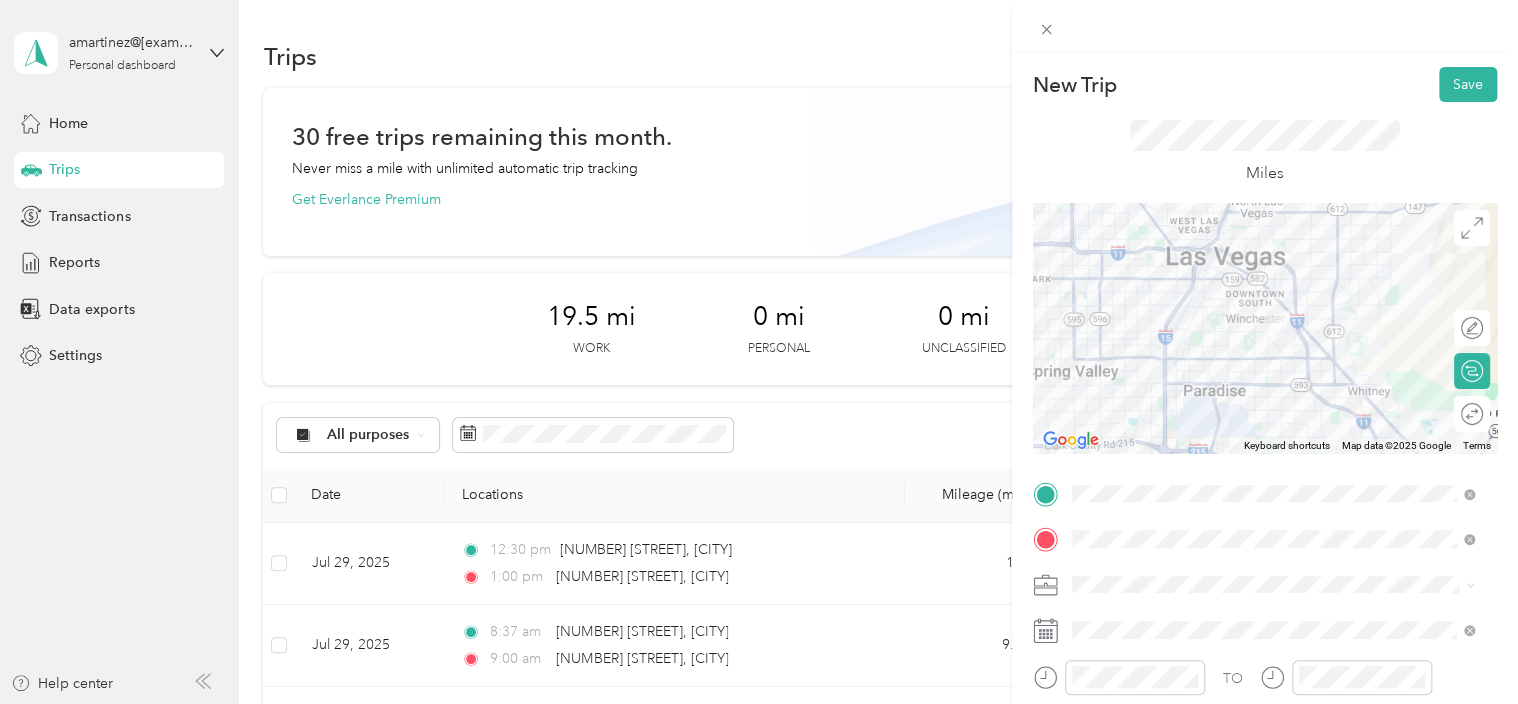 click at bounding box center (1265, 328) 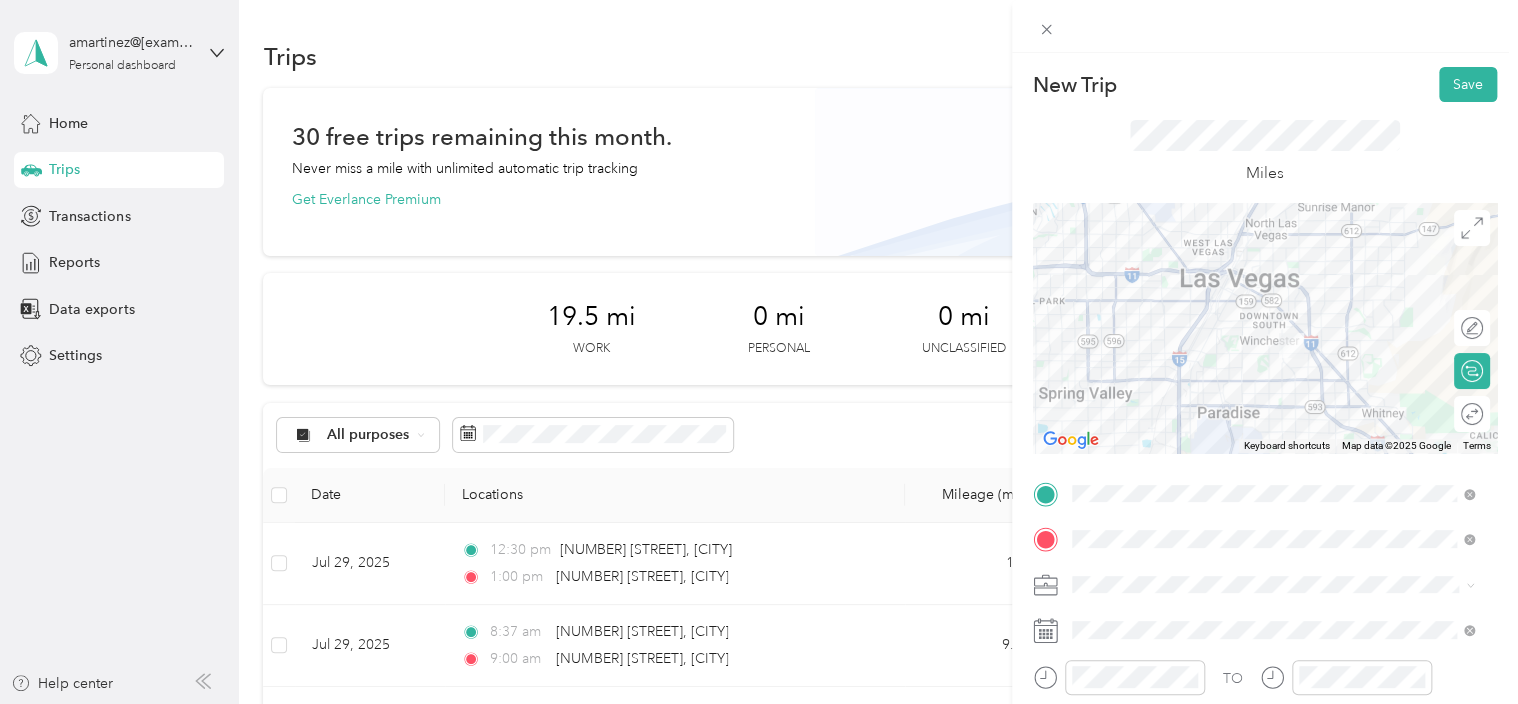 drag, startPoint x: 1273, startPoint y: 334, endPoint x: 1290, endPoint y: 430, distance: 97.49359 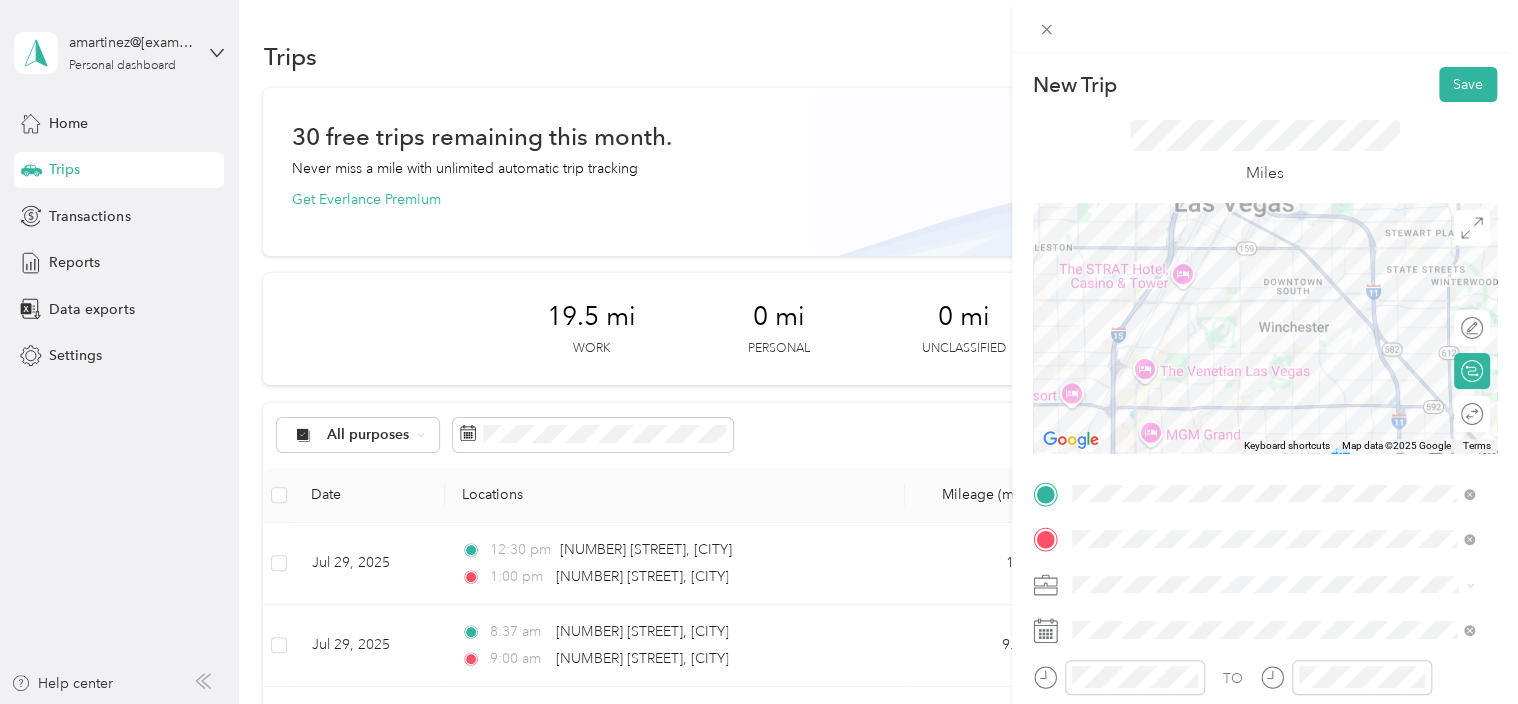 drag, startPoint x: 1264, startPoint y: 378, endPoint x: 1285, endPoint y: 412, distance: 39.962482 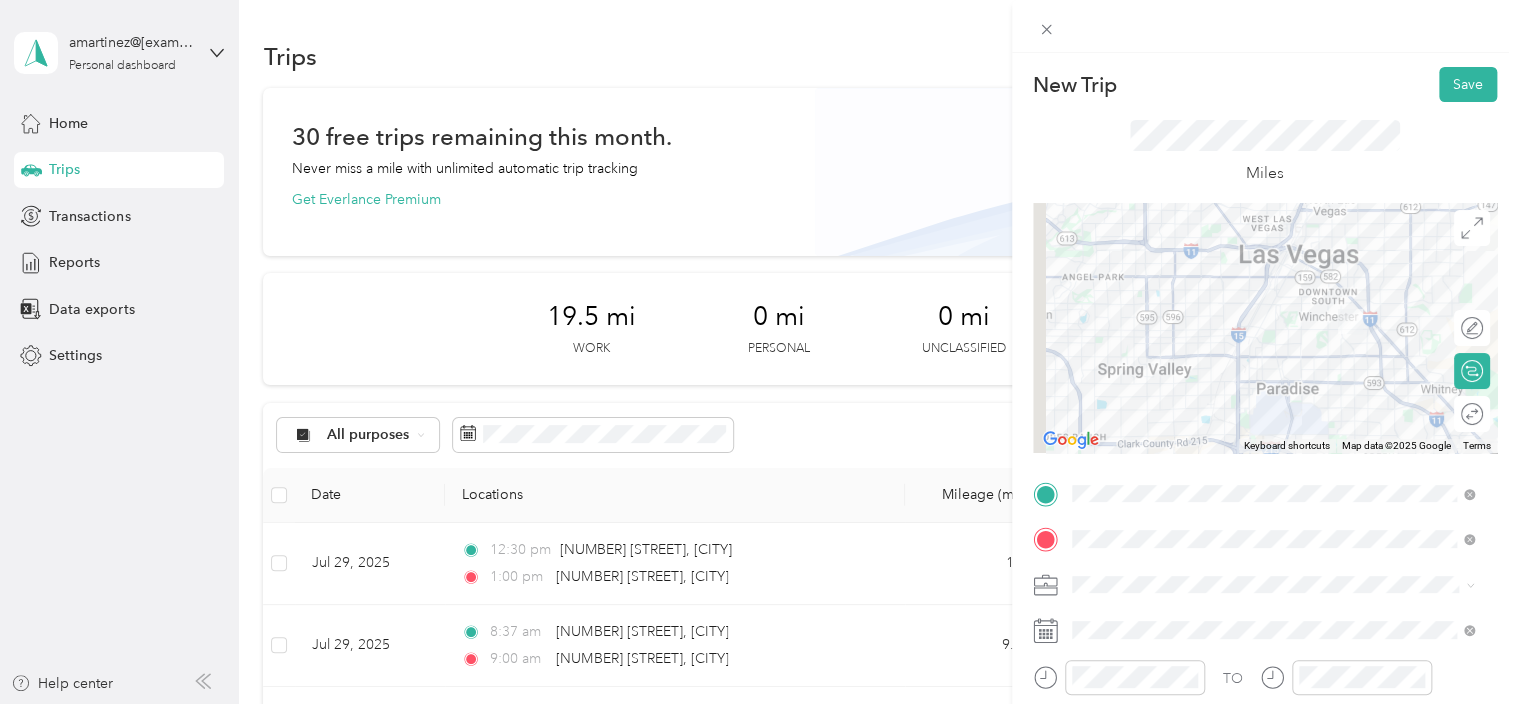 drag, startPoint x: 1302, startPoint y: 422, endPoint x: 1329, endPoint y: 376, distance: 53.338543 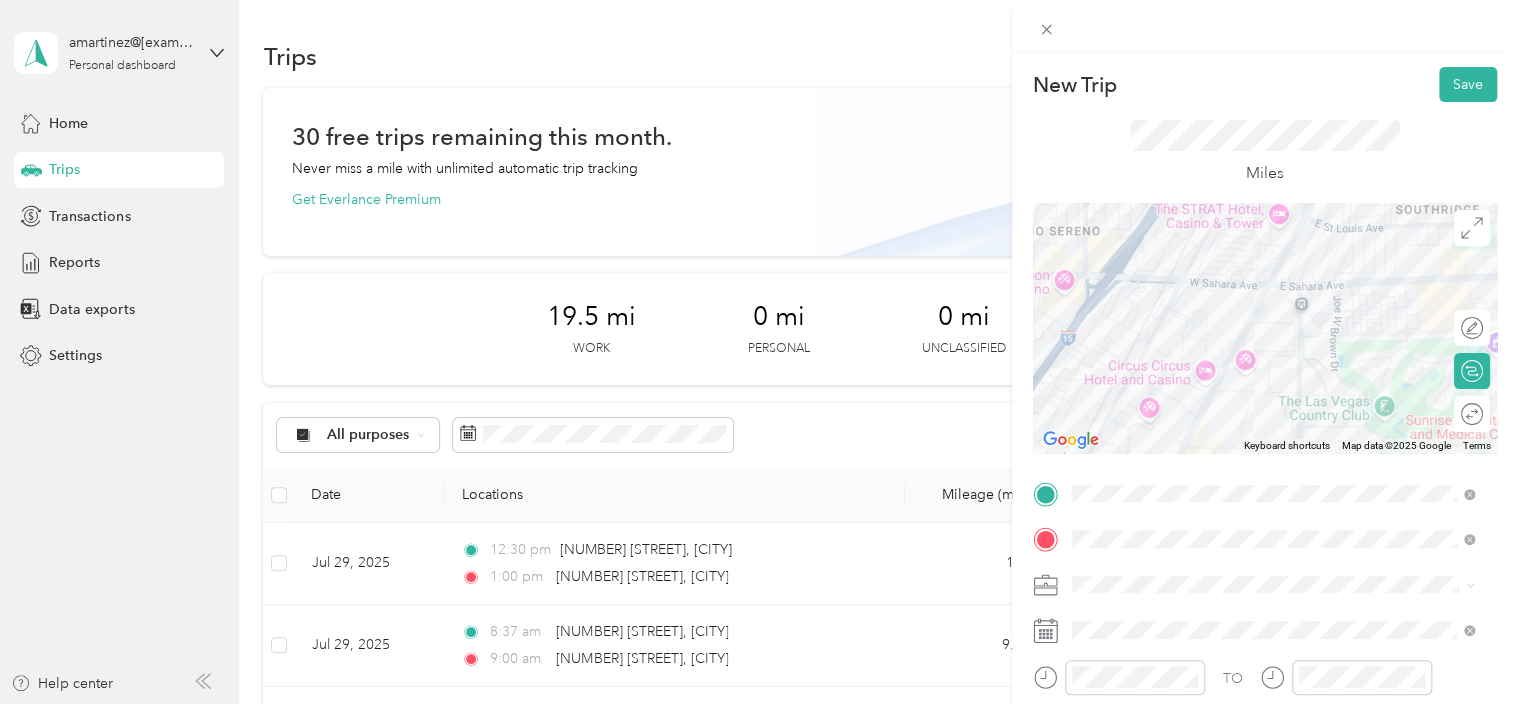 drag, startPoint x: 1251, startPoint y: 261, endPoint x: 1184, endPoint y: 335, distance: 99.824844 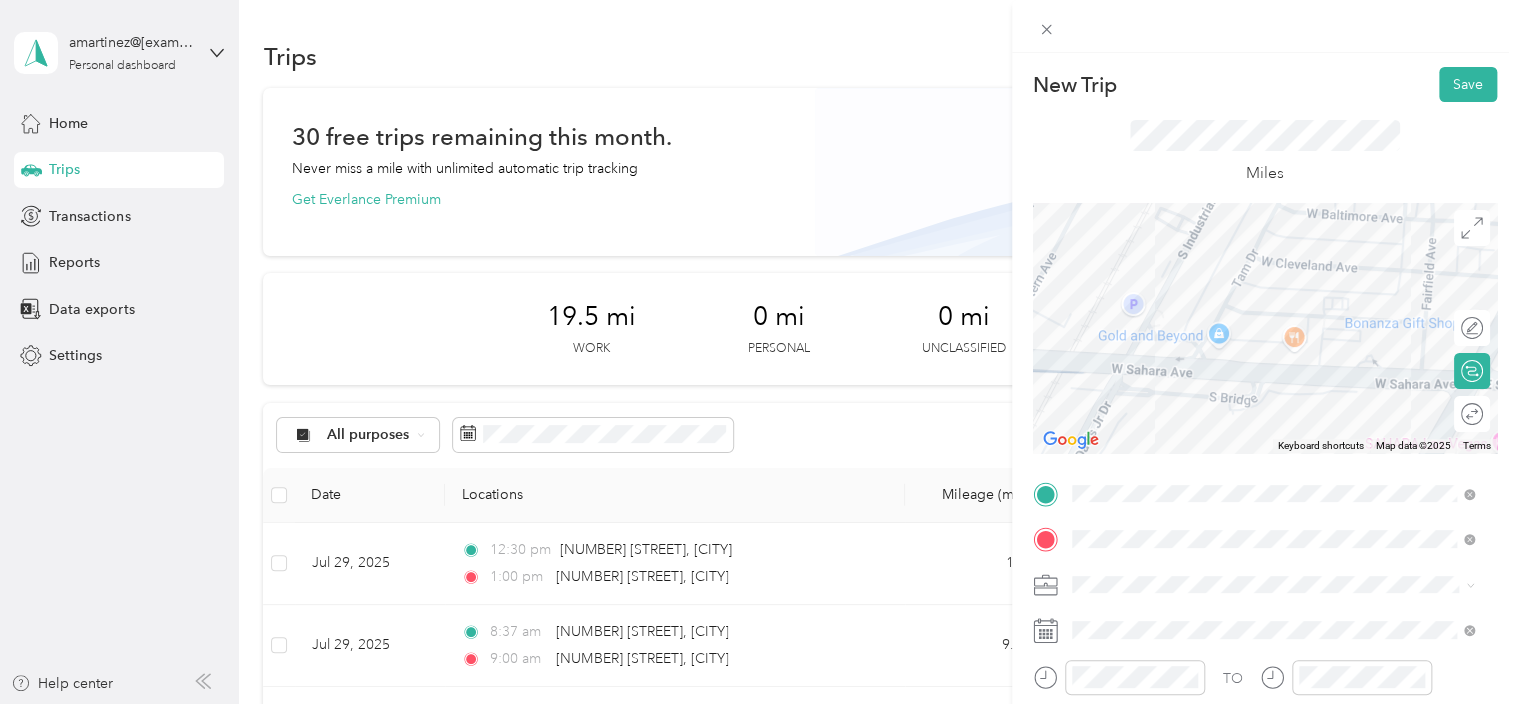 drag, startPoint x: 1128, startPoint y: 325, endPoint x: 1337, endPoint y: 414, distance: 227.16074 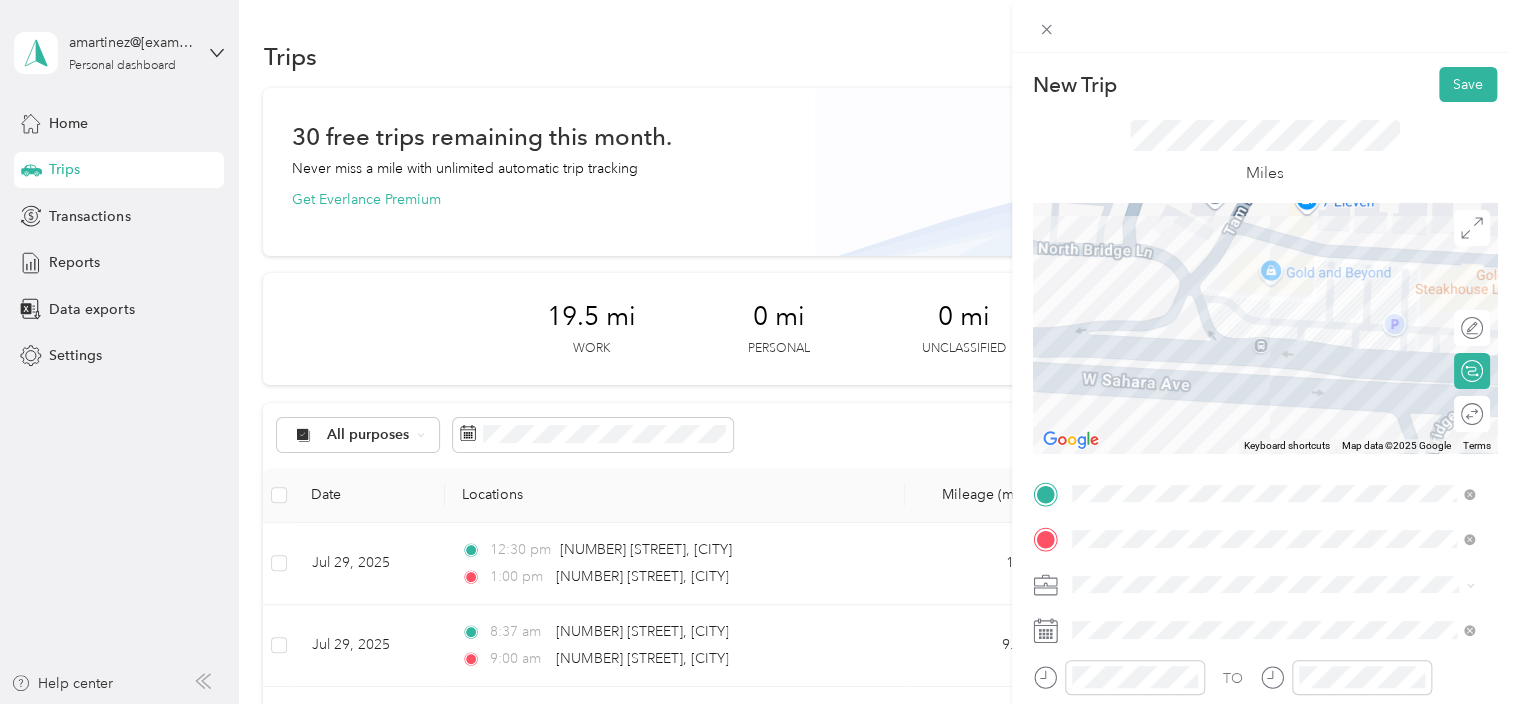 drag, startPoint x: 1220, startPoint y: 366, endPoint x: 1327, endPoint y: 320, distance: 116.46888 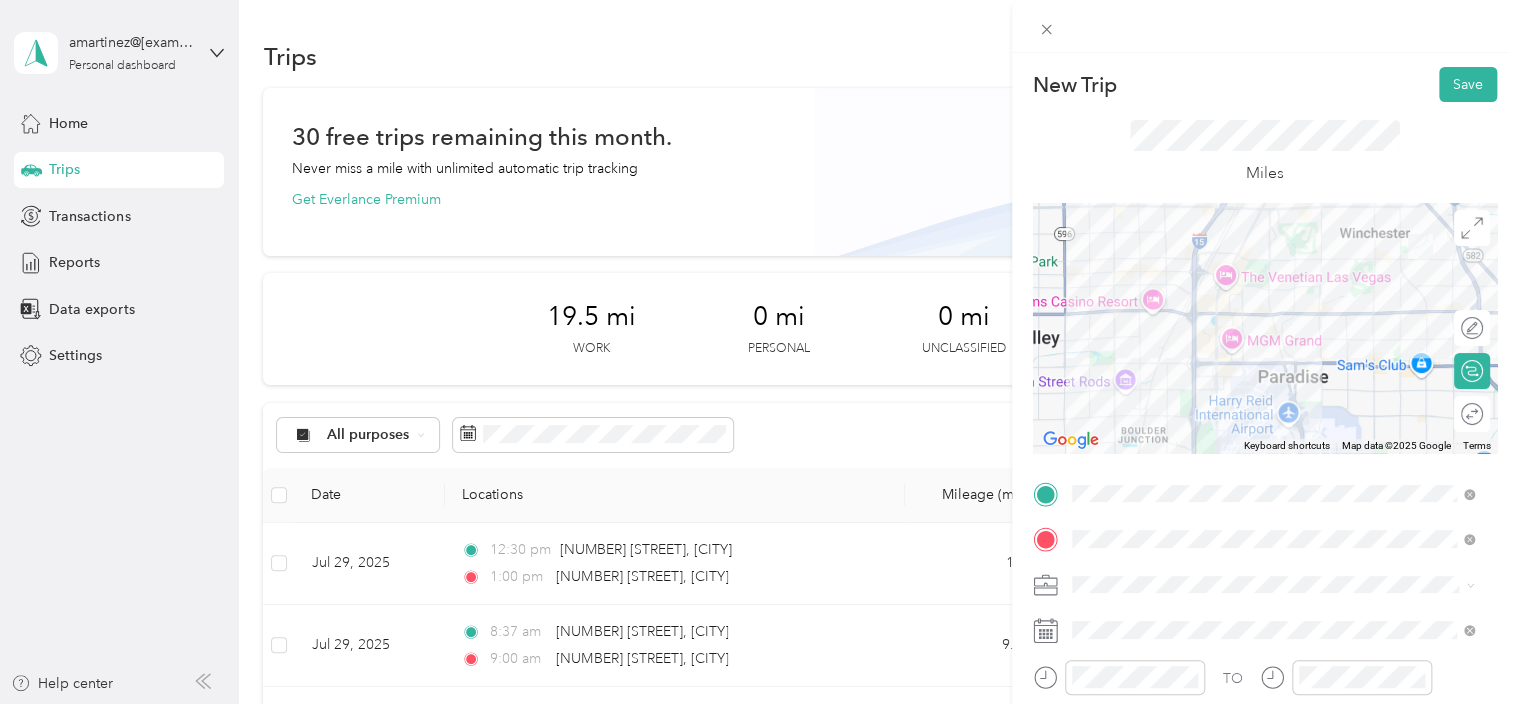 drag, startPoint x: 1368, startPoint y: 416, endPoint x: 1304, endPoint y: 231, distance: 195.7575 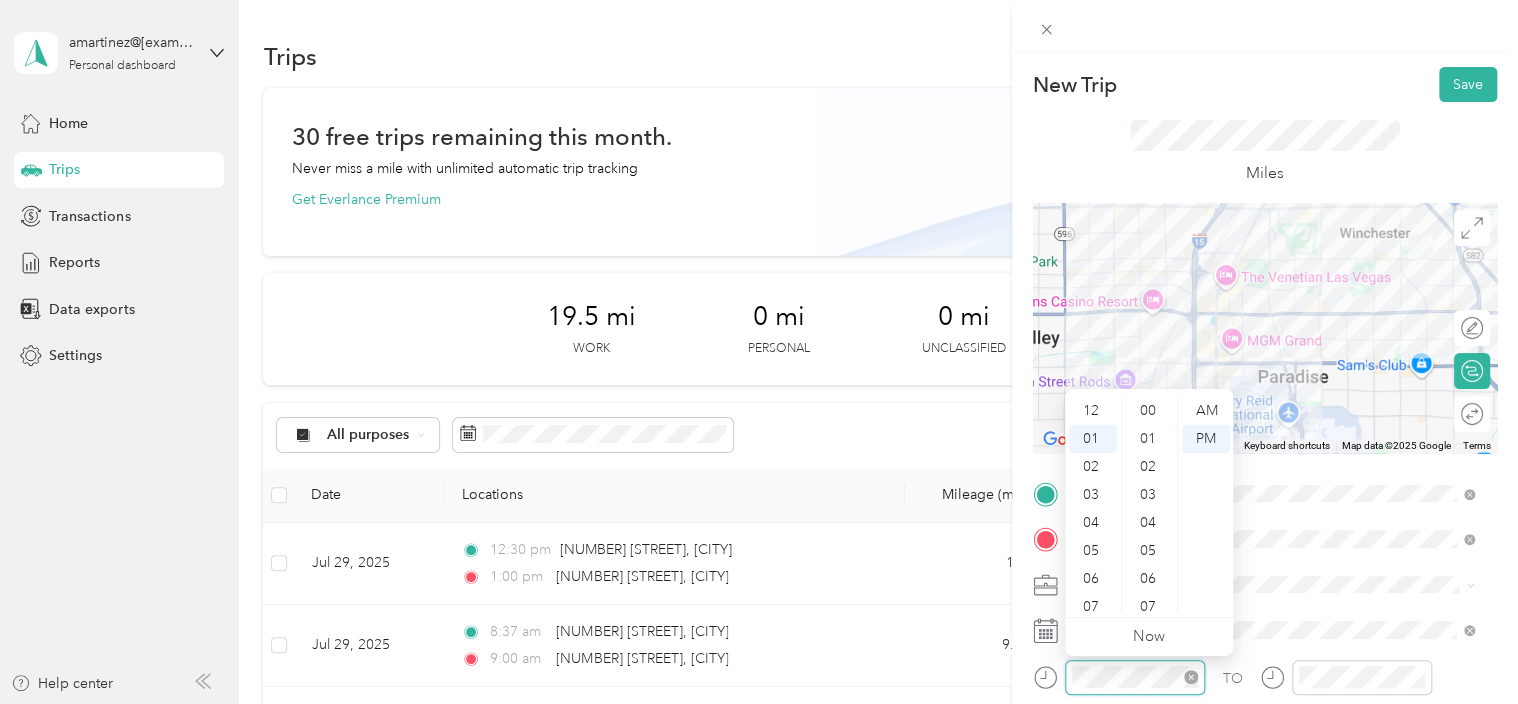scroll, scrollTop: 924, scrollLeft: 0, axis: vertical 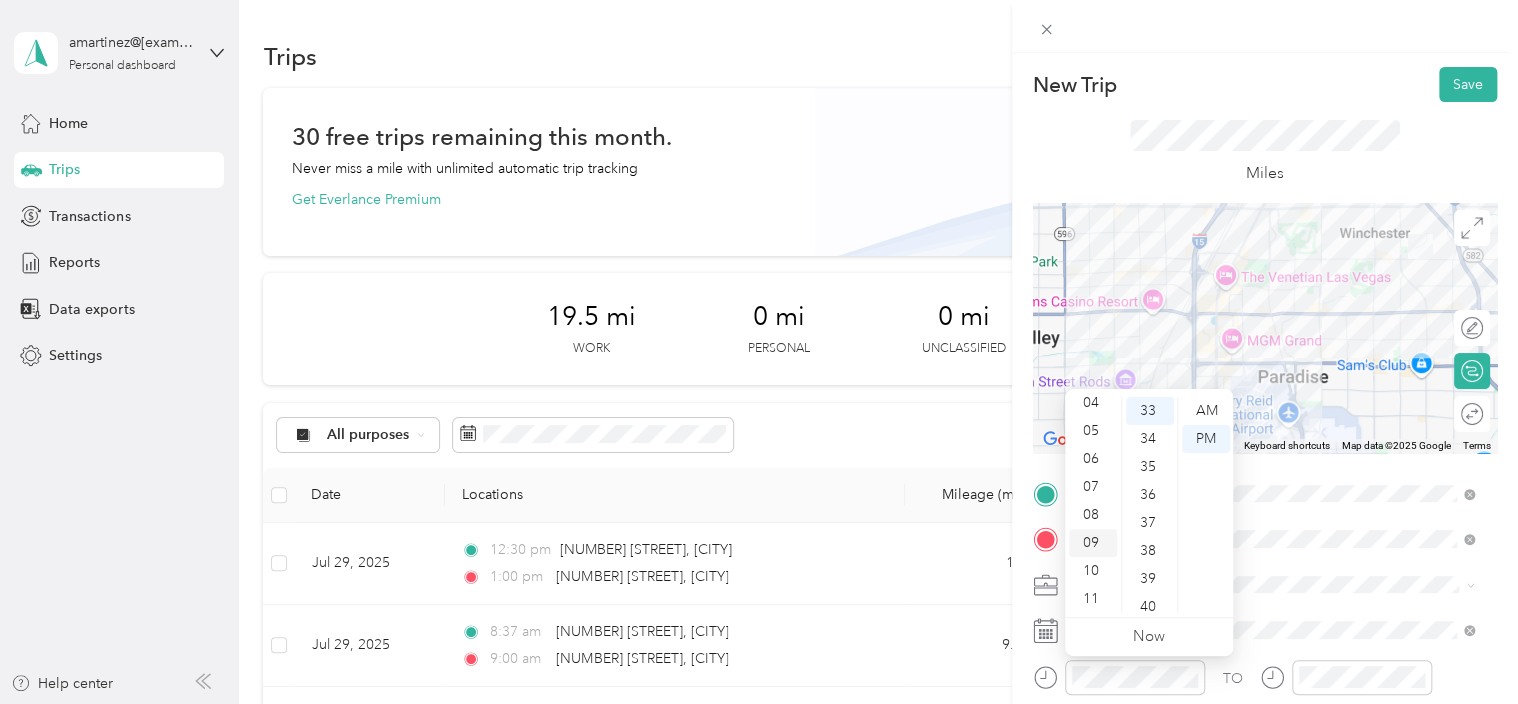 click on "09" at bounding box center (1093, 543) 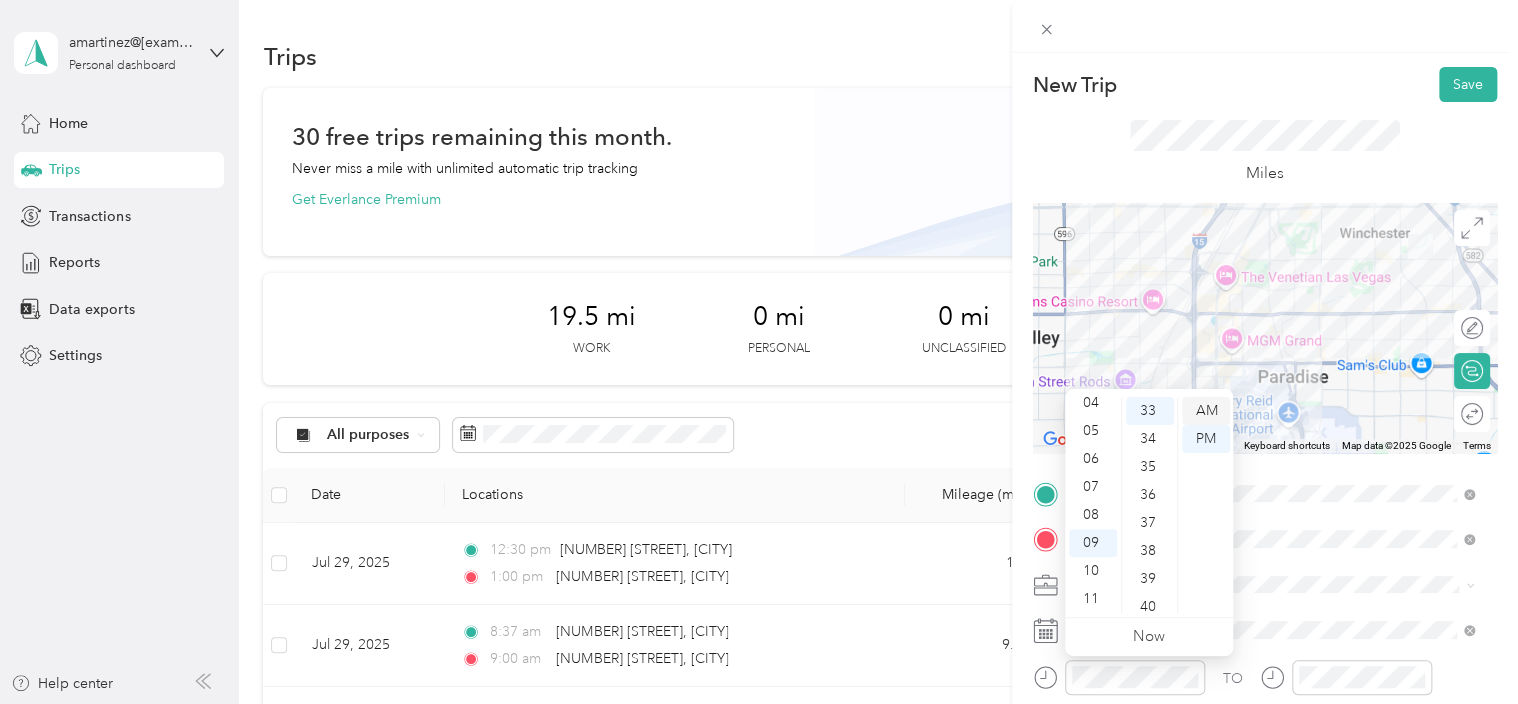 click on "AM" at bounding box center (1206, 411) 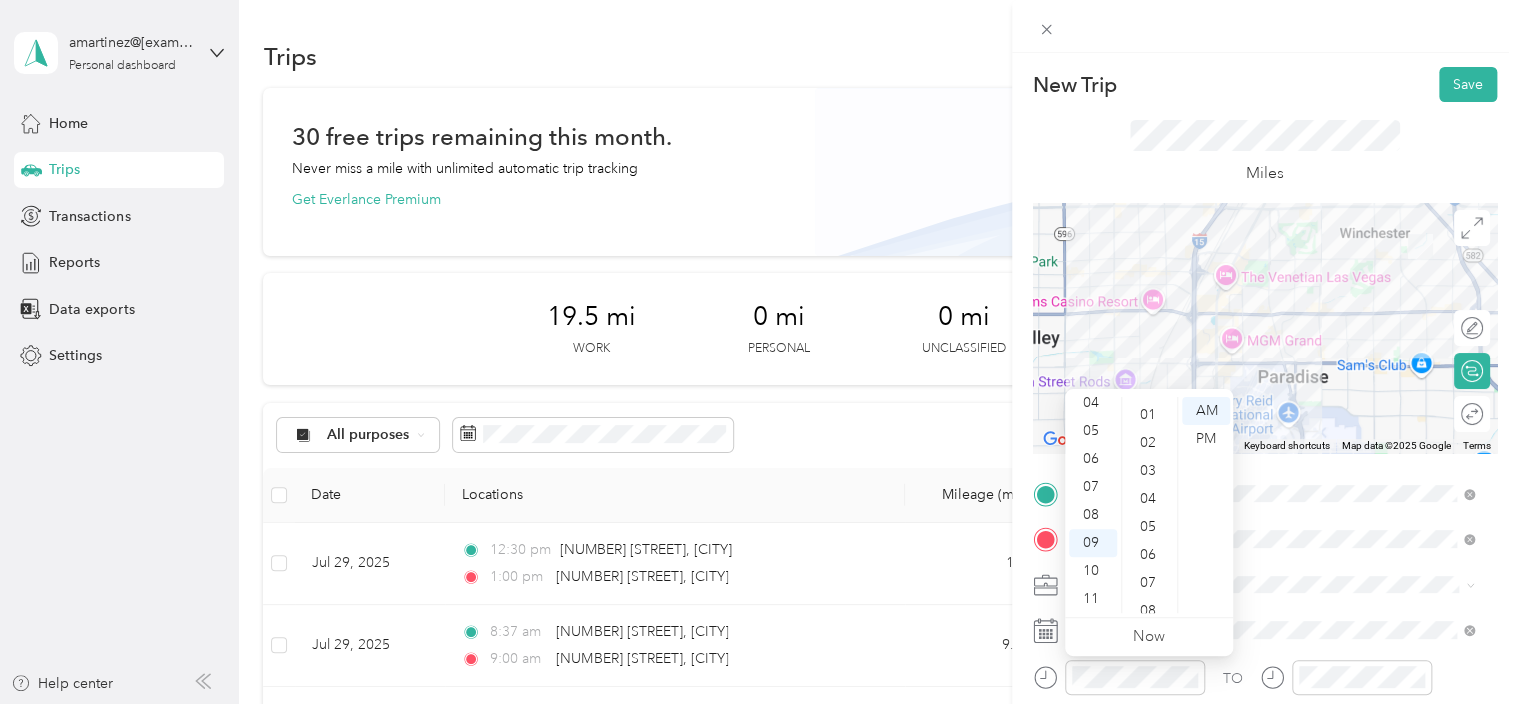 scroll, scrollTop: 0, scrollLeft: 0, axis: both 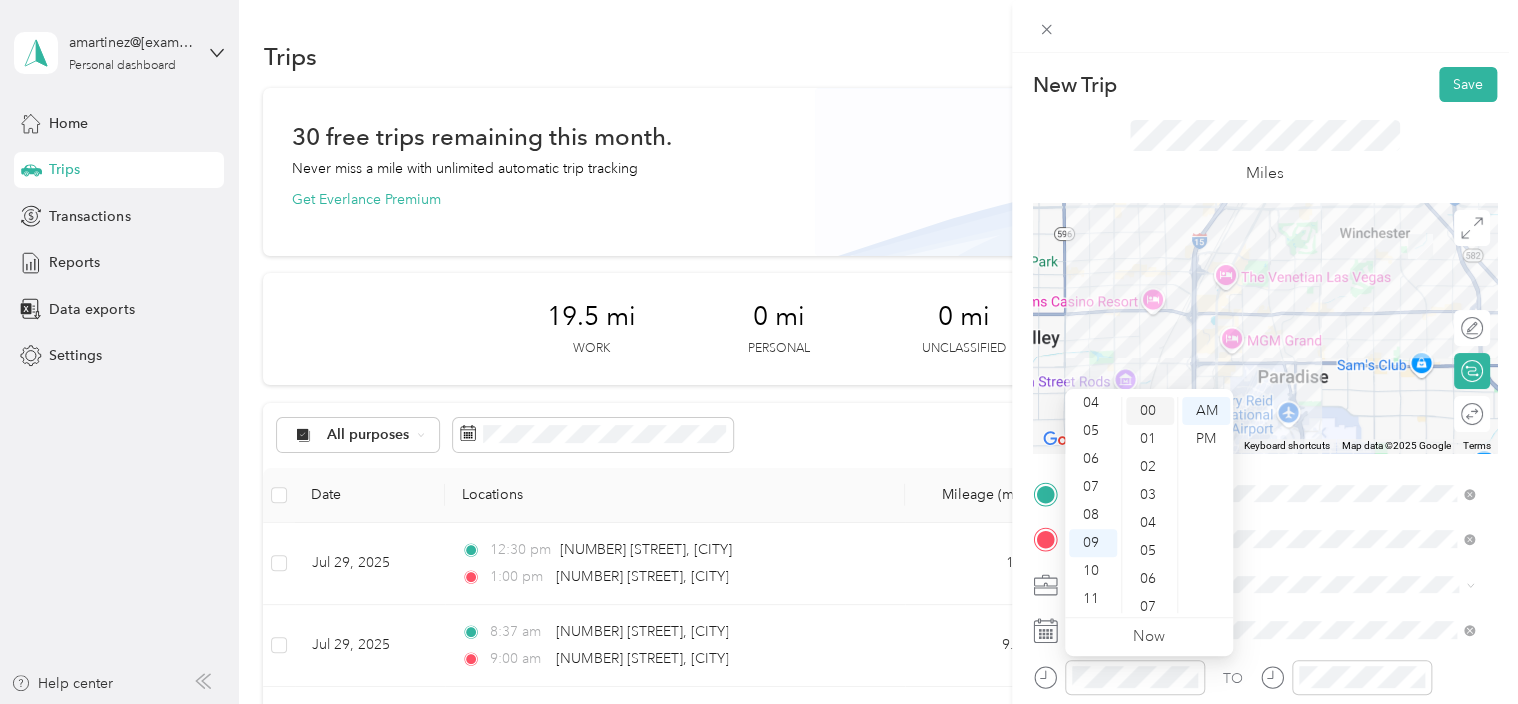click on "00" at bounding box center [1150, 411] 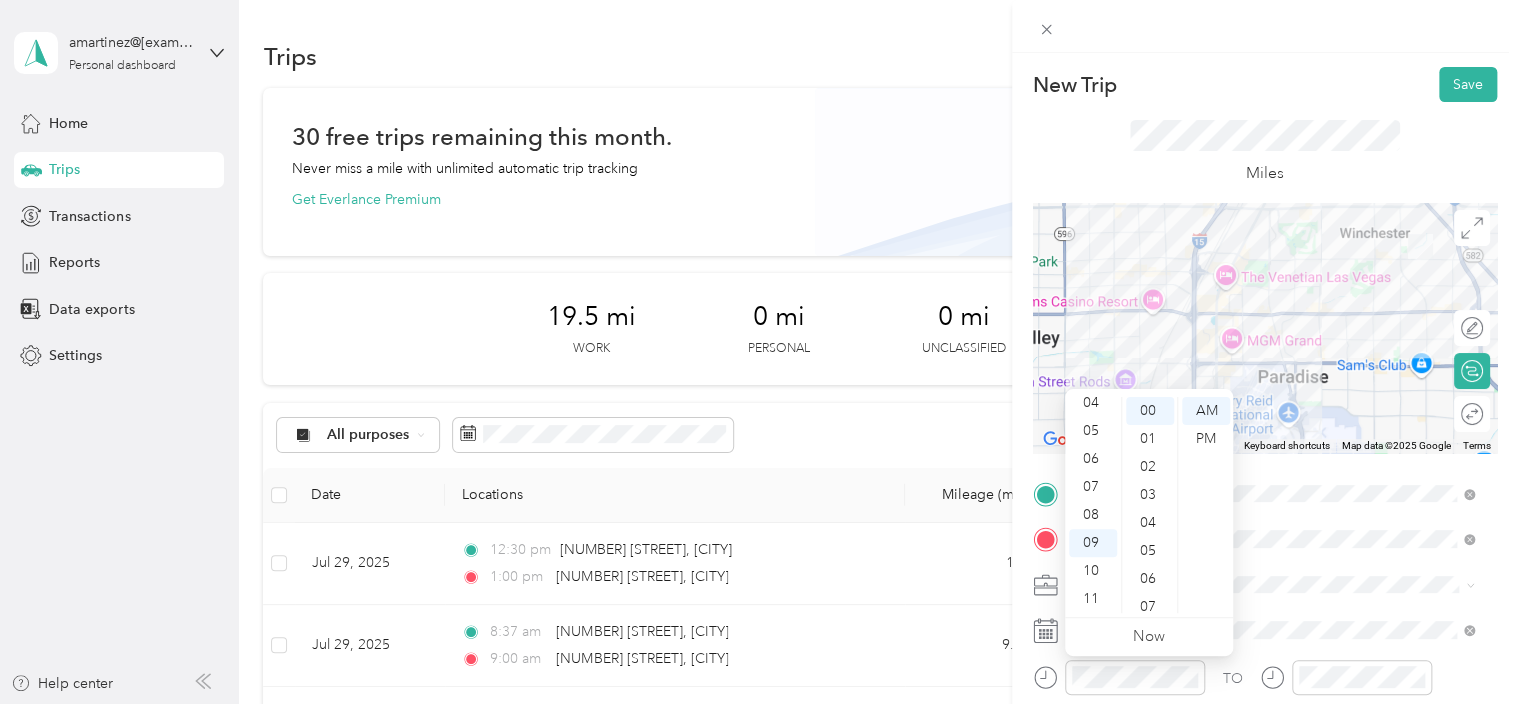 click on "TO Add photo" at bounding box center (1265, 719) 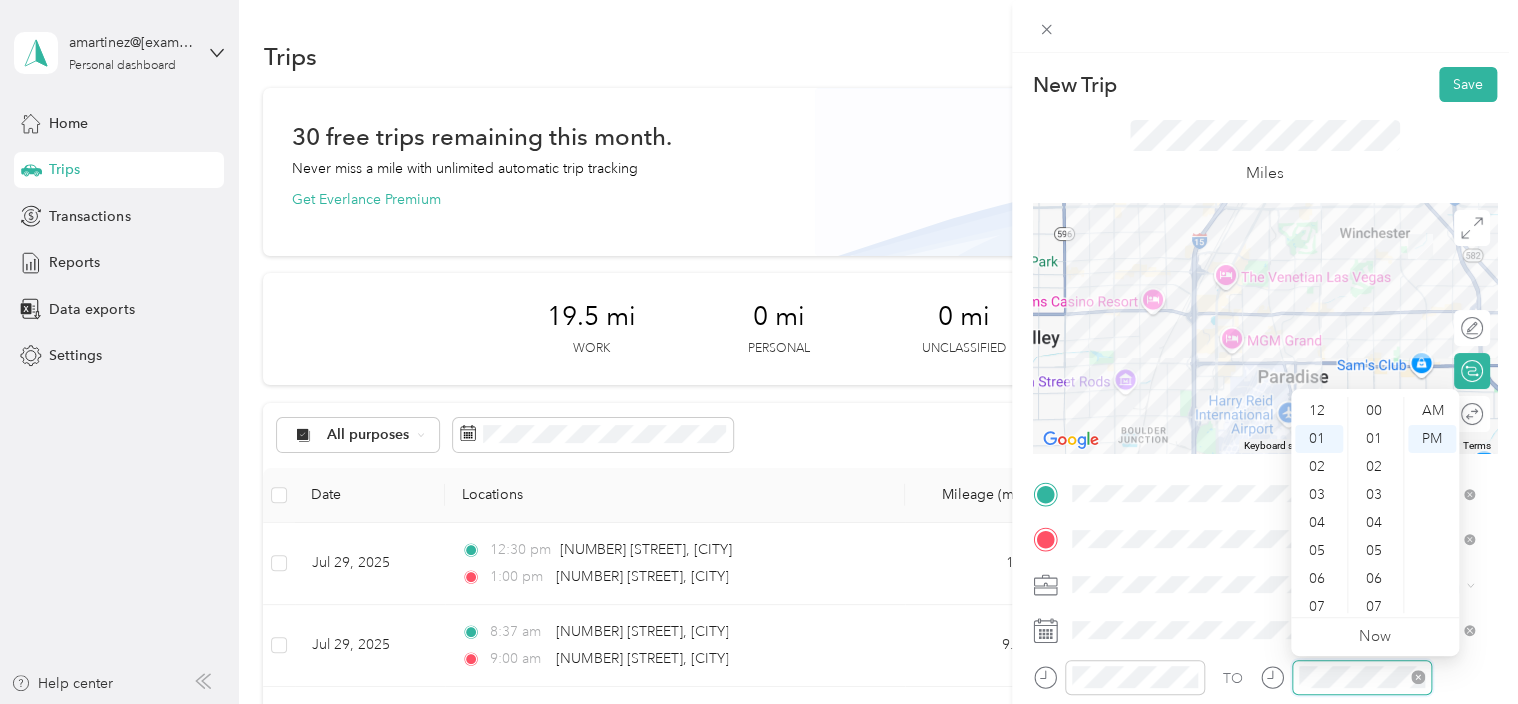 scroll, scrollTop: 28, scrollLeft: 0, axis: vertical 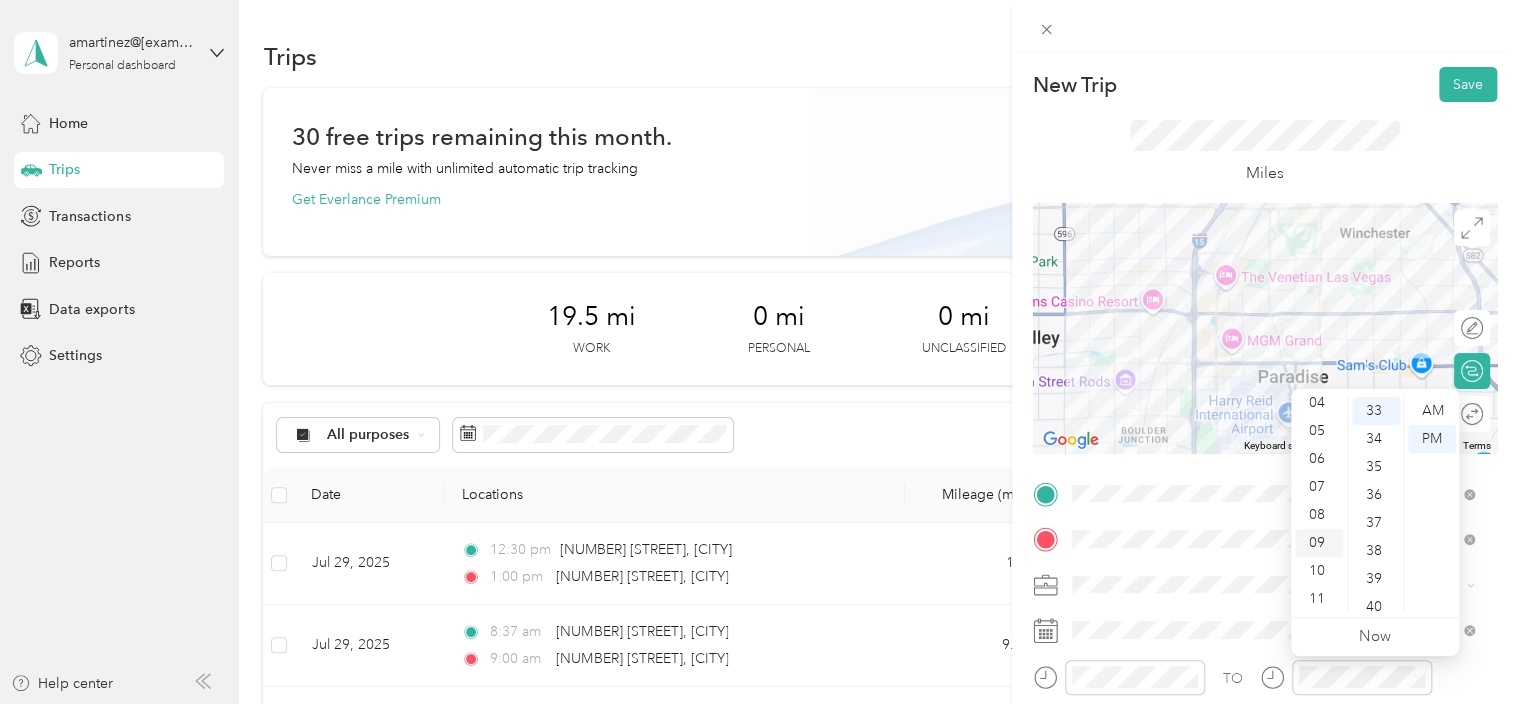 click on "09" at bounding box center (1319, 543) 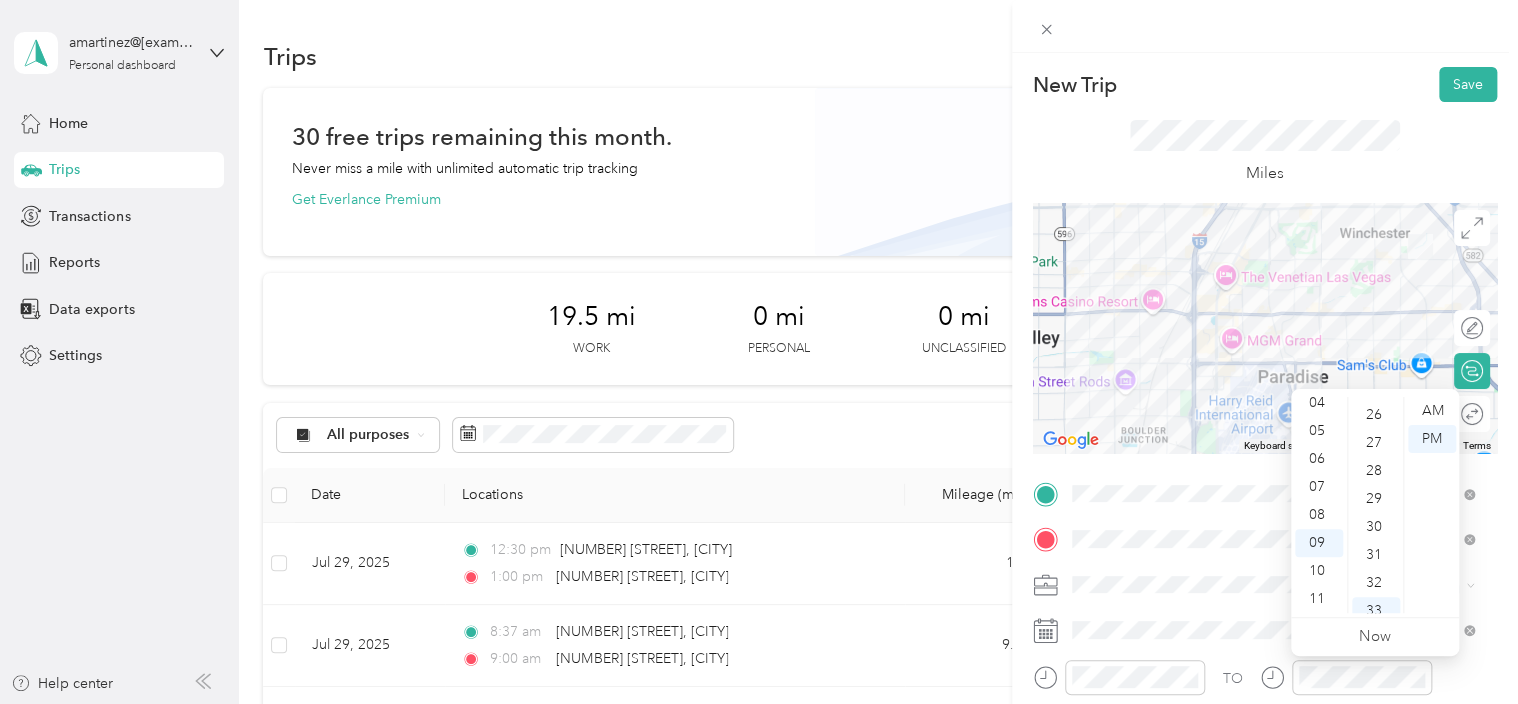scroll, scrollTop: 624, scrollLeft: 0, axis: vertical 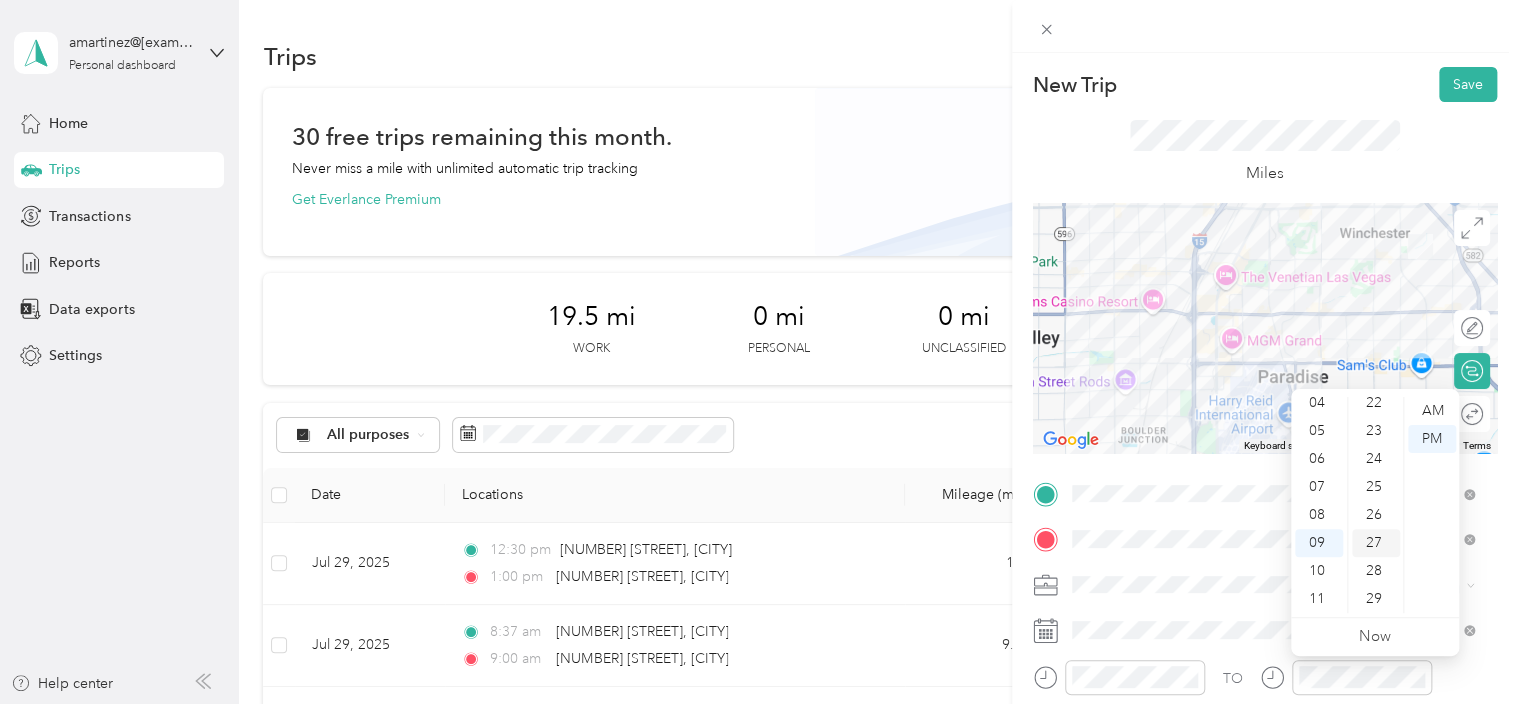click on "27" at bounding box center [1376, 543] 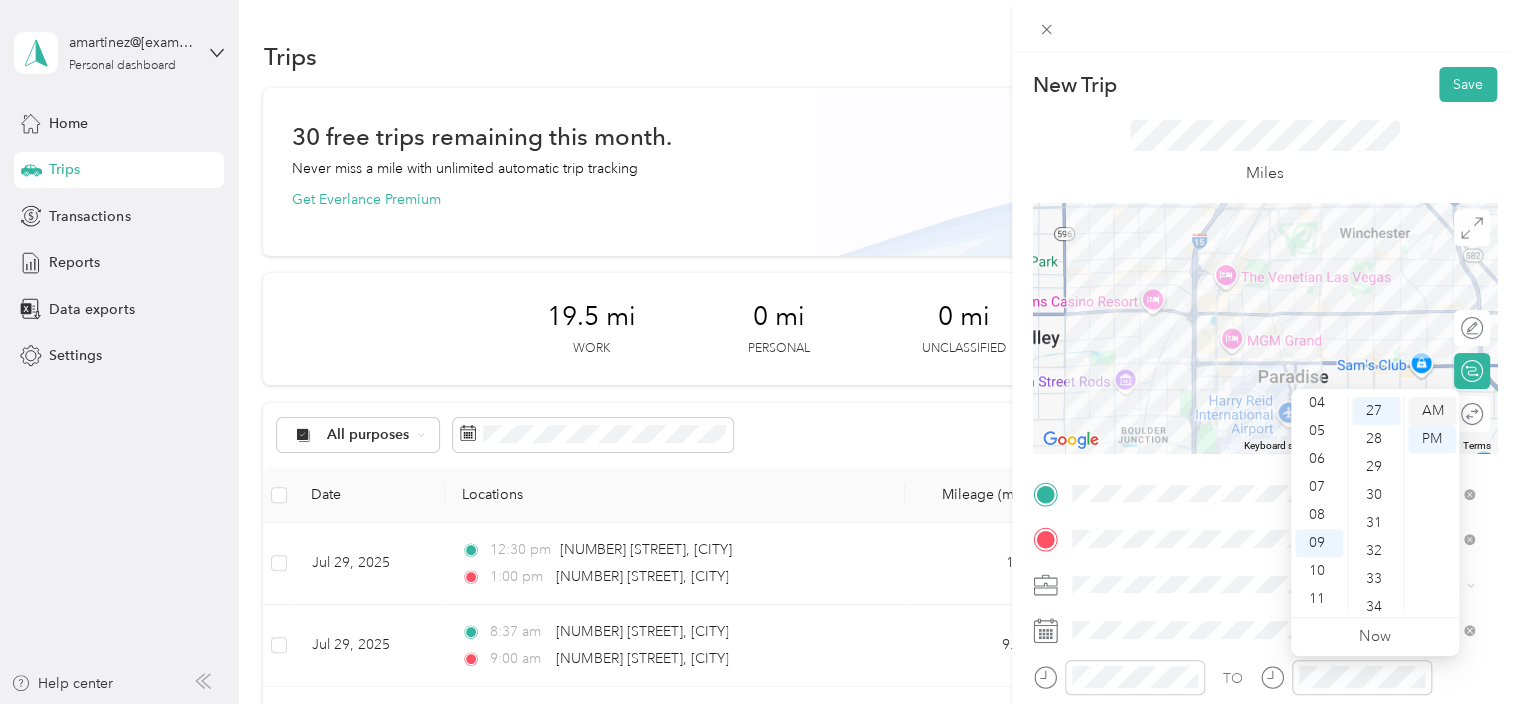 click on "AM" at bounding box center [1432, 411] 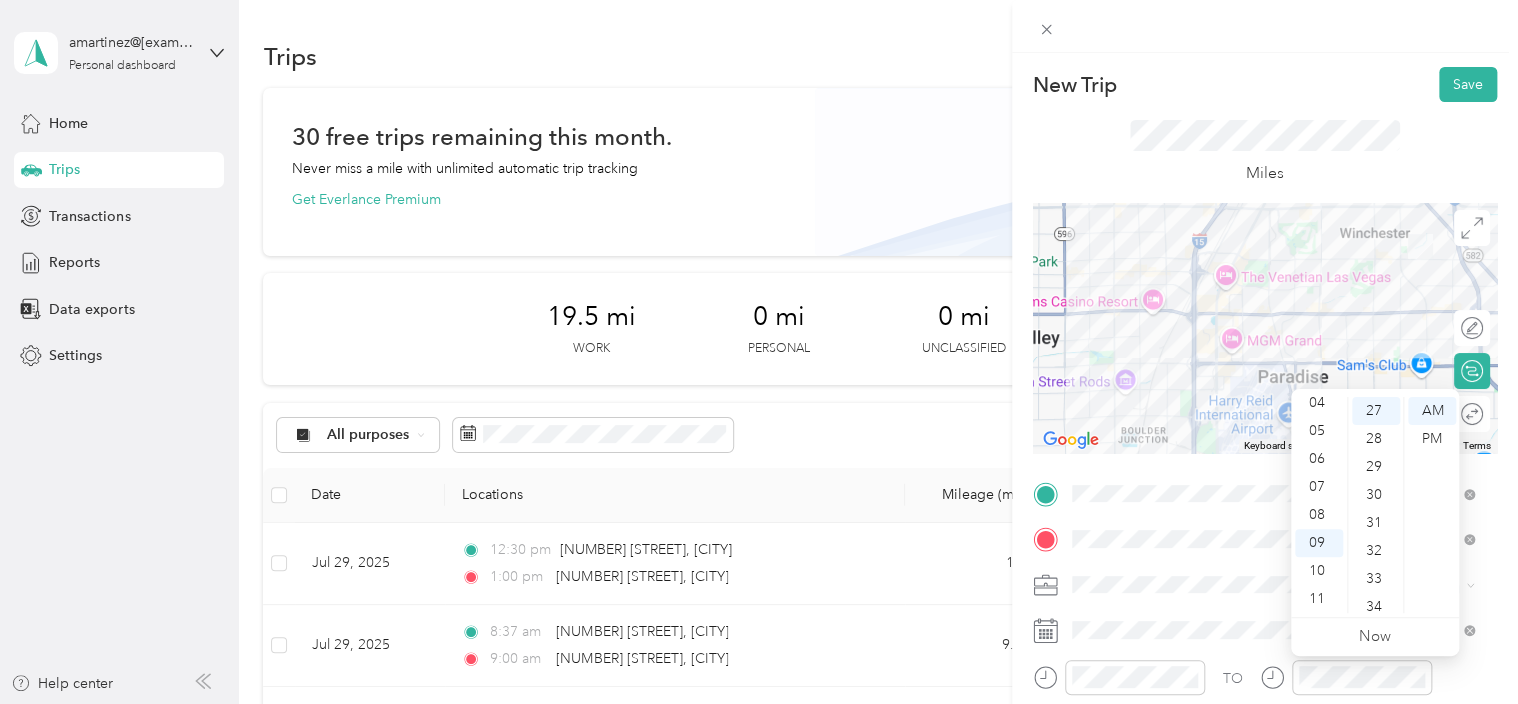 click on "TO Add photo" at bounding box center (1265, 719) 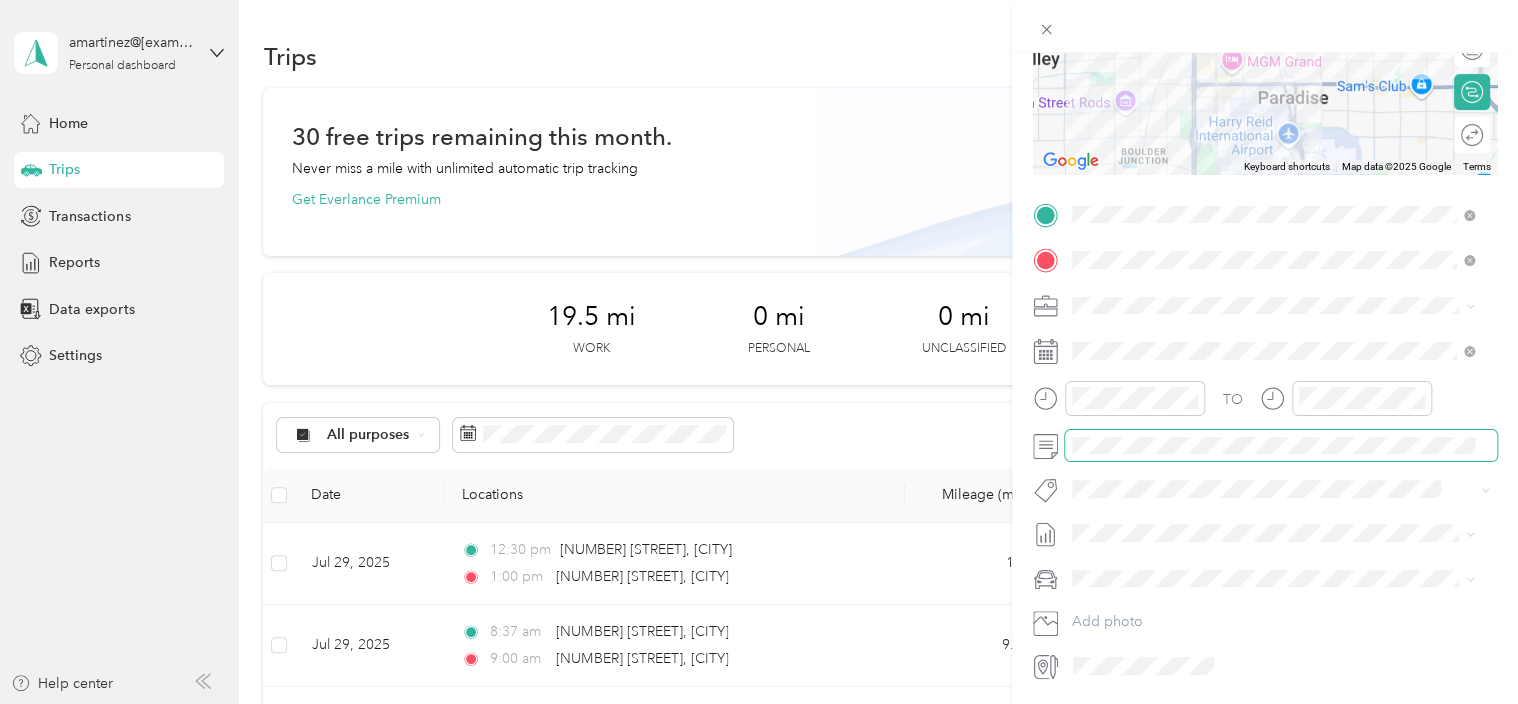 scroll, scrollTop: 244, scrollLeft: 0, axis: vertical 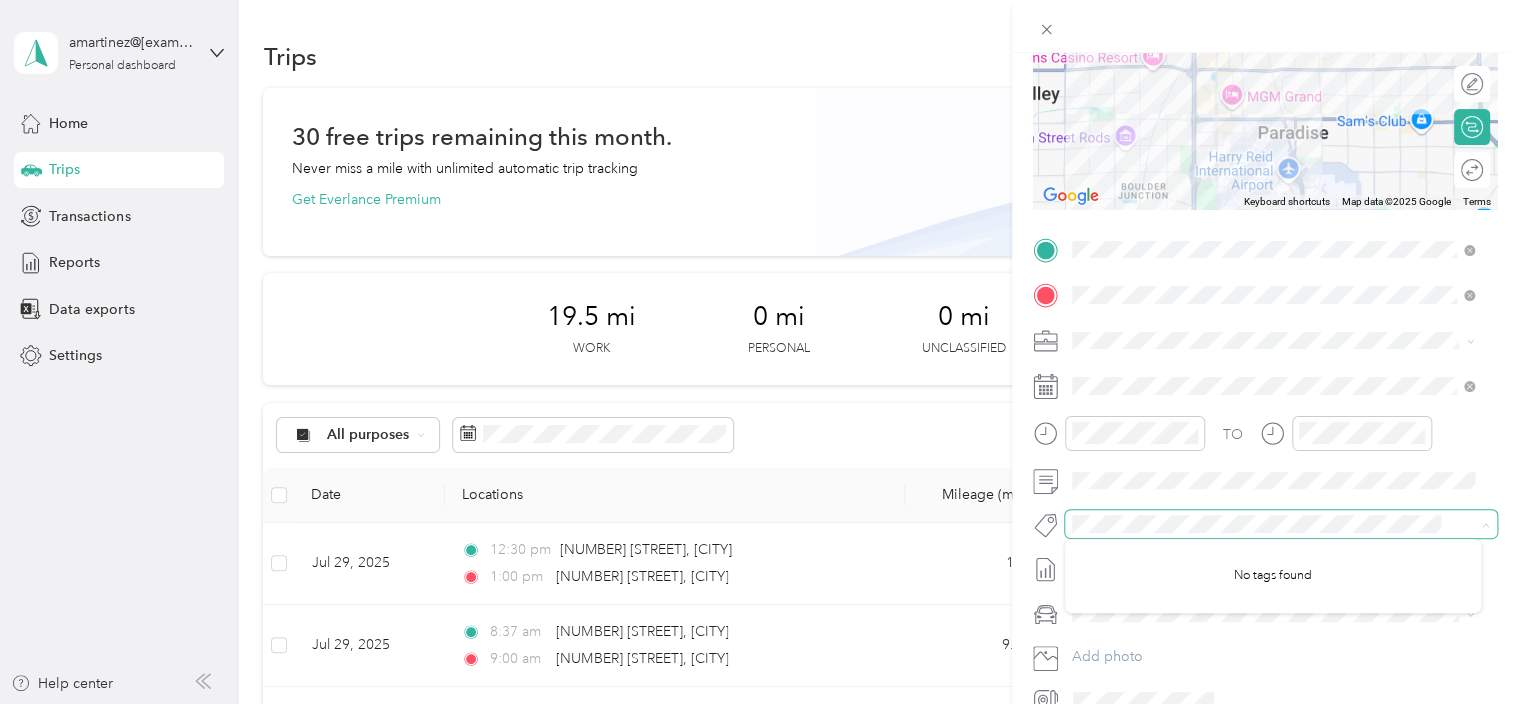 click at bounding box center (1281, 524) 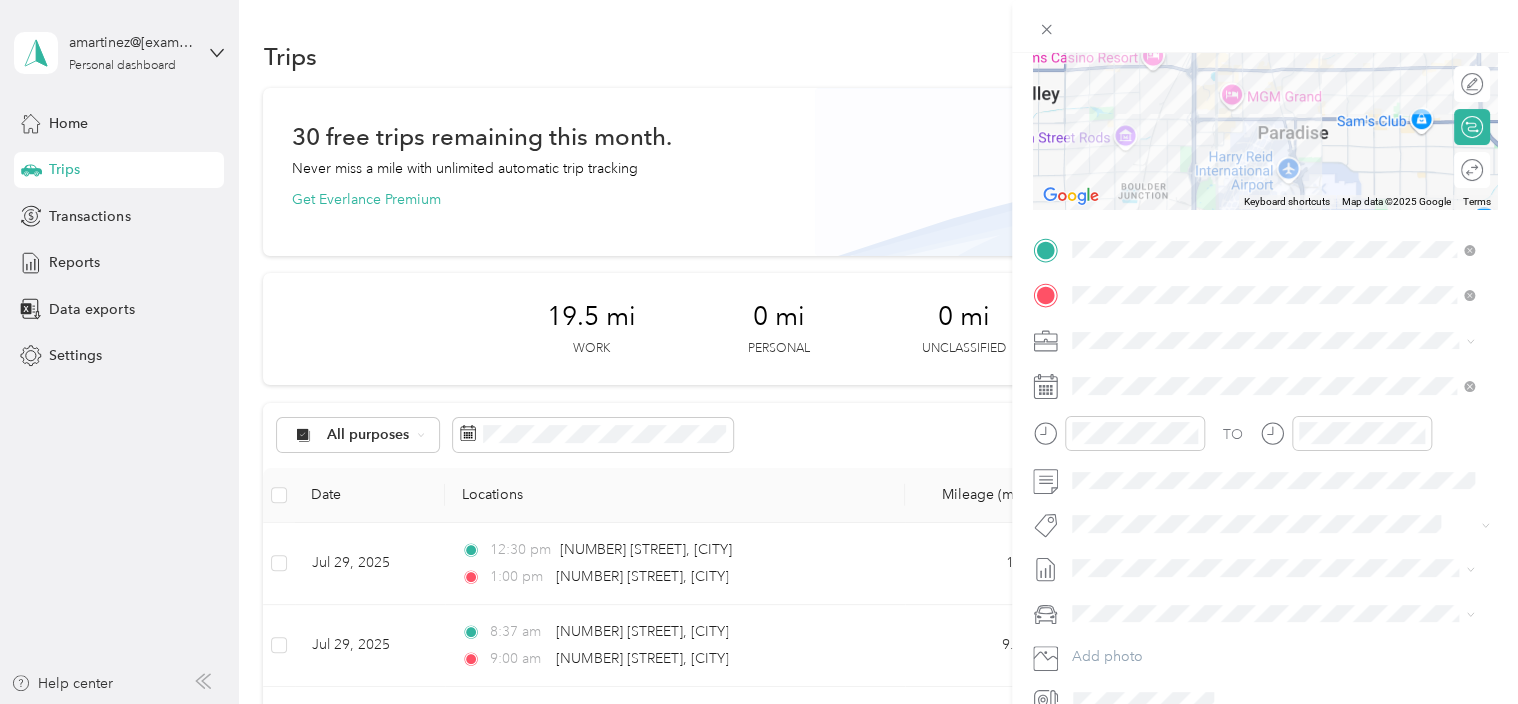 click on "New Trip Save This trip cannot be edited because it is either under review, approved, or paid. Contact your Team Manager to edit it. Miles To navigate the map with touch gestures double-tap and hold your finger on the map, then drag the map. ← Move left → Move right ↑ Move up ↓ Move down + Zoom in - Zoom out Home Jump left by 75% End Jump right by 75% Page Up Jump up by 75% Page Down Jump down by 75% Keyboard shortcuts Map Data Map data ©2025 Google Map data ©2025 Google 2 km  Click to toggle between metric and imperial units Terms Report a map error Edit route Calculate route Round trip TO Add photo" at bounding box center (1265, 270) 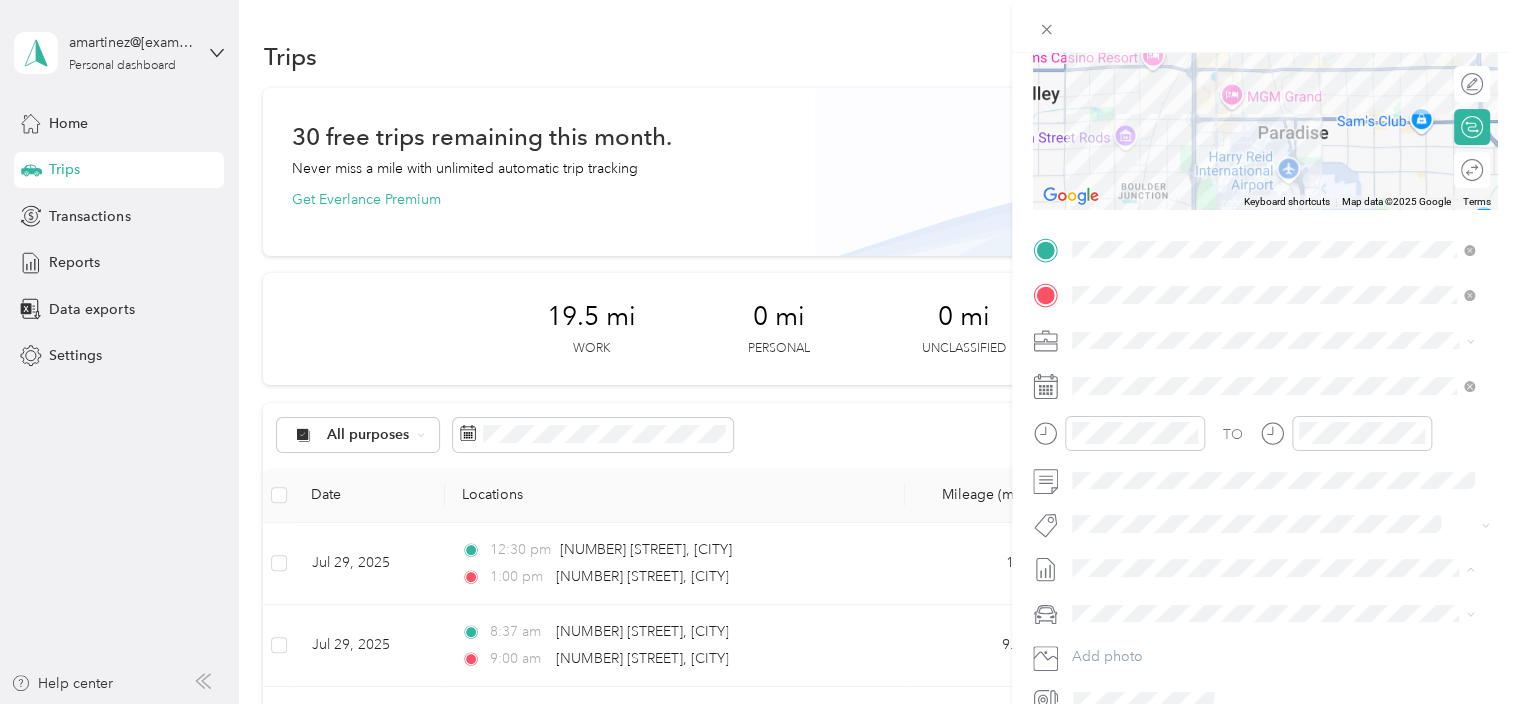 click on "New Trip Save This trip cannot be edited because it is either under review, approved, or paid. Contact your Team Manager to edit it. Miles To navigate the map with touch gestures double-tap and hold your finger on the map, then drag the map. ← Move left → Move right ↑ Move up ↓ Move down + Zoom in - Zoom out Home Jump left by 75% End Jump right by 75% Page Up Jump up by 75% Page Down Jump down by 75% Keyboard shortcuts Map Data Map data ©2025 Google Map data ©2025 Google 2 km  Click to toggle between metric and imperial units Terms Report a map error Edit route Calculate route Round trip TO Add photo" at bounding box center (1265, 270) 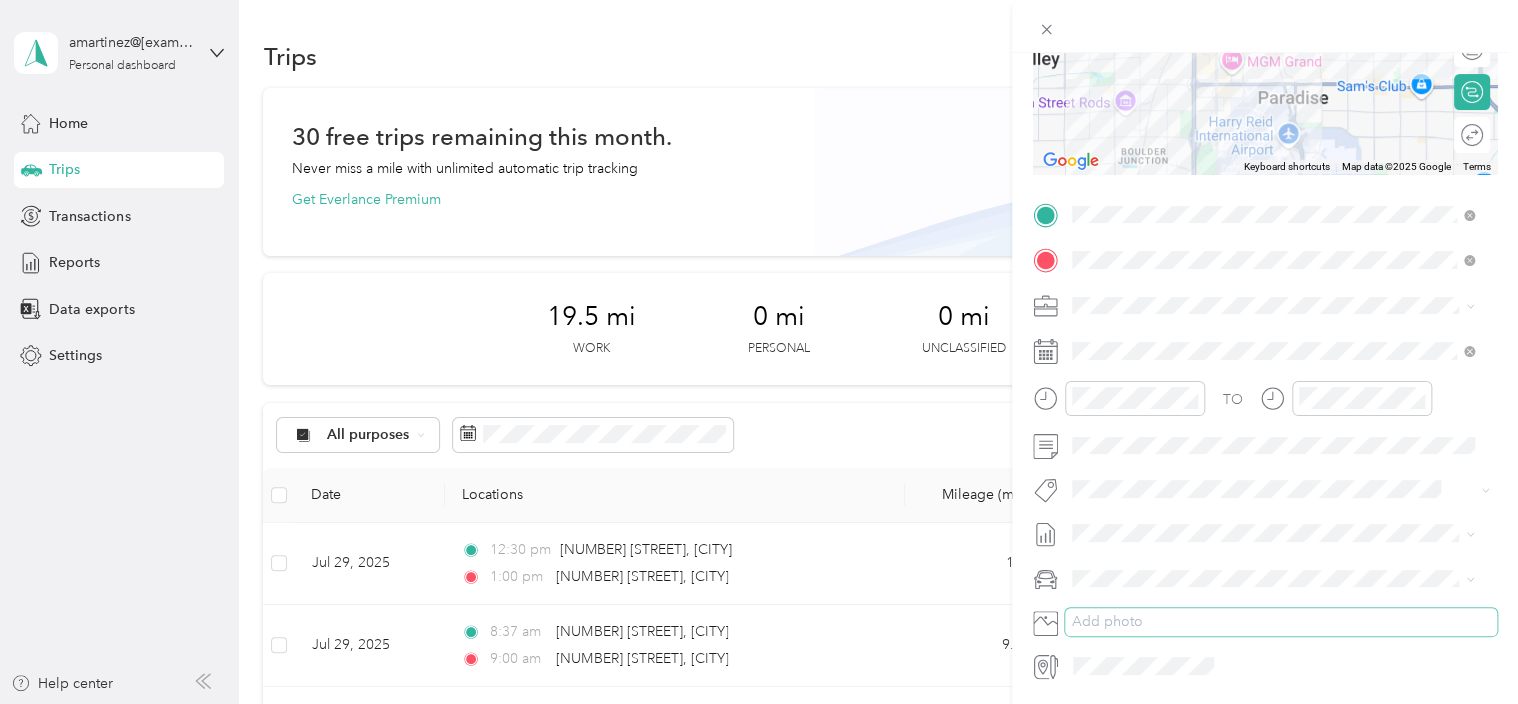 scroll, scrollTop: 244, scrollLeft: 0, axis: vertical 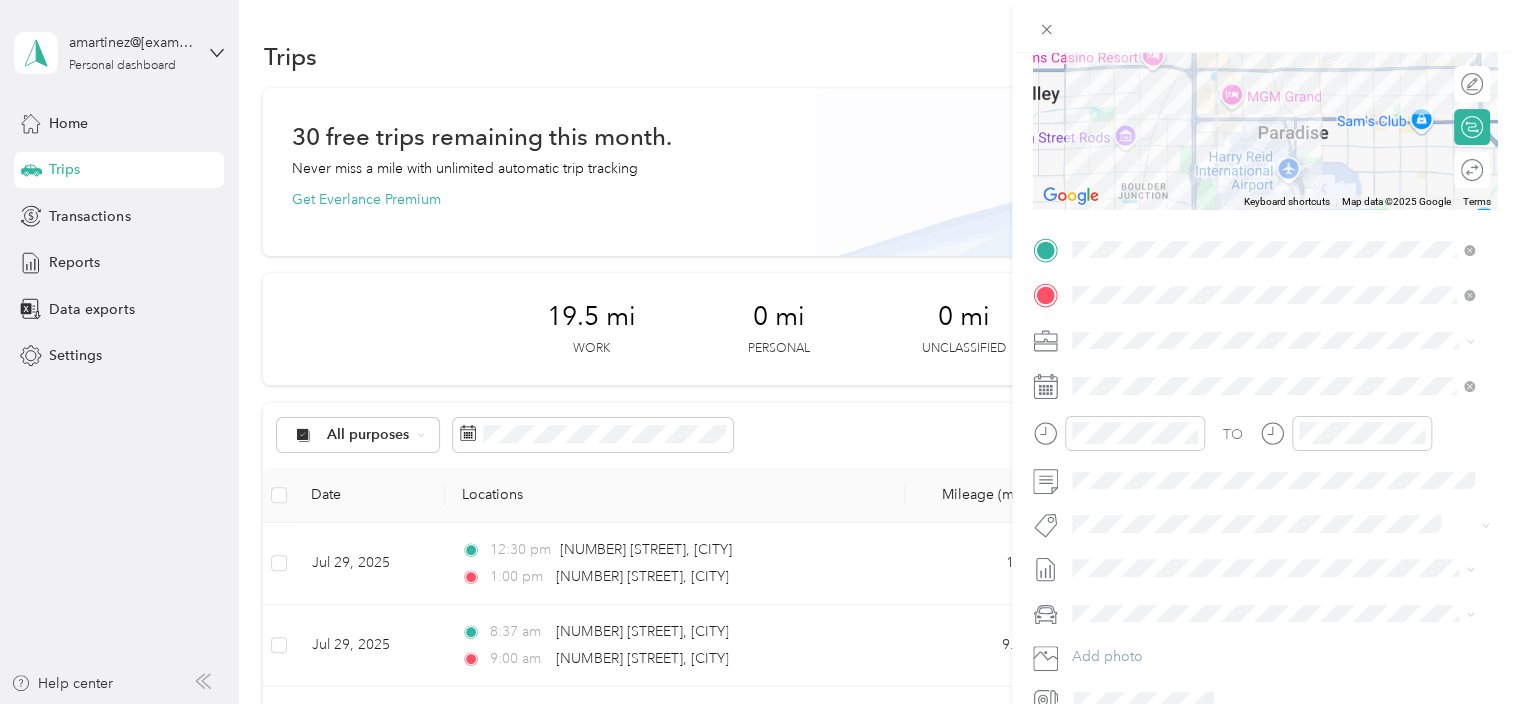 click on "New Trip Save This trip cannot be edited because it is either under review, approved, or paid. Contact your Team Manager to edit it. Miles To navigate the map with touch gestures double-tap and hold your finger on the map, then drag the map. ← Move left → Move right ↑ Move up ↓ Move down + Zoom in - Zoom out Home Jump left by 75% End Jump right by 75% Page Up Jump up by 75% Page Down Jump down by 75% Keyboard shortcuts Map Data Map data ©2025 Google Map data ©2025 Google 2 km  Click to toggle between metric and imperial units Terms Report a map error Edit route Calculate route Round trip TO Add photo" at bounding box center [1265, 270] 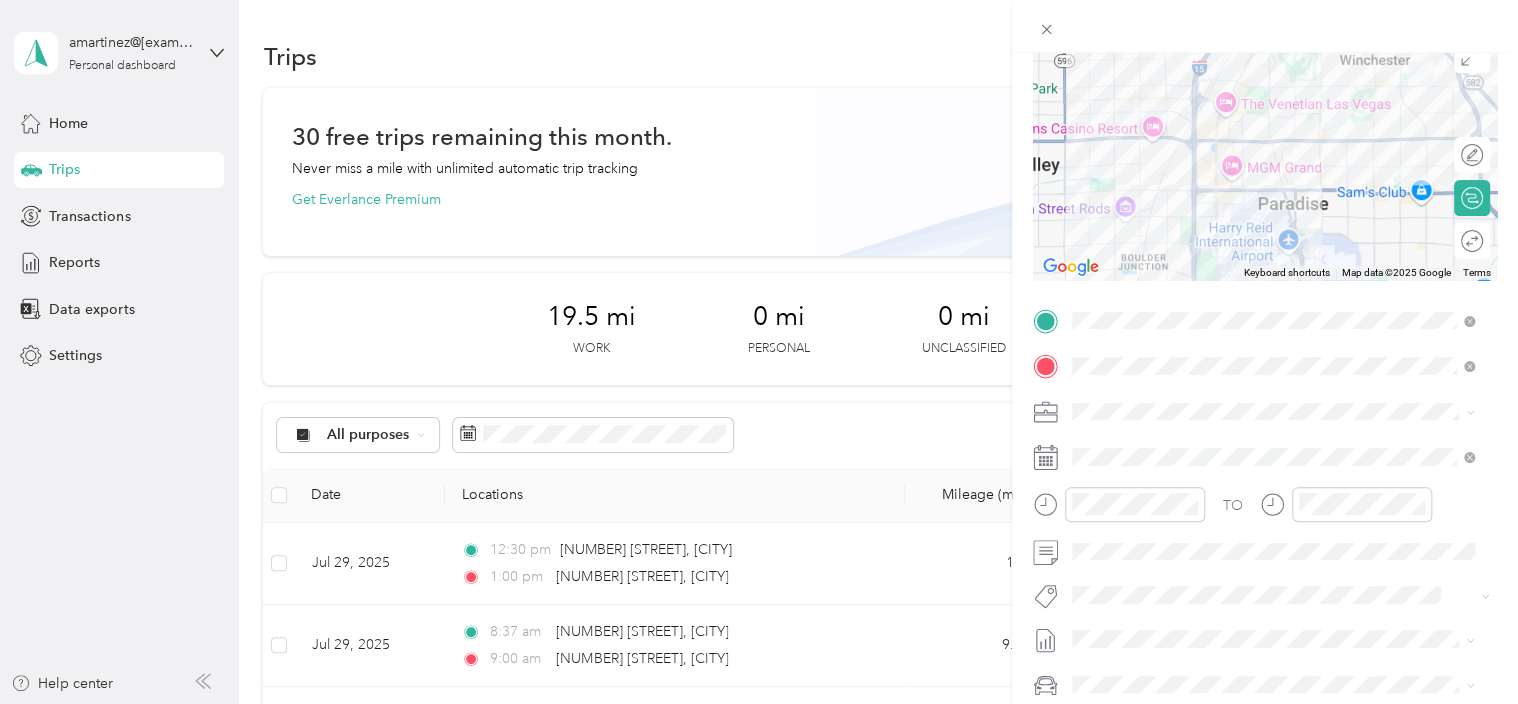 scroll, scrollTop: 0, scrollLeft: 0, axis: both 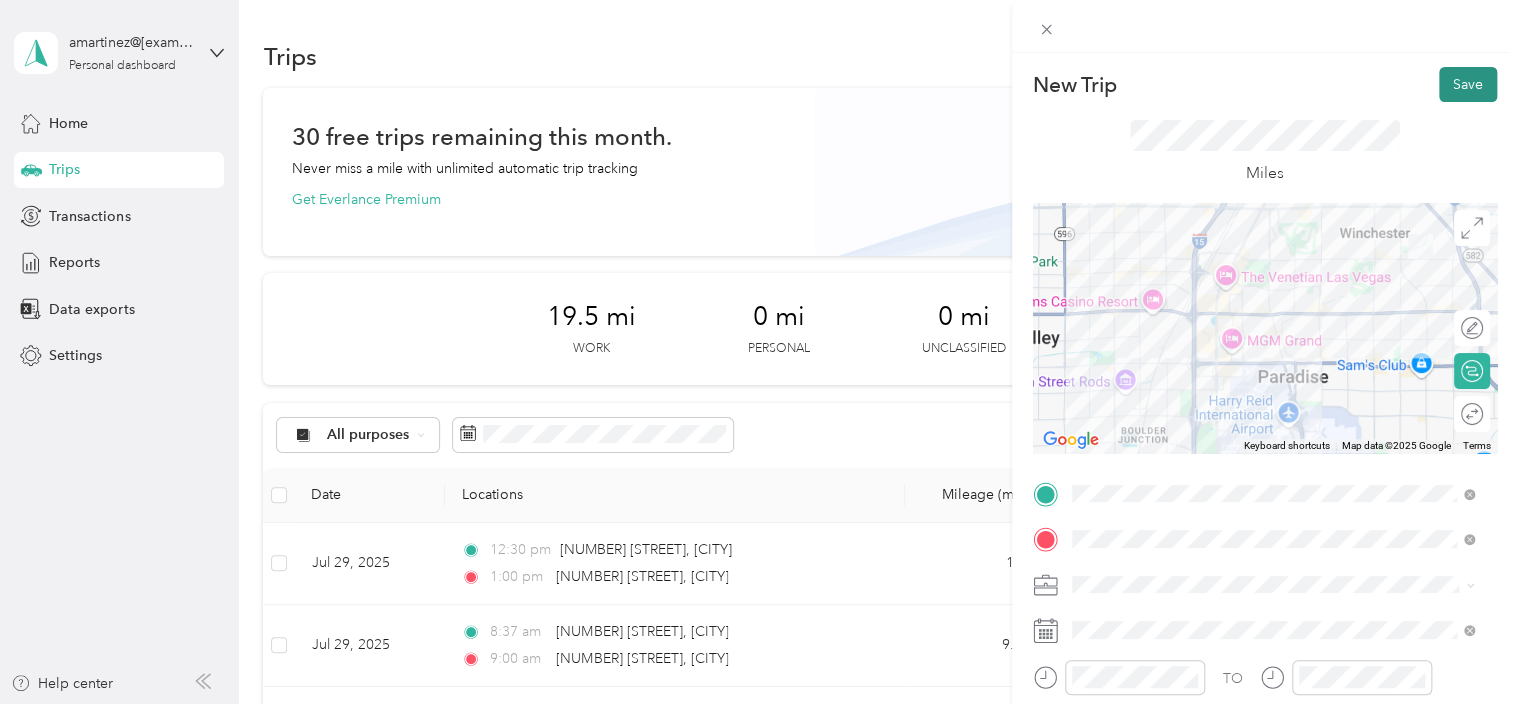 click on "Save" at bounding box center [1468, 84] 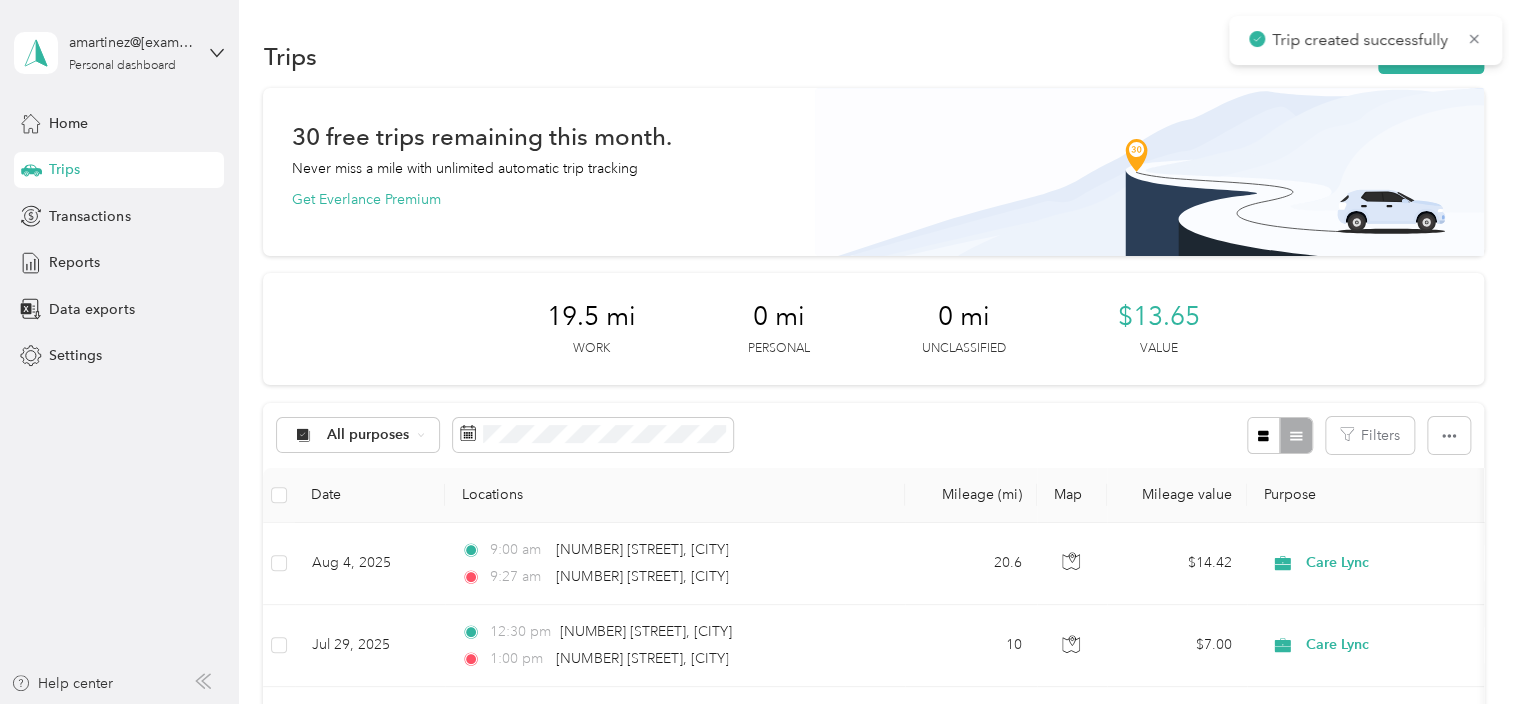click on "amartinez@[example.com] Personal dashboard Home Trips Transactions Reports Data exports Settings   Help center" at bounding box center (119, 352) 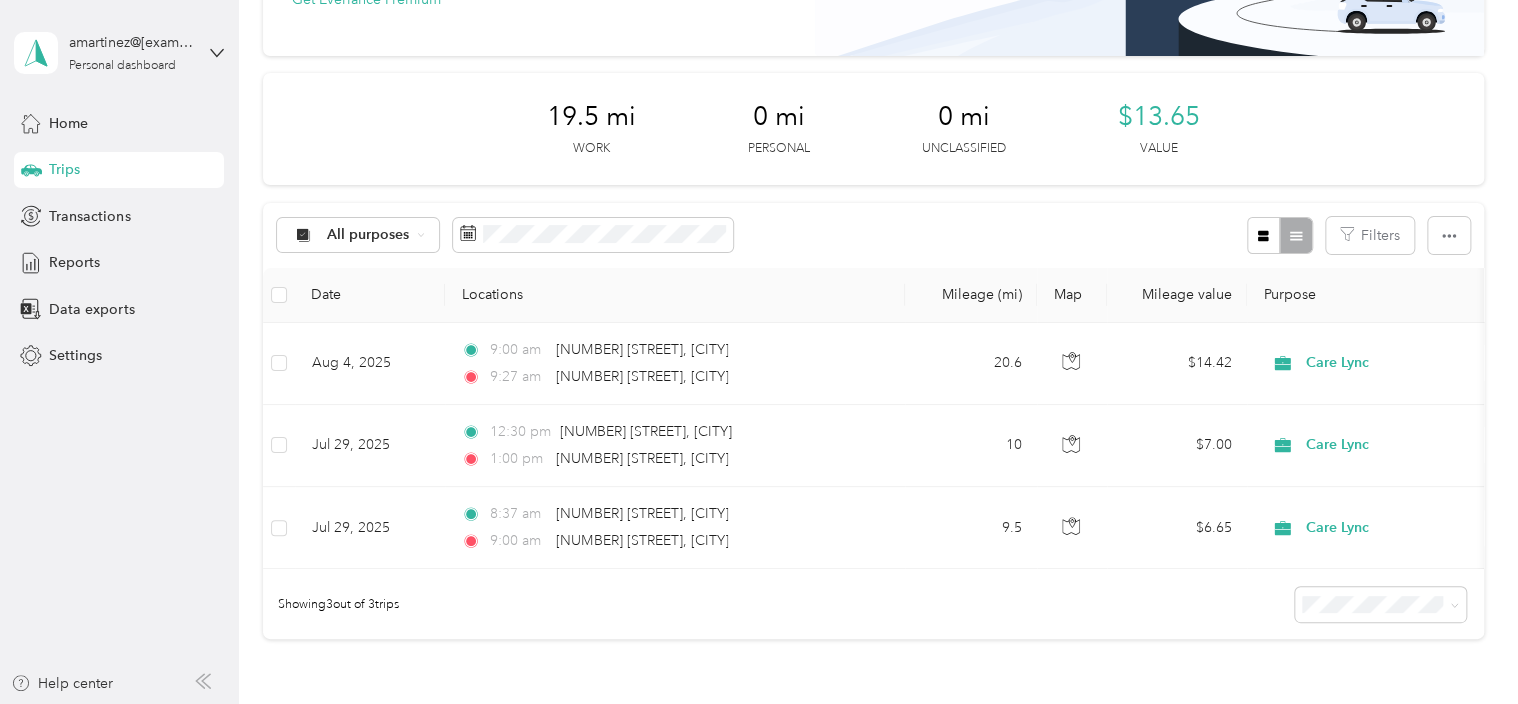scroll, scrollTop: 0, scrollLeft: 0, axis: both 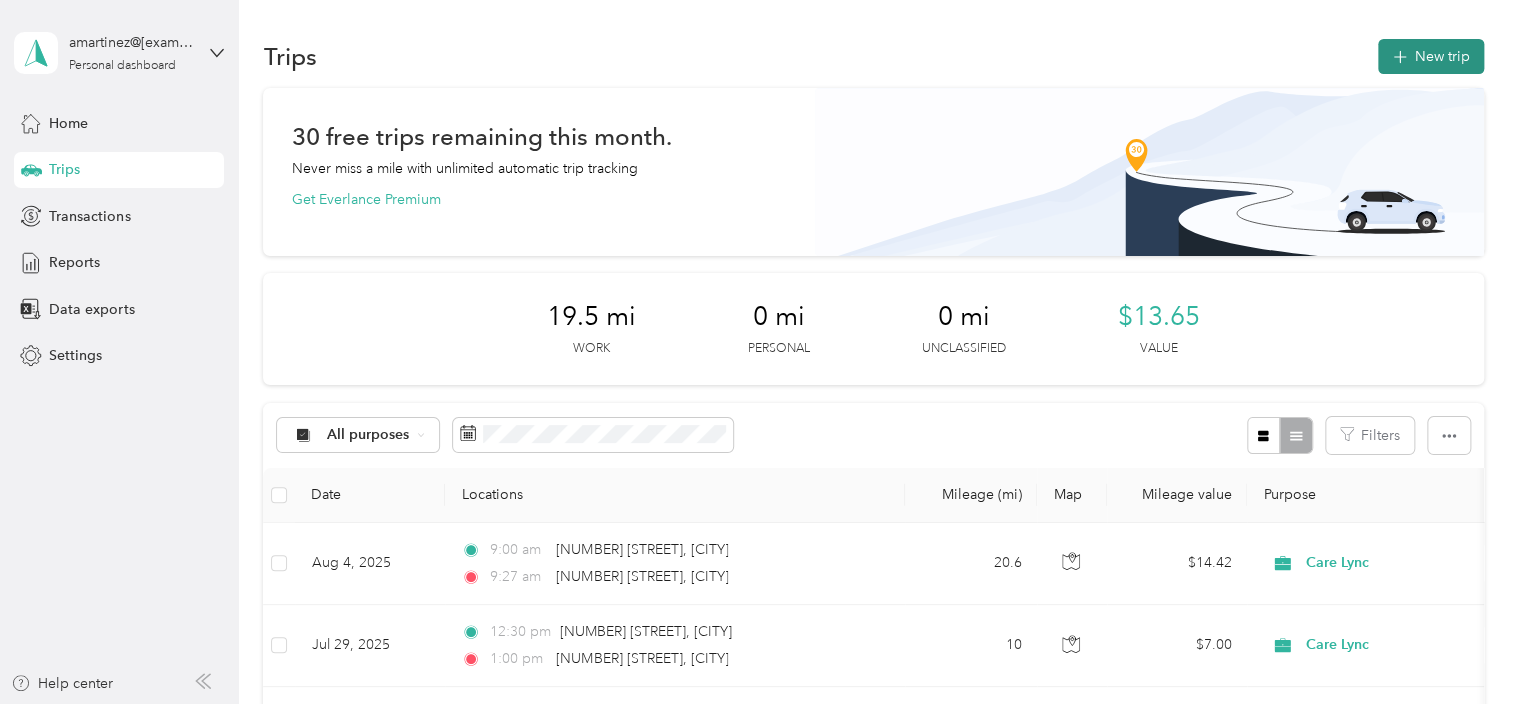 click on "New trip" at bounding box center (1431, 56) 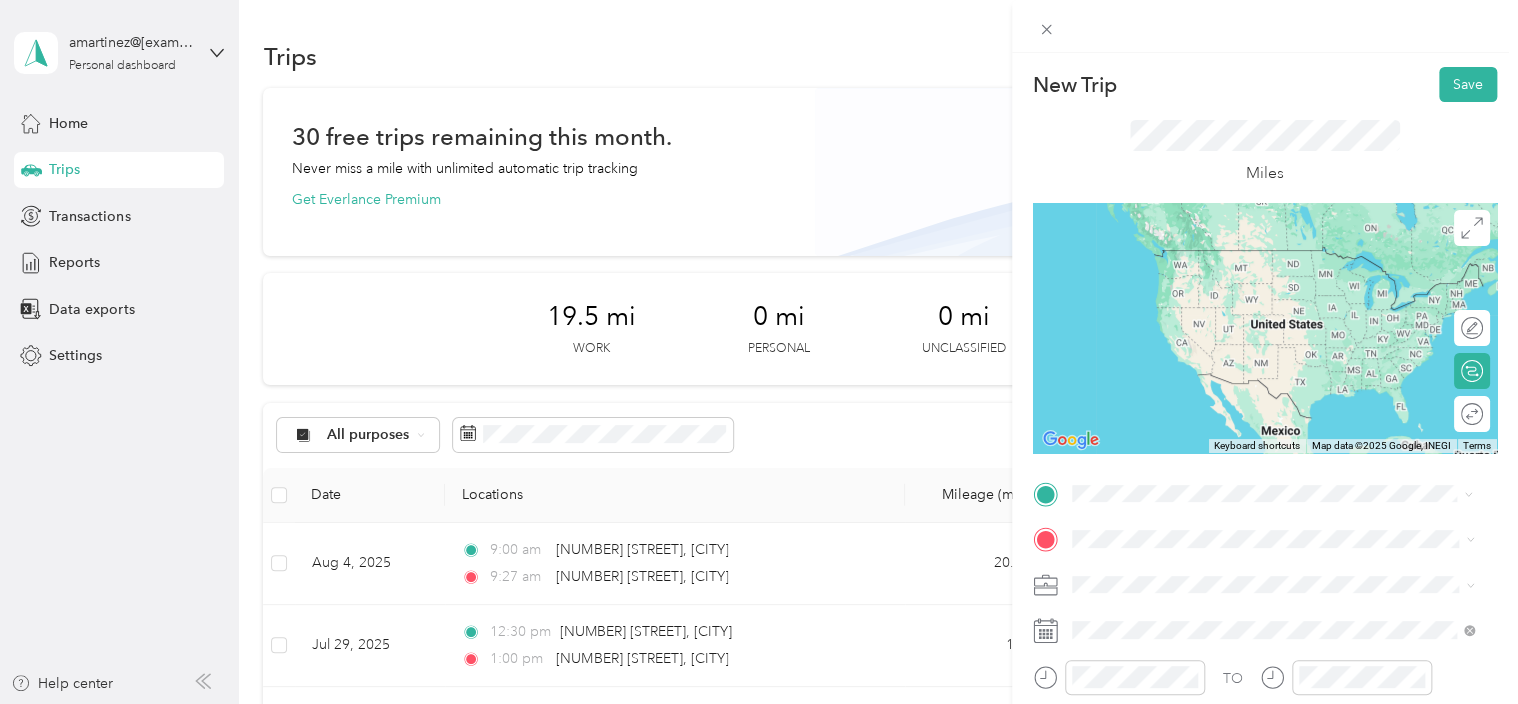 click on "[NUMBER] [STREET]
[CITY], [STATE] [POSTAL_CODE], [COUNTRY]" at bounding box center [1253, 258] 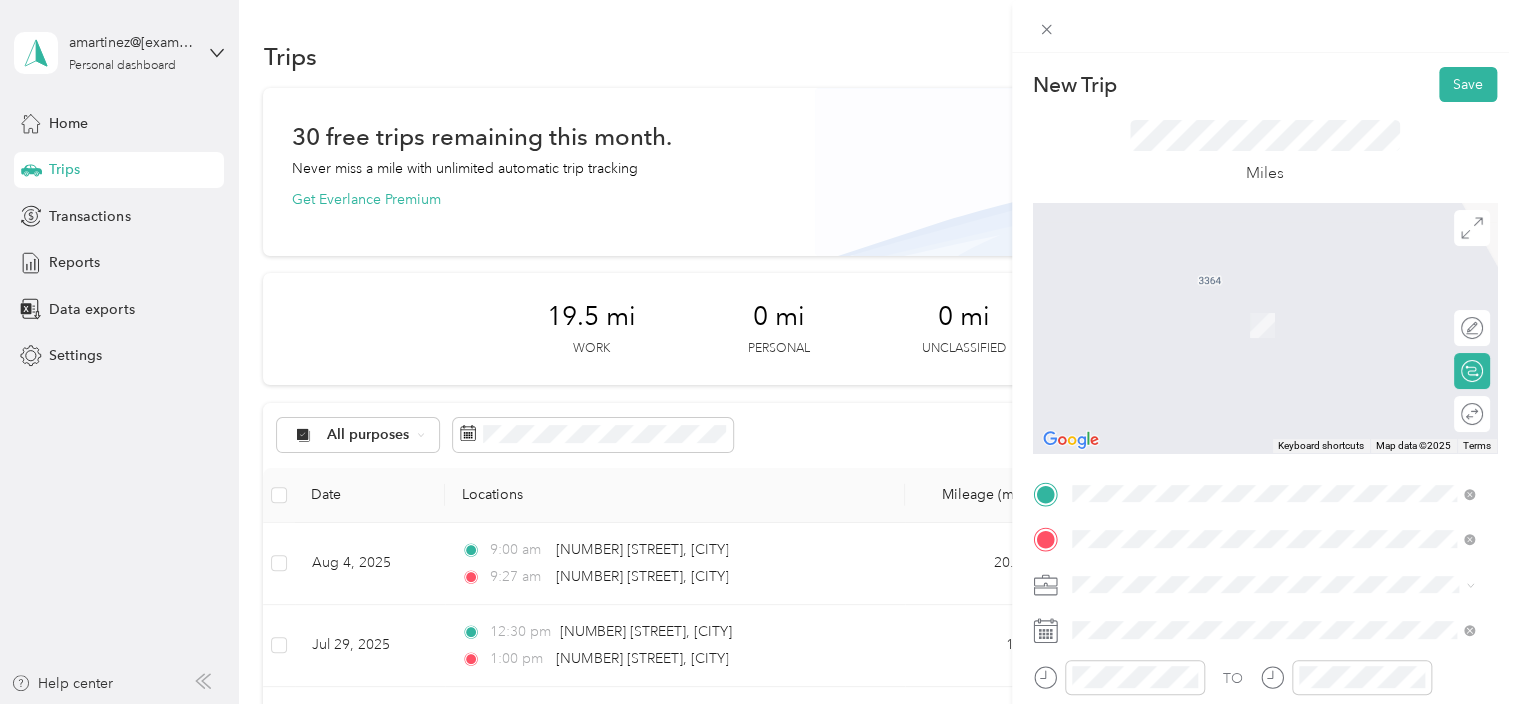 click on "[NUMBER] [STREET]
[CITY], [STATE] [POSTAL_CODE], [COUNTRY]" at bounding box center [1253, 304] 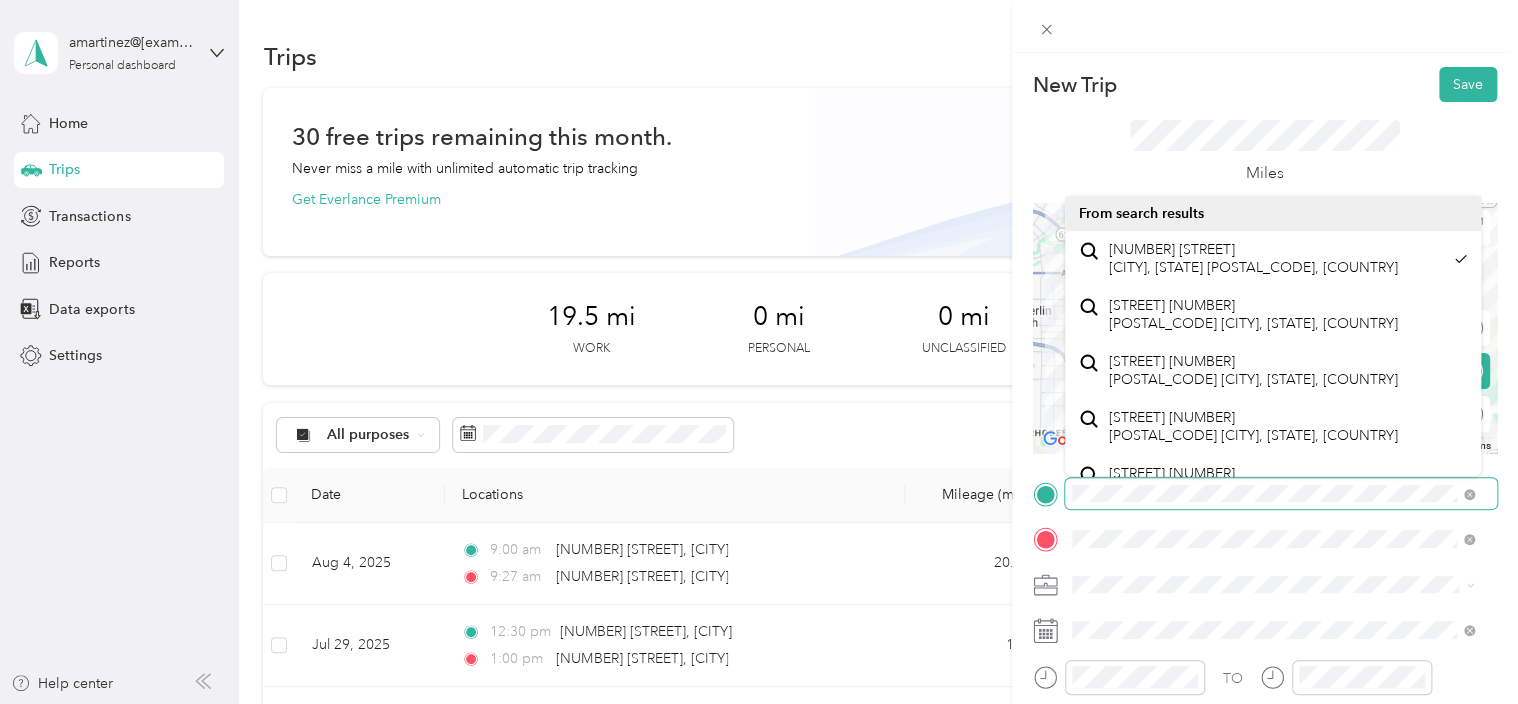 click on "New Trip Save This trip cannot be edited because it is either under review, approved, or paid. Contact your Team Manager to edit it. Miles To navigate the map with touch gestures double-tap and hold your finger on the map, then drag the map. ← Move left → Move right ↑ Move up ↓ Move down + Zoom in - Zoom out Home Jump left by 75% End Jump right by 75% Page Up Jump up by 75% Page Down Jump down by 75% Keyboard shortcuts Map Data Map data ©2025 Google Map data ©2025 Google 2 km  Click to toggle between metric and imperial units Terms Report a map error Edit route Calculate route Round trip TO Add photo" at bounding box center [1265, 514] 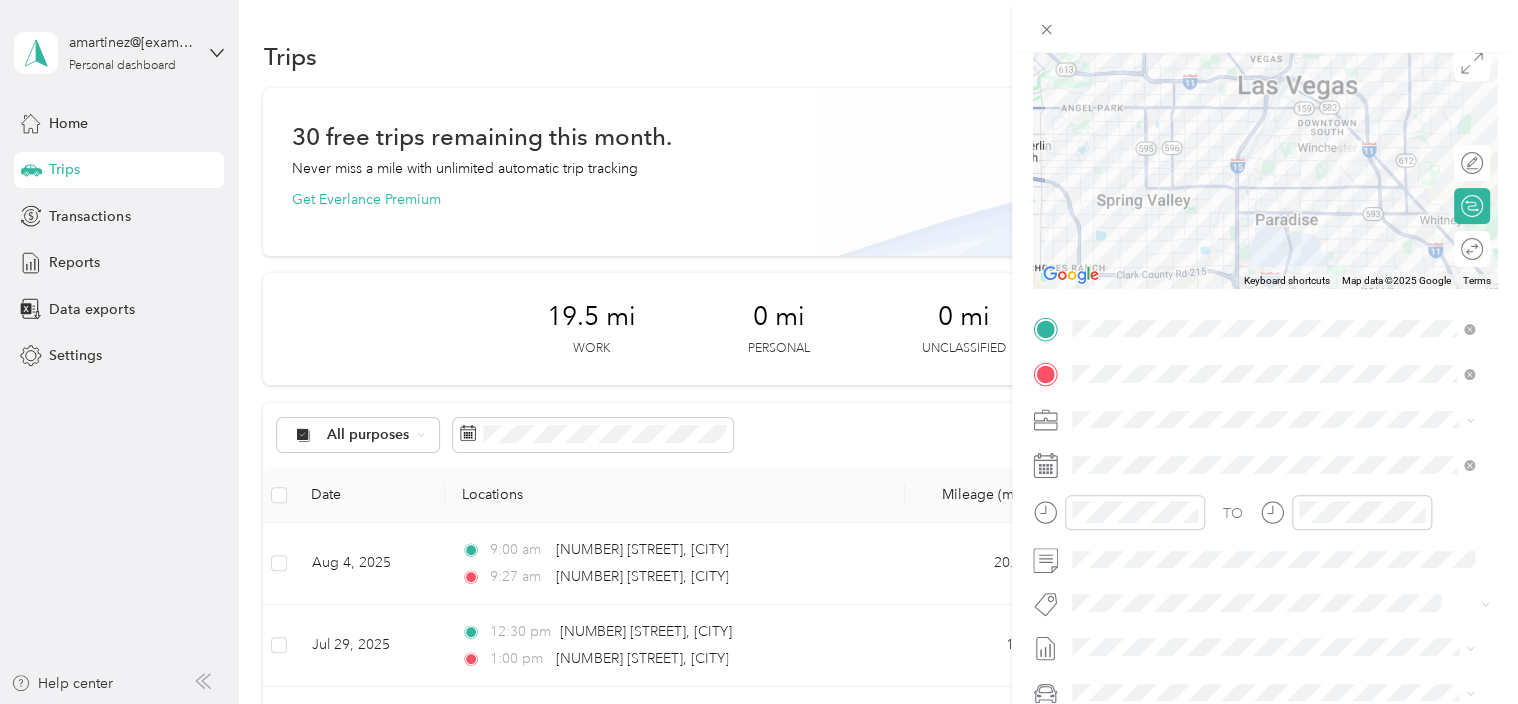 scroll, scrollTop: 200, scrollLeft: 0, axis: vertical 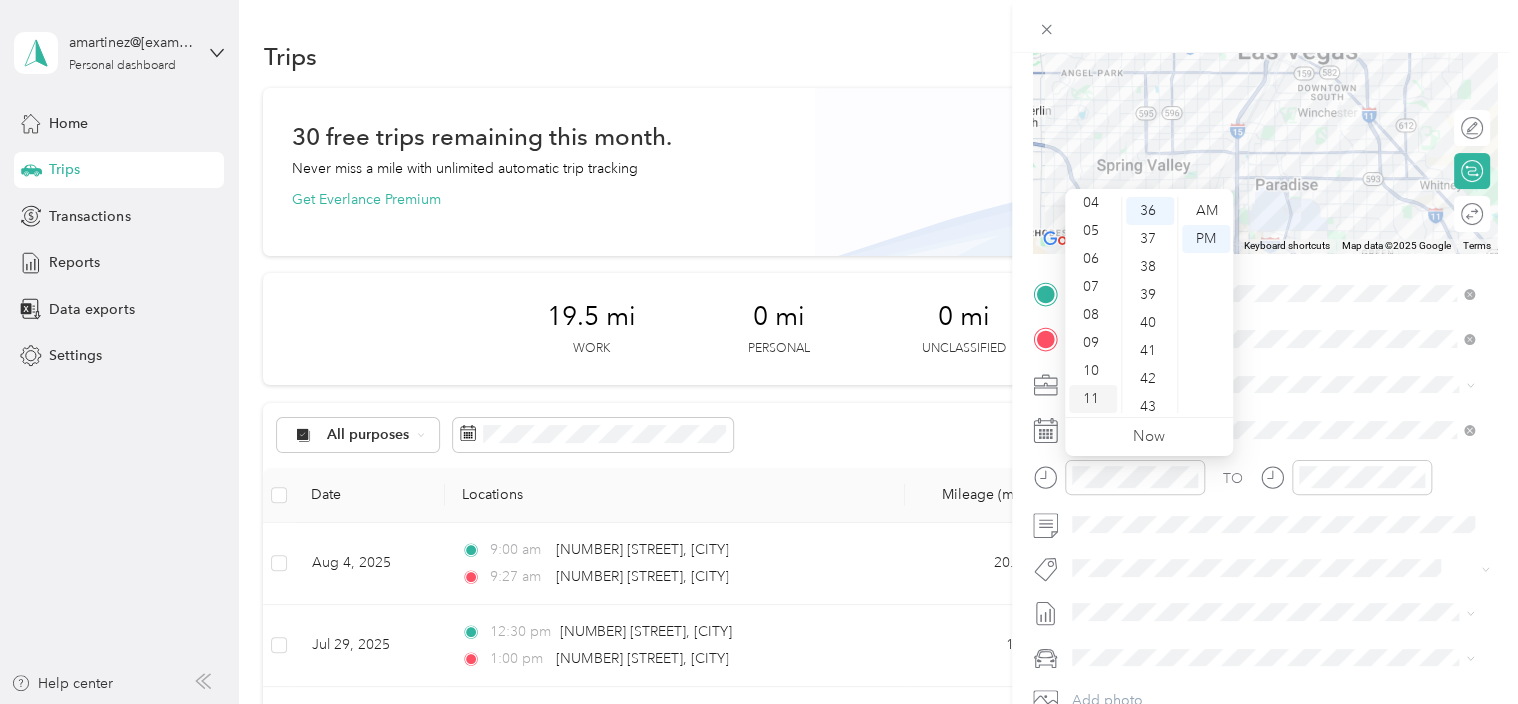 click on "11" at bounding box center (1093, 399) 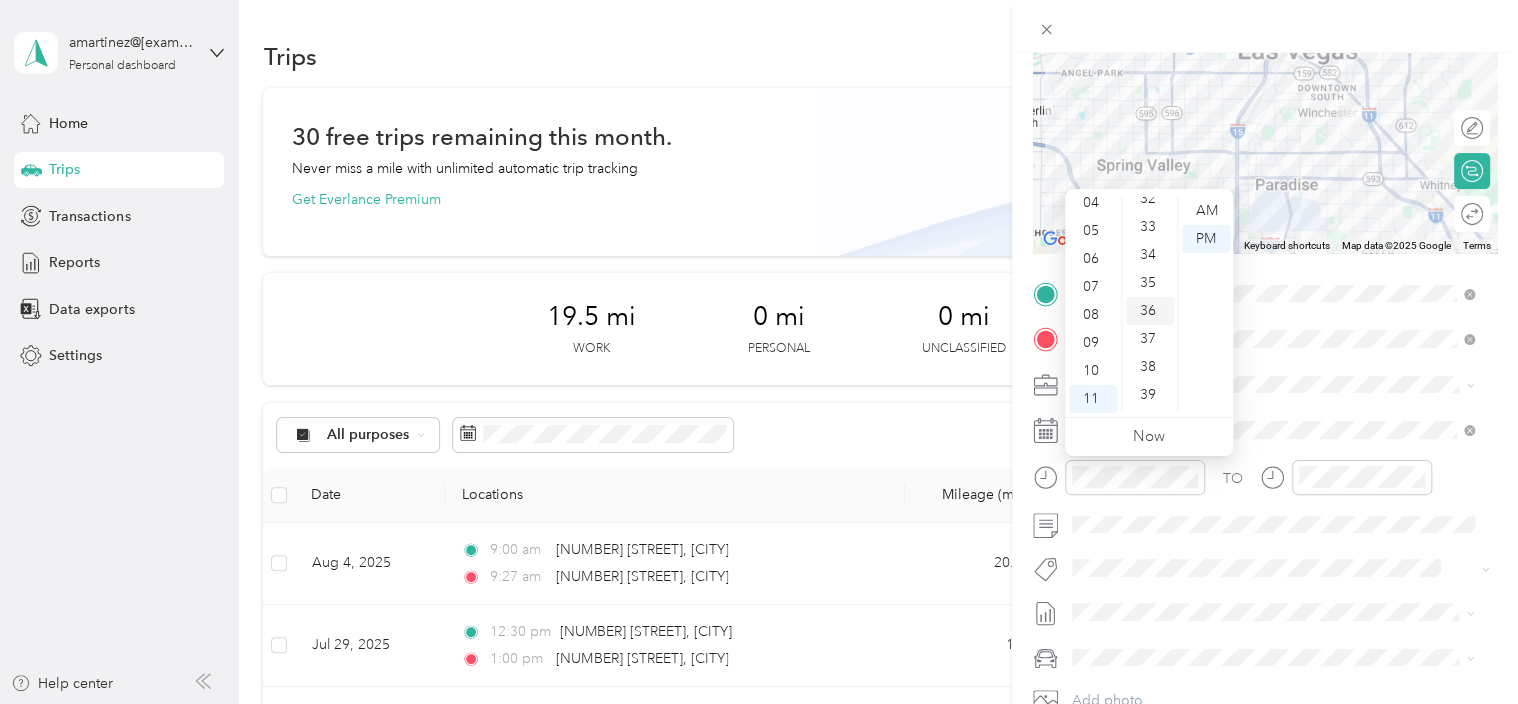 scroll, scrollTop: 1008, scrollLeft: 0, axis: vertical 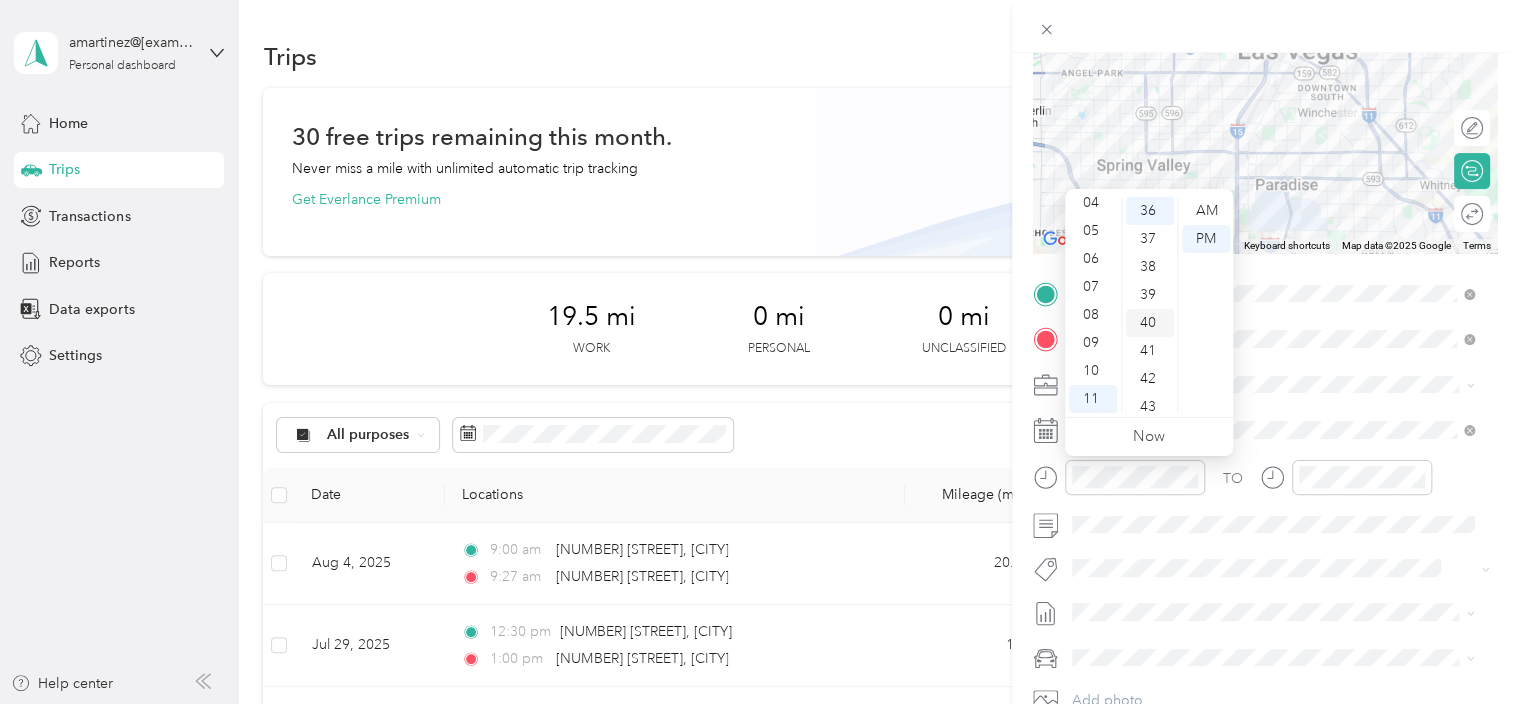 click on "40" at bounding box center (1150, 323) 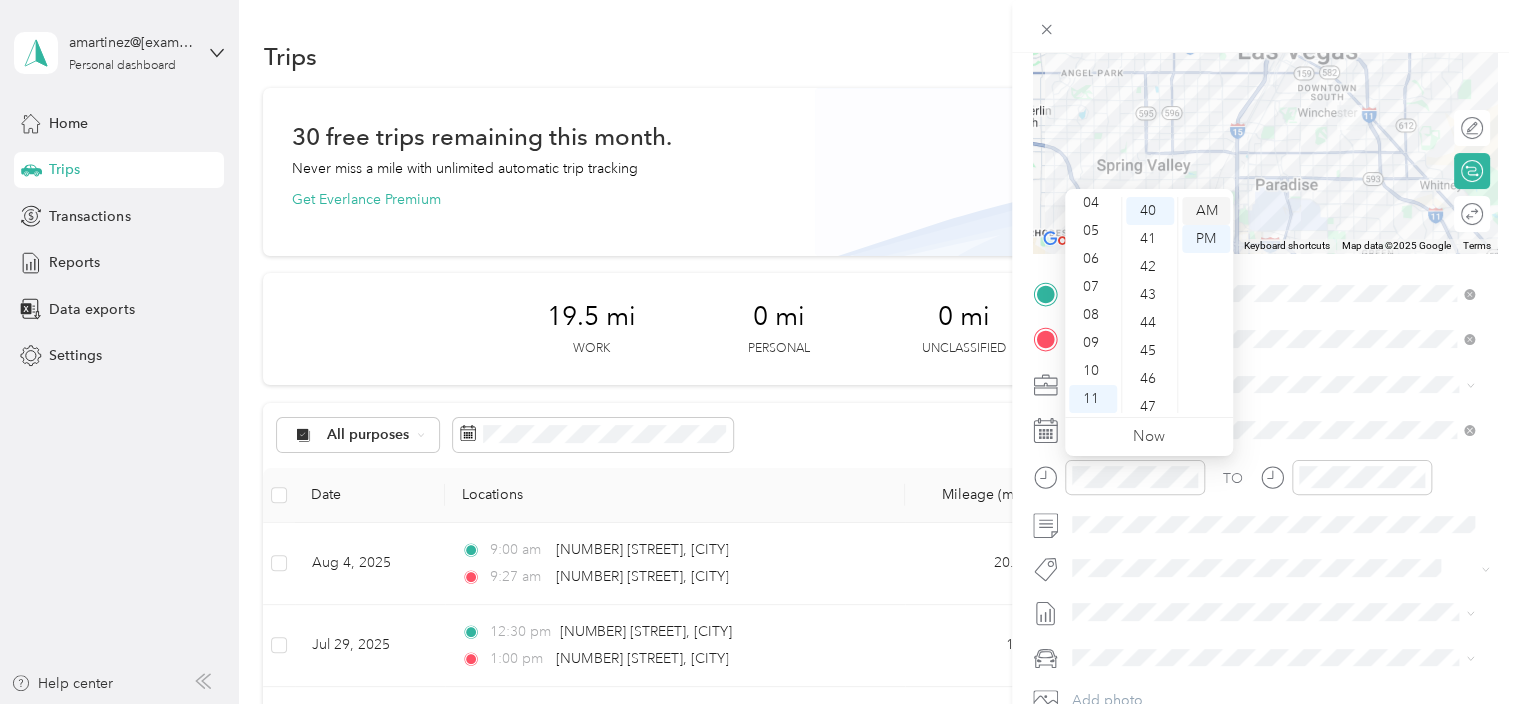 click on "AM" at bounding box center (1206, 211) 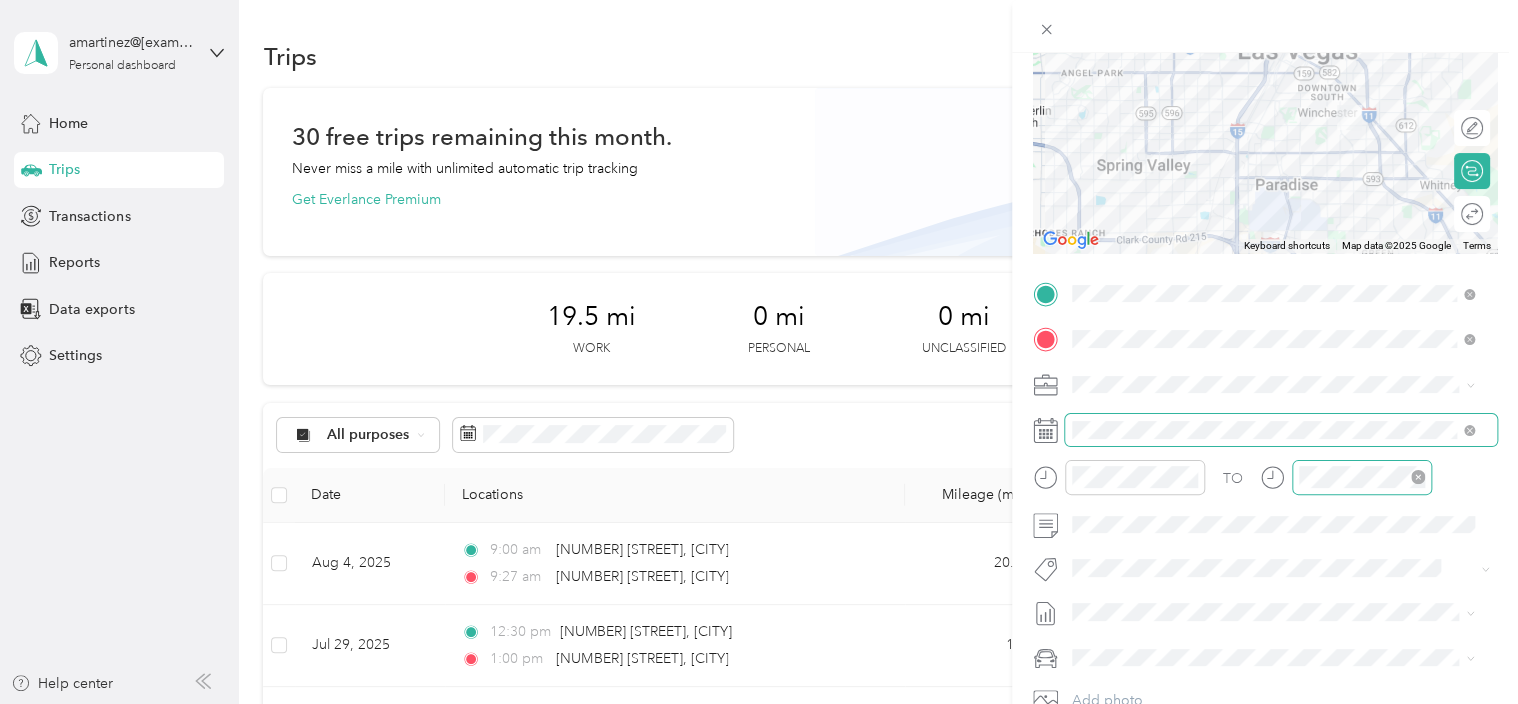 click on "TO Add photo" at bounding box center (1265, 519) 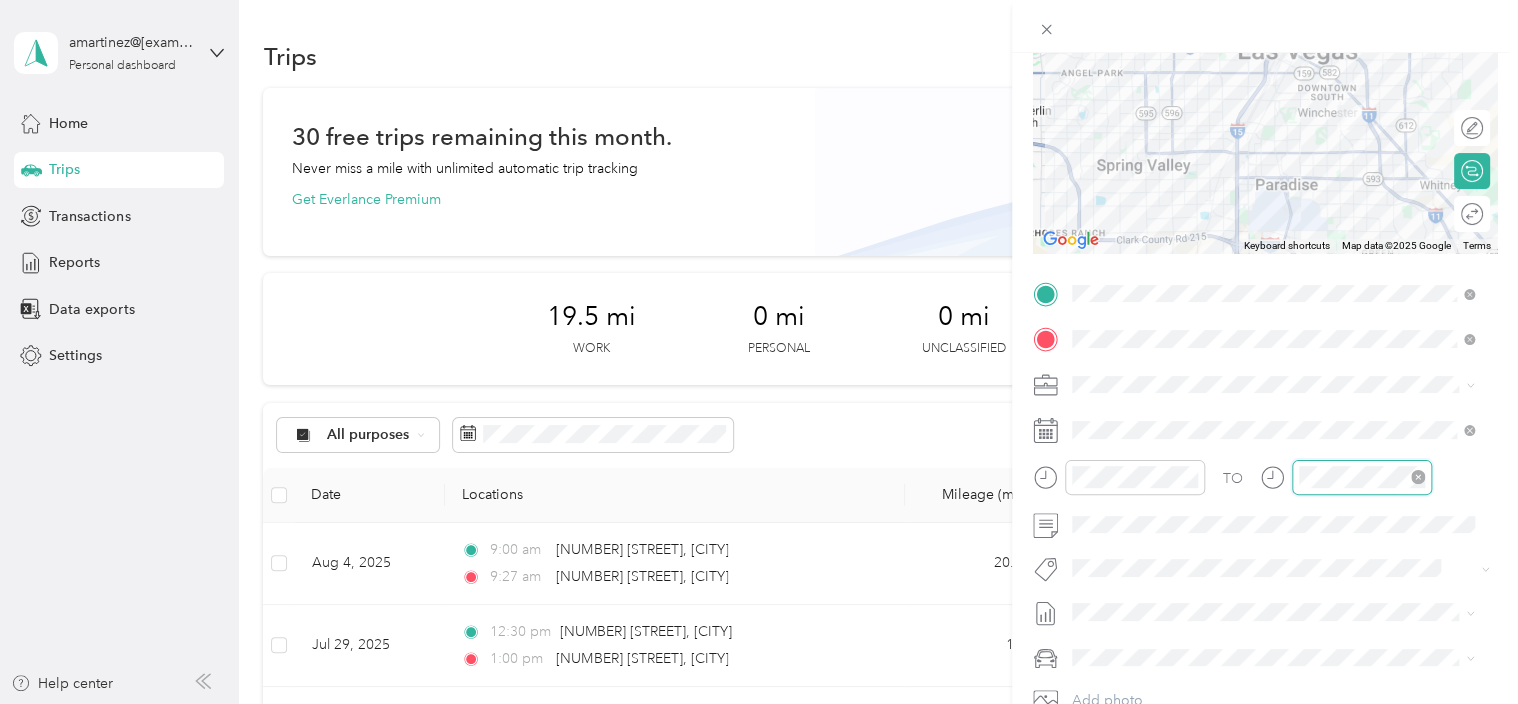 scroll, scrollTop: 28, scrollLeft: 0, axis: vertical 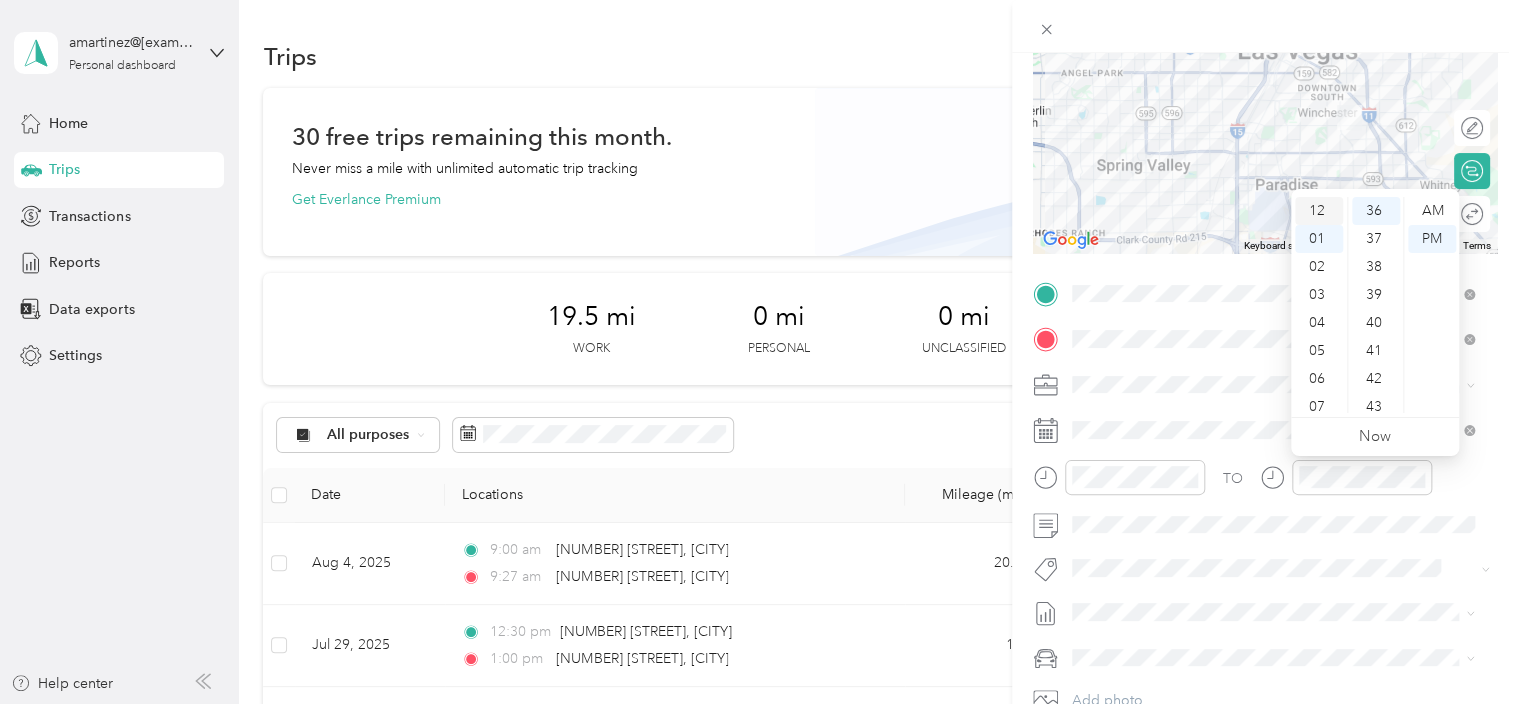 click on "12" at bounding box center (1319, 211) 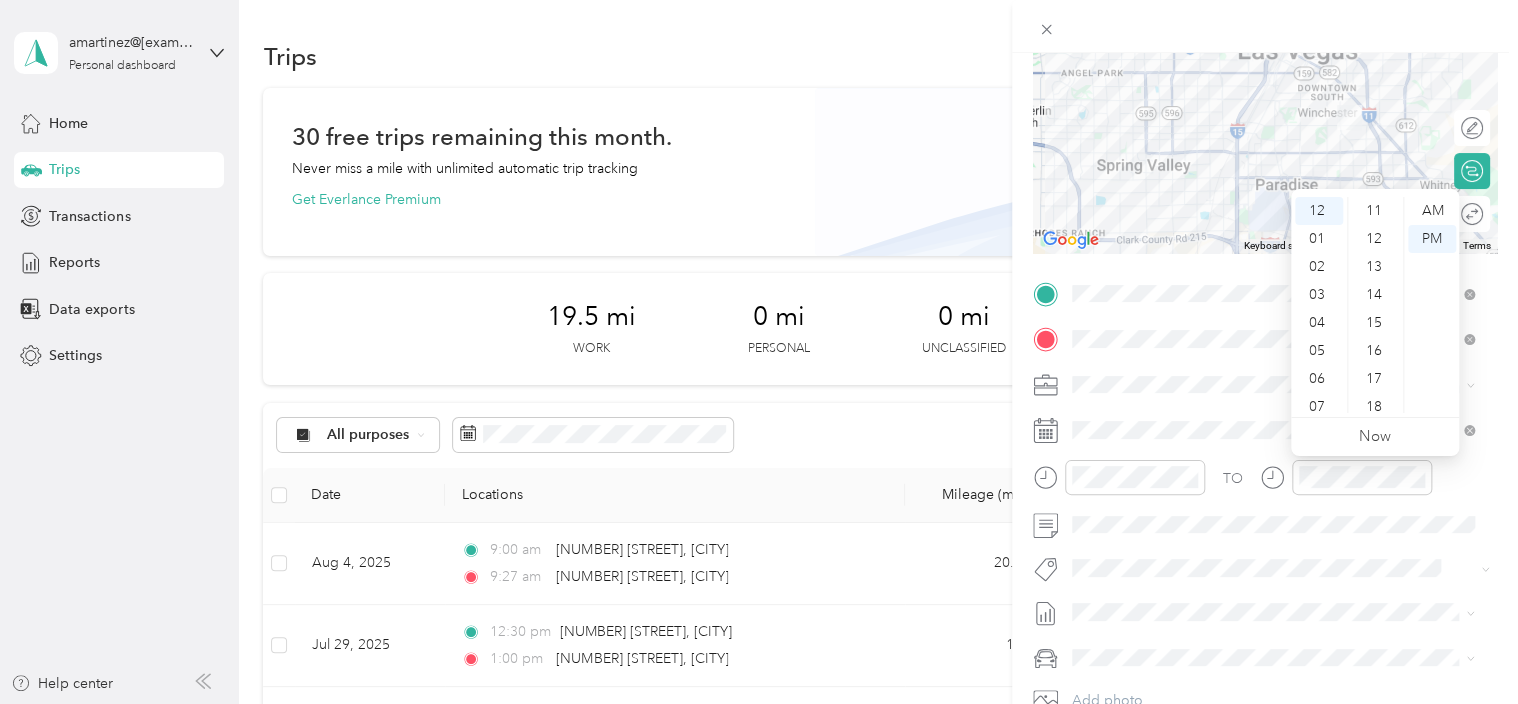 scroll, scrollTop: 208, scrollLeft: 0, axis: vertical 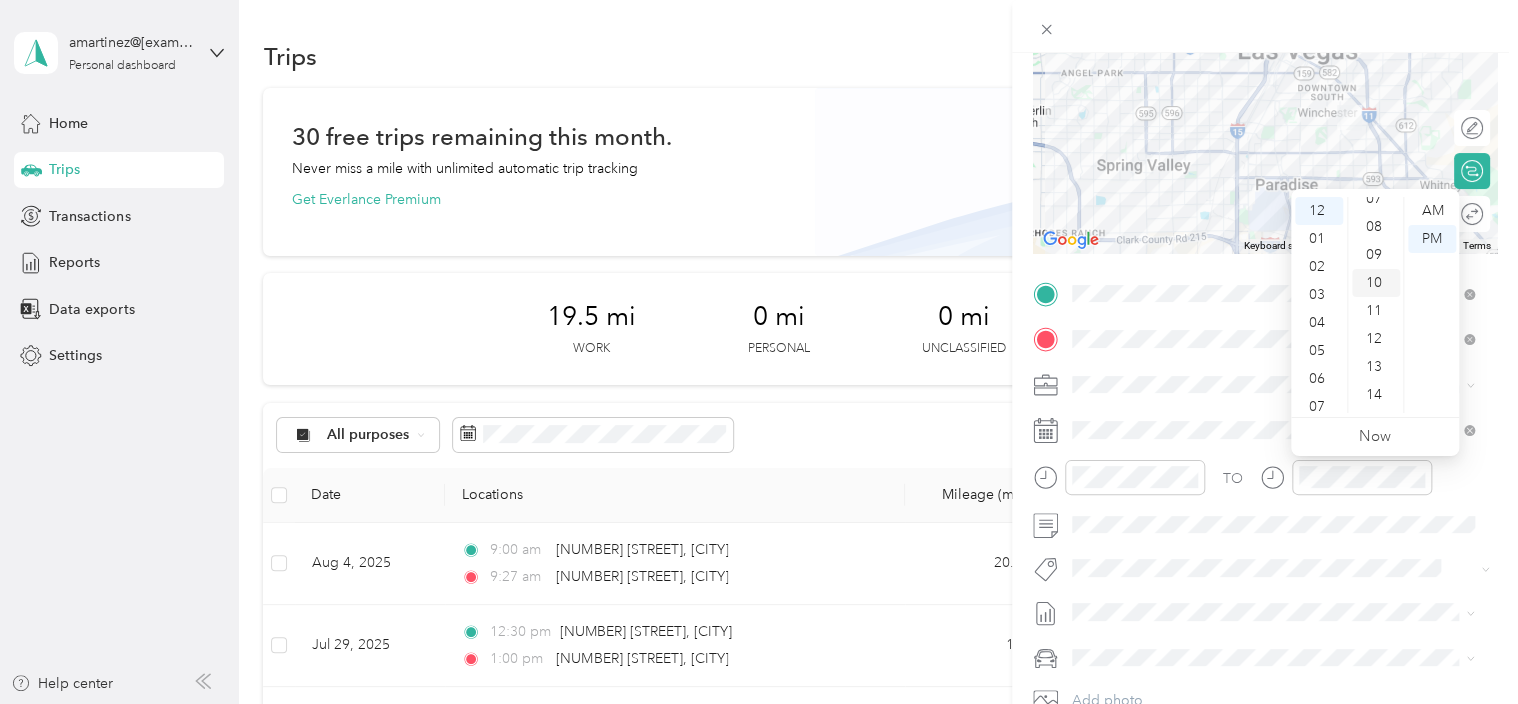 click on "10" at bounding box center [1376, 283] 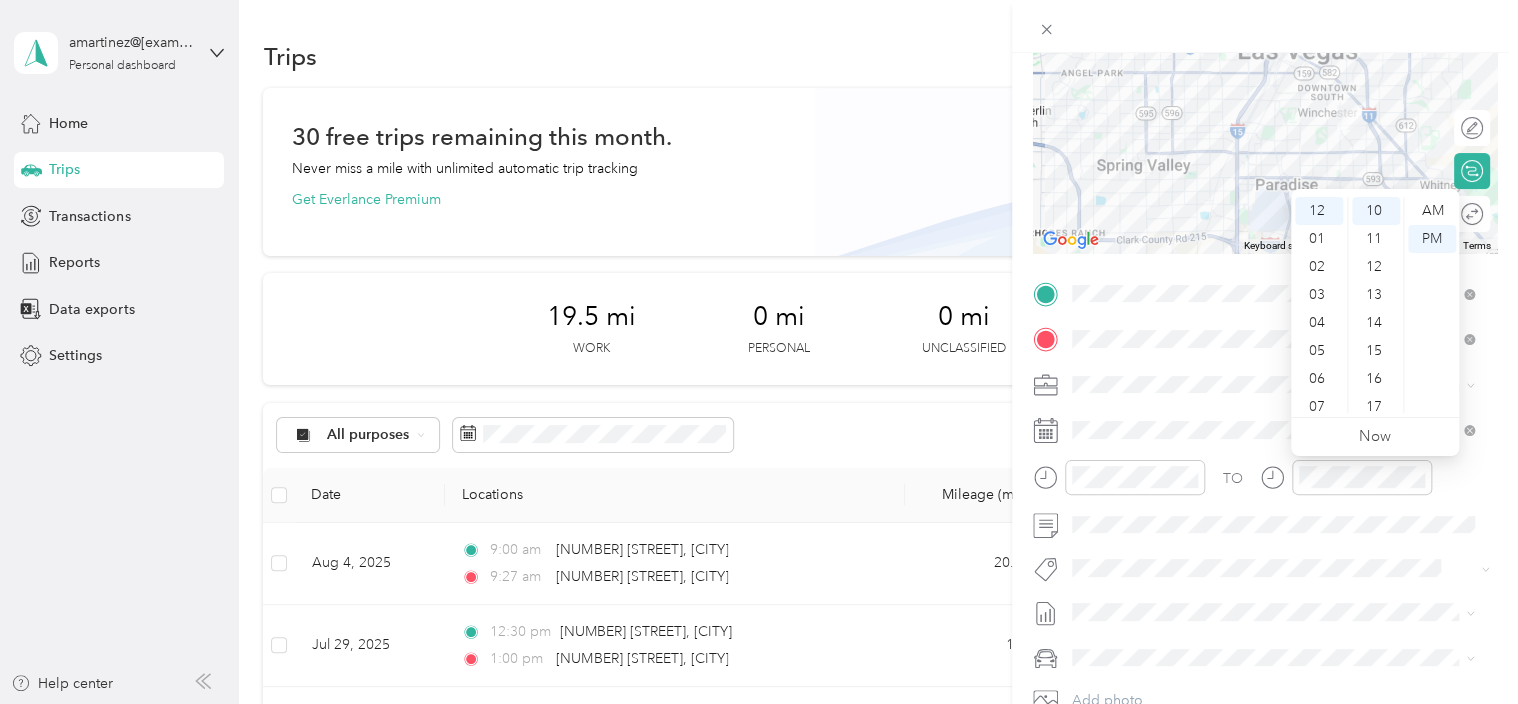 click on "TO" at bounding box center (1265, 484) 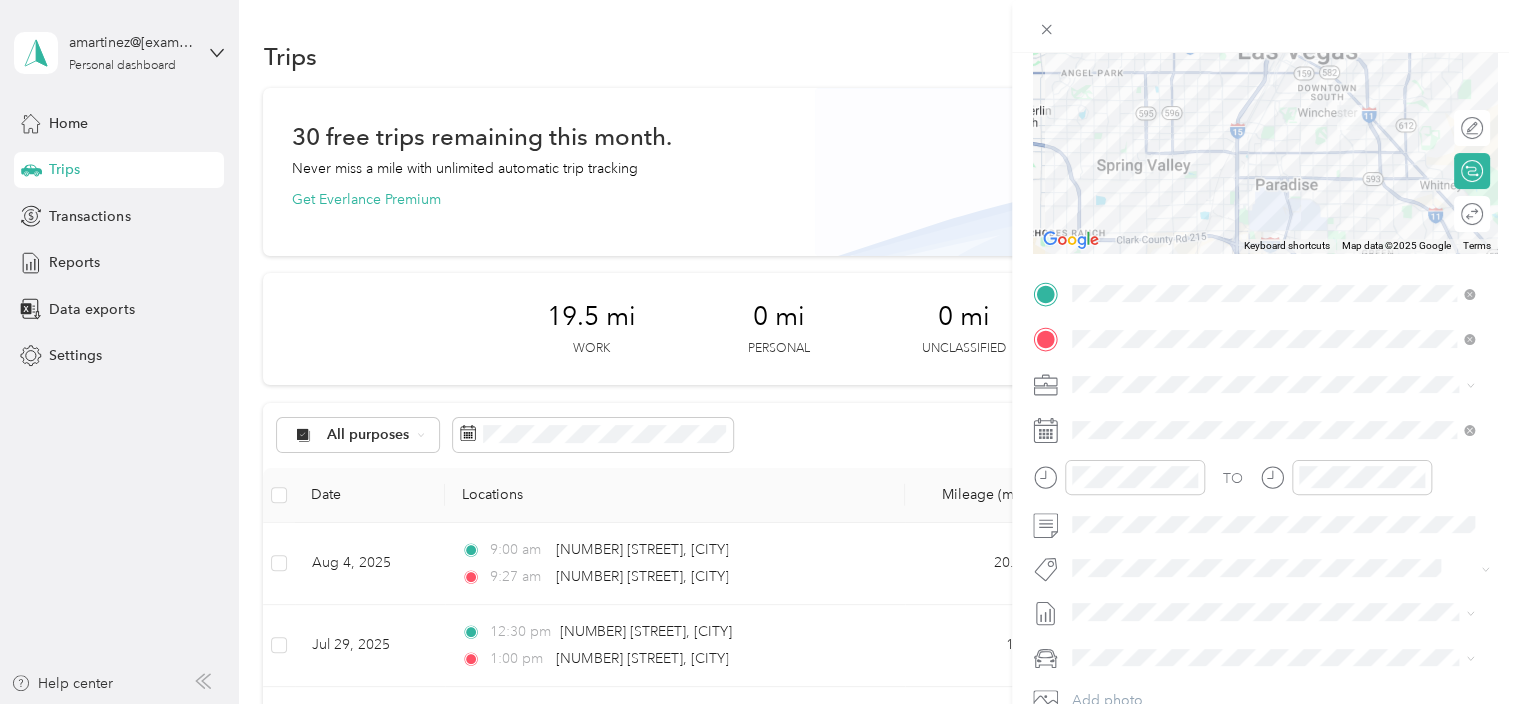 scroll, scrollTop: 300, scrollLeft: 0, axis: vertical 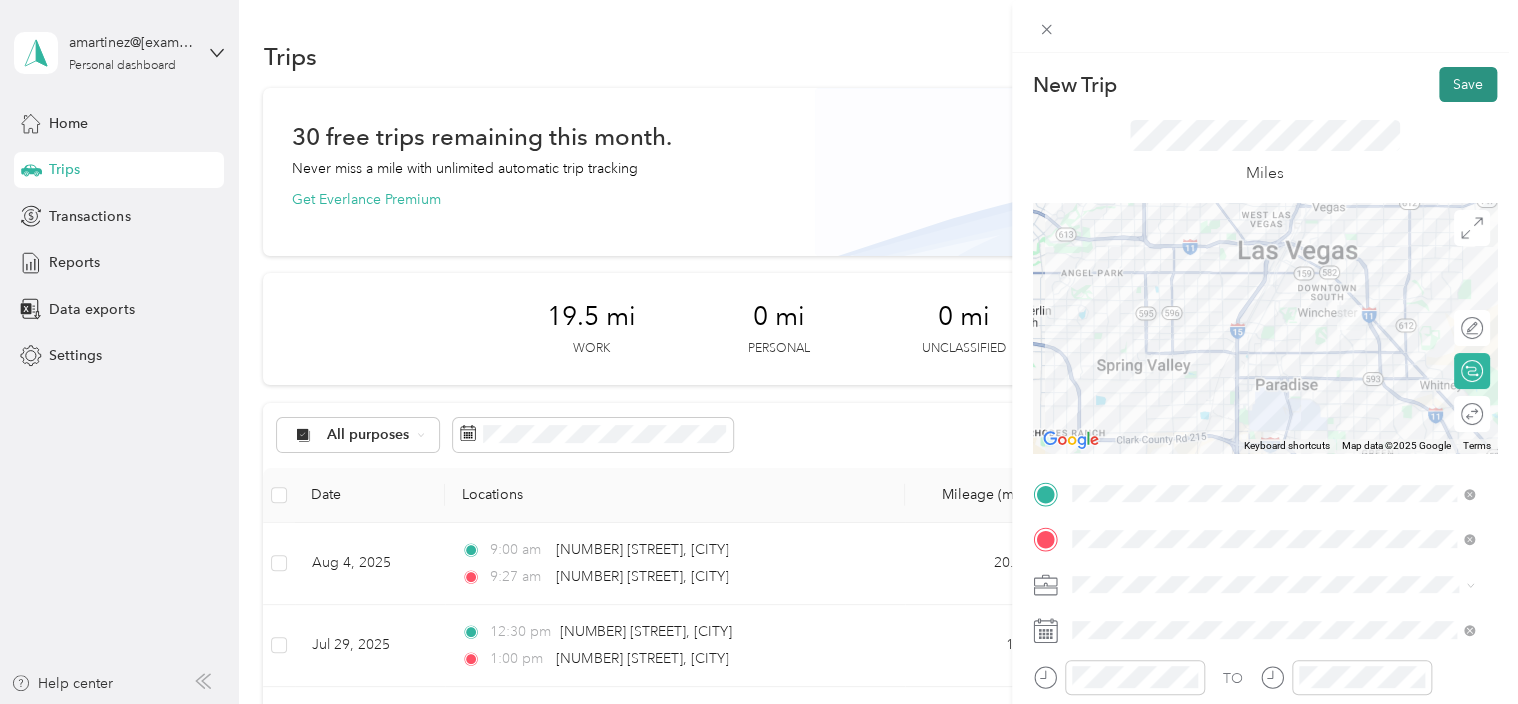 click on "Save" at bounding box center (1468, 84) 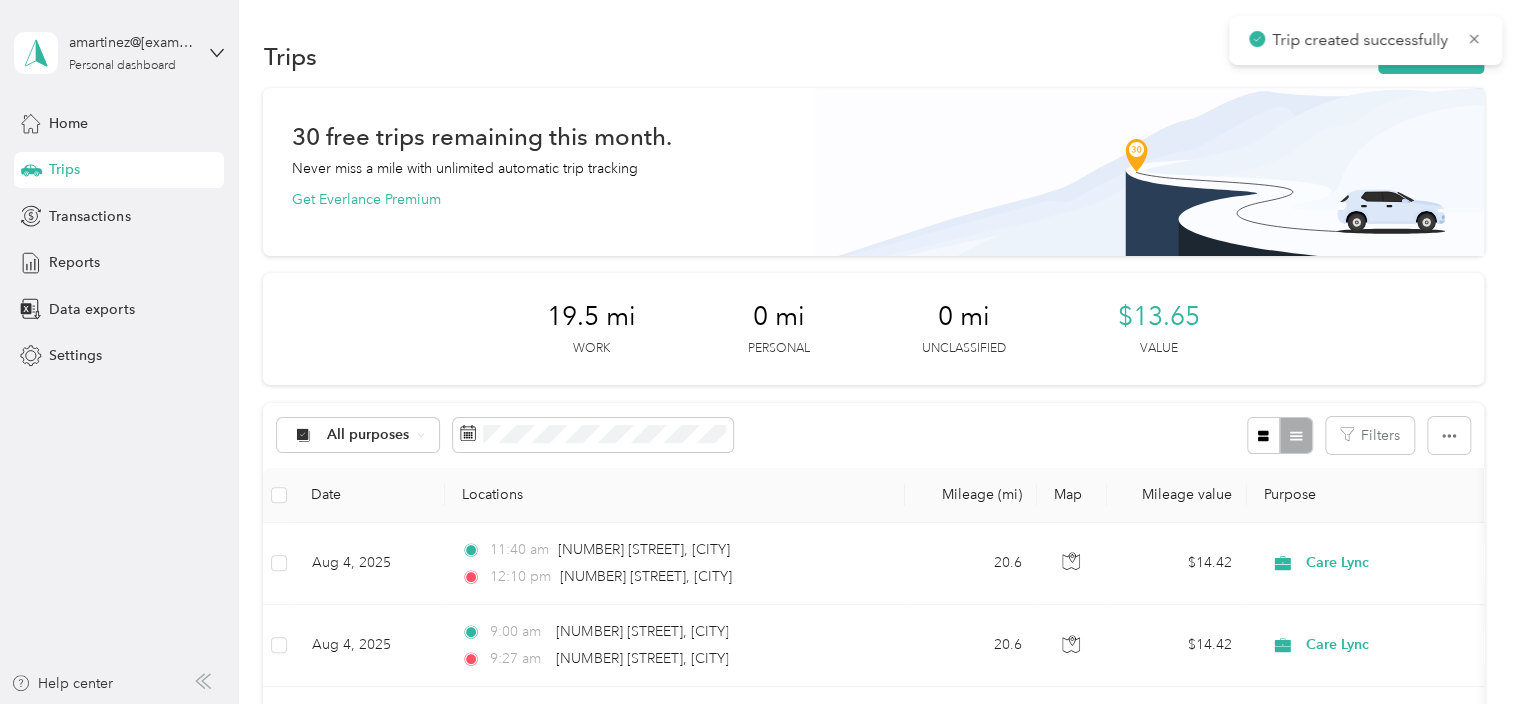 click on "Aug 4, 2025 11:40 am [NUMBER] [STREET], [CITY] 12:10 pm [NUMBER] [STREET], [CITY] 20.6 $14.42 Care Lync Manual Aug 2025 Aug 4, 2025 9:00 am [NUMBER] [STREET], [CITY] 9:27 am [NUMBER] [STREET], [CITY] 20.6 $14.42 Care Lync Manual Aug 2025 Jul 29, 2025 12:30 pm [NUMBER] [STREET], [CITY] 1:00 pm [NUMBER] [STREET], [CITY] 10 $7.00 Care Lync Manual Jul 2025 Jul 29, 2025 8:37 am [NUMBER] [STREET], [CITY] 9:00 am [NUMBER] [STREET], [CITY] 9.5 $6.65 Care Lync Manual Jul 2025 Showing  4  out of   4  trips" at bounding box center [873, 550] 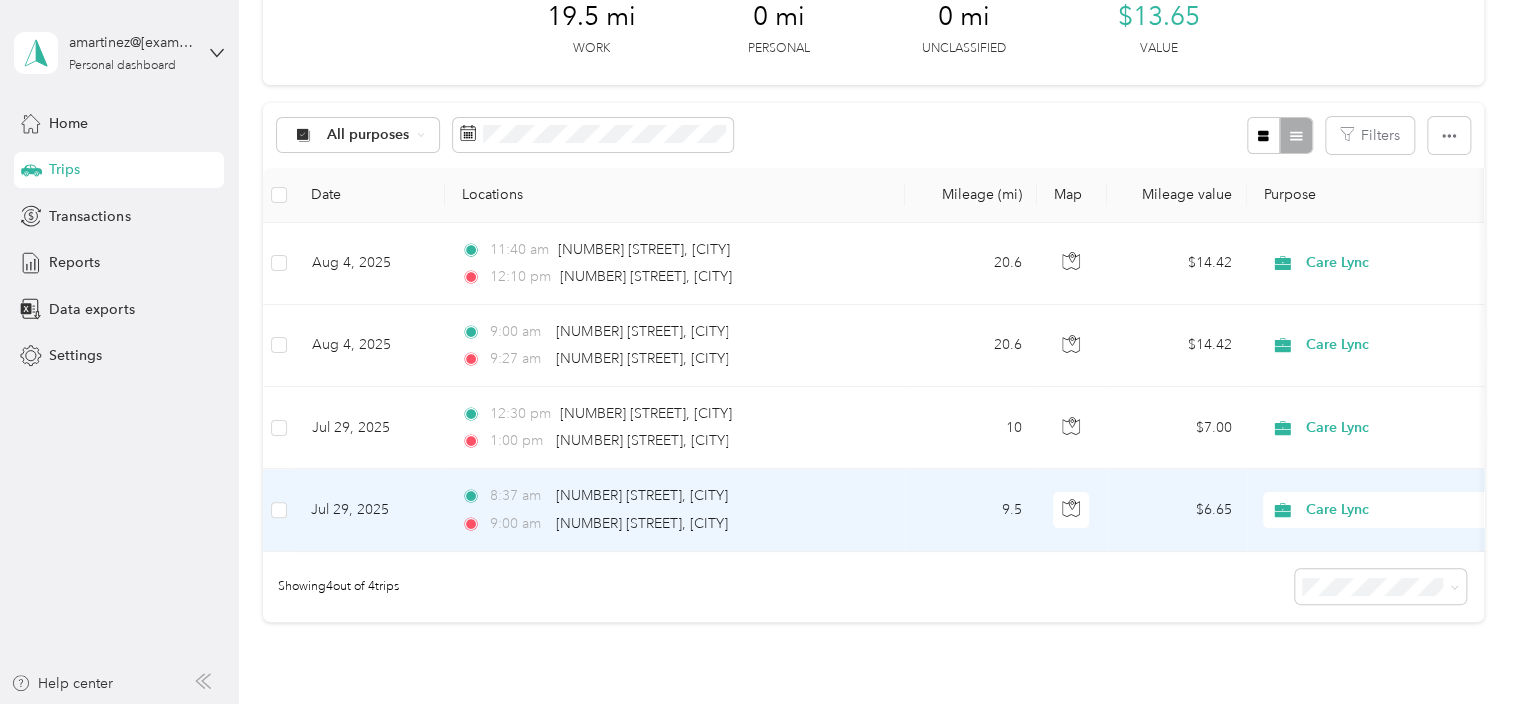 scroll, scrollTop: 100, scrollLeft: 0, axis: vertical 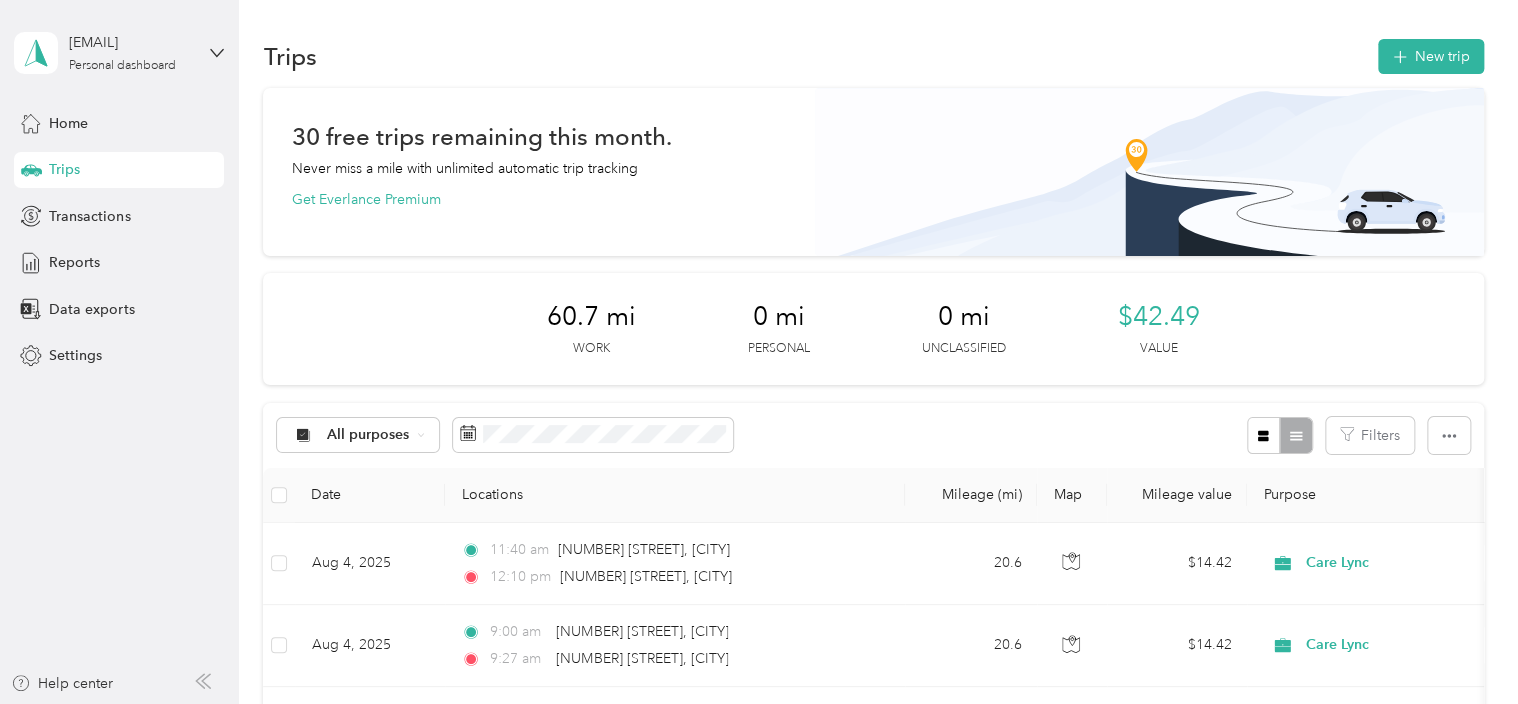 click on "Trips New trip 30 free trips remaining this month. Never miss a mile with unlimited automatic trip tracking Get Everlance Premium 60.7   mi Work 0   mi Personal 0   mi Unclassified $42.49 Value All purposes Filters Date Locations Mileage (mi) Map Mileage value Purpose Track Method Report                     Aug 4, 2025 11:40 am 3364 Rosario Circle, Las Vegas 12:10 pm 10928 Toscano Gardens Street, Las Vegas 20.6 $14.42 Care Lync Manual Aug 2025 Aug 4, 2025 9:00 am 10928 Toscano Gardens Street, Las Vegas 9:27 am 3364 Rosario Circle, Las Vegas 20.6 $14.42 Care Lync Manual Aug 2025 Jul 29, 2025 12:30 pm 5400 South Maryland Parkway, Las Vegas 1:00 pm 10928 Toscano Gardens Street, Las Vegas 10 $7.00 Care Lync Manual Jul 2025 Jul 29, 2025 8:37 am 10928 Toscano Gardens Street, Las Vegas 9:00 am 5400 South Maryland Parkway, Las Vegas 9.5 $6.65 Care Lync Manual Jul 2025 Showing  4  out of   4  trips" at bounding box center [873, 550] 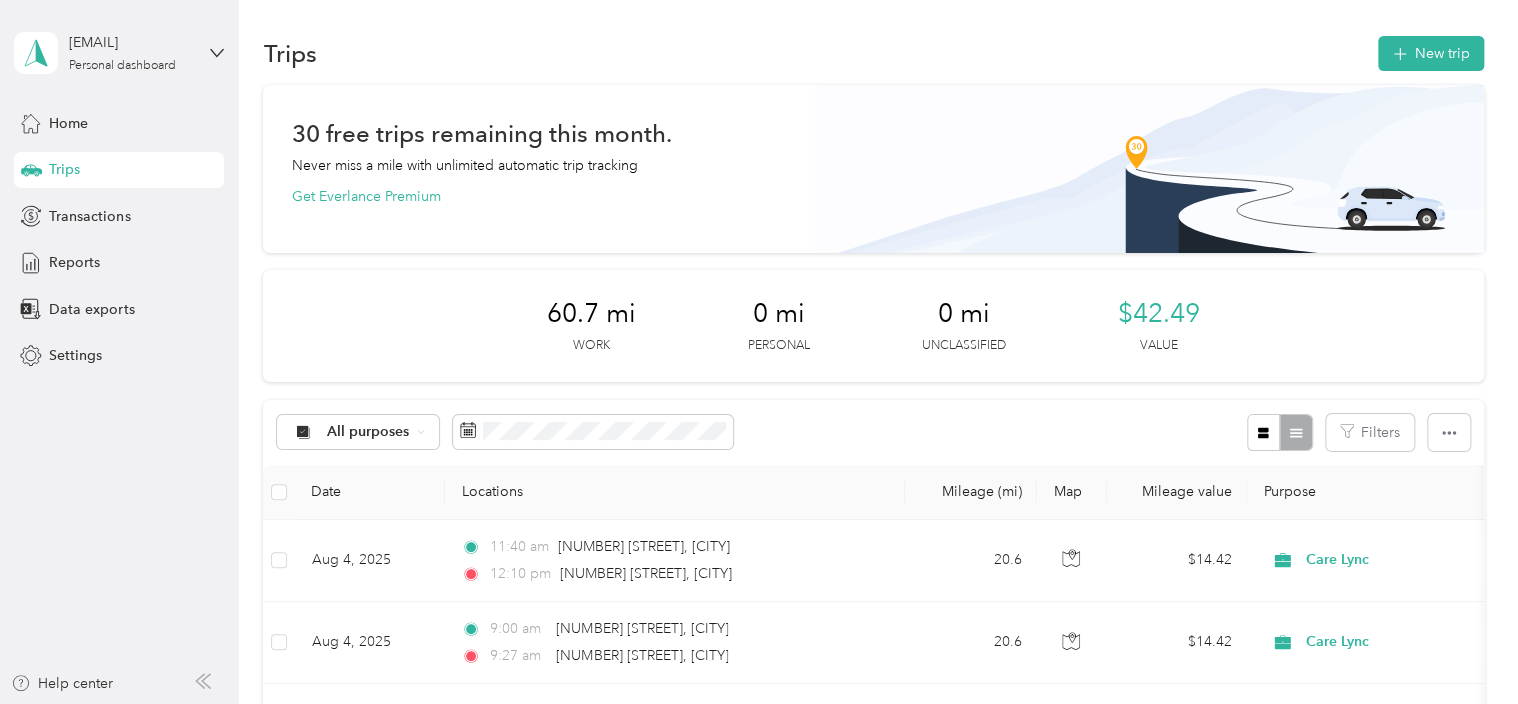 scroll, scrollTop: 0, scrollLeft: 0, axis: both 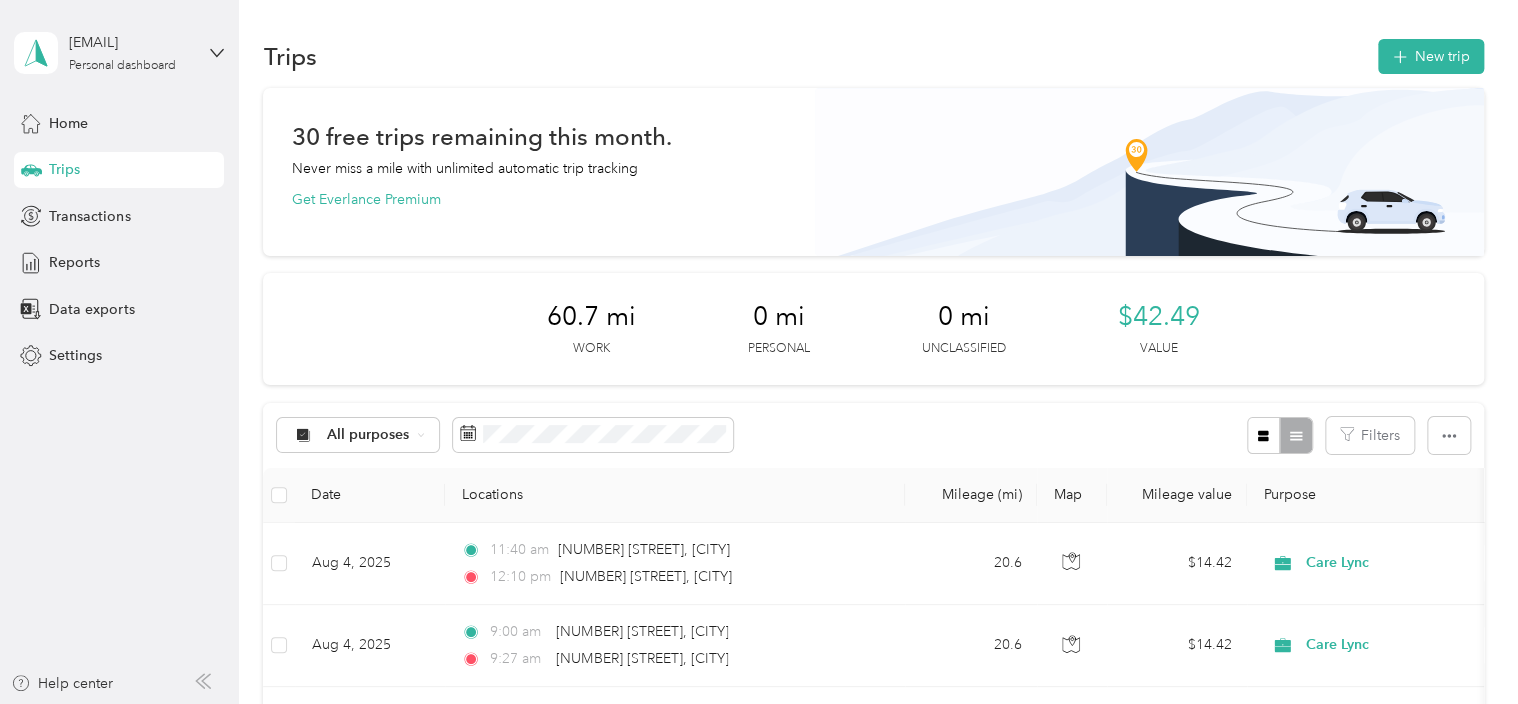 click on "30 free trips remaining this month. Never miss a mile with unlimited automatic trip tracking Get Everlance Premium 60.7   mi Work 0   mi Personal 0   mi Unclassified $42.49 Value All purposes Filters Date Locations Mileage (mi) Map Mileage value Purpose Track Method Report                     Aug 4, 2025 11:40 am 3364 Rosario Circle, Las Vegas 12:10 pm 10928 Toscano Gardens Street, Las Vegas 20.6 $14.42 Care Lync Manual Aug 2025 Aug 4, 2025 9:00 am 10928 Toscano Gardens Street, Las Vegas 9:27 am 3364 Rosario Circle, Las Vegas 20.6 $14.42 Care Lync Manual Aug 2025 Jul 29, 2025 12:30 pm 5400 South Maryland Parkway, Las Vegas 1:00 pm 10928 Toscano Gardens Street, Las Vegas 10 $7.00 Care Lync Manual Jul 2025 Jul 29, 2025 8:37 am 10928 Toscano Gardens Street, Las Vegas 9:00 am 5400 South Maryland Parkway, Las Vegas 9.5 $6.65 Care Lync Manual Jul 2025 Showing  4  out of   4  trips" at bounding box center [873, 505] 